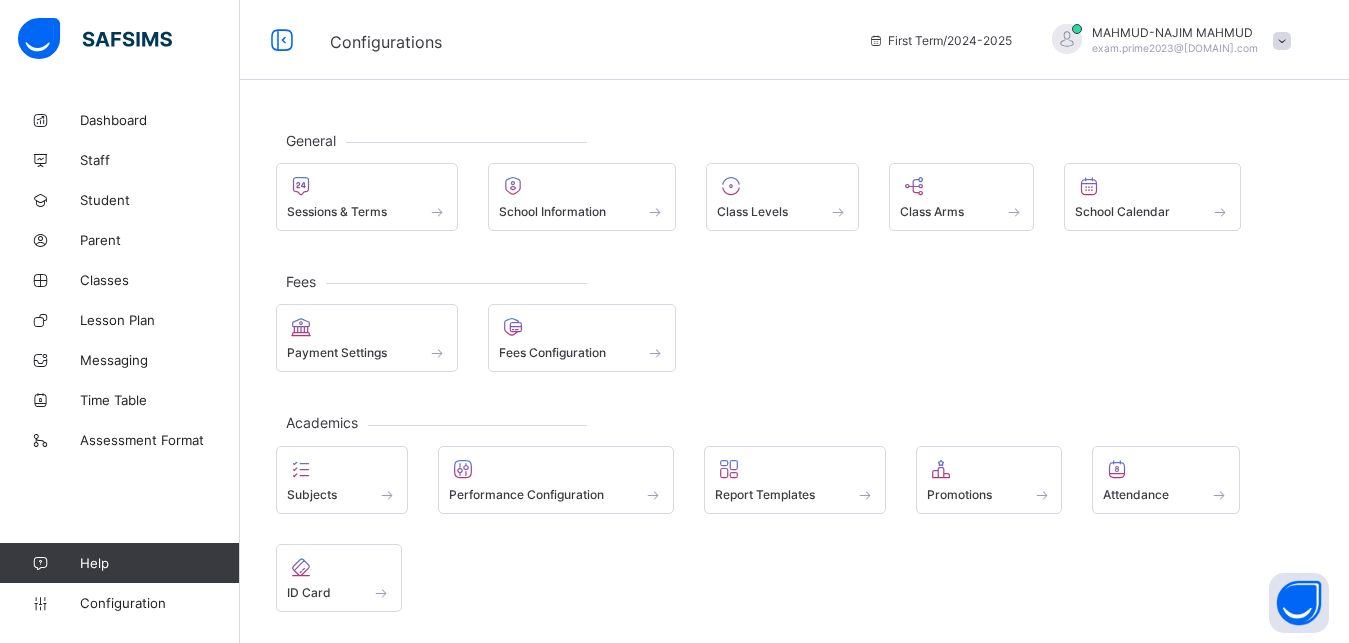 scroll, scrollTop: 0, scrollLeft: 0, axis: both 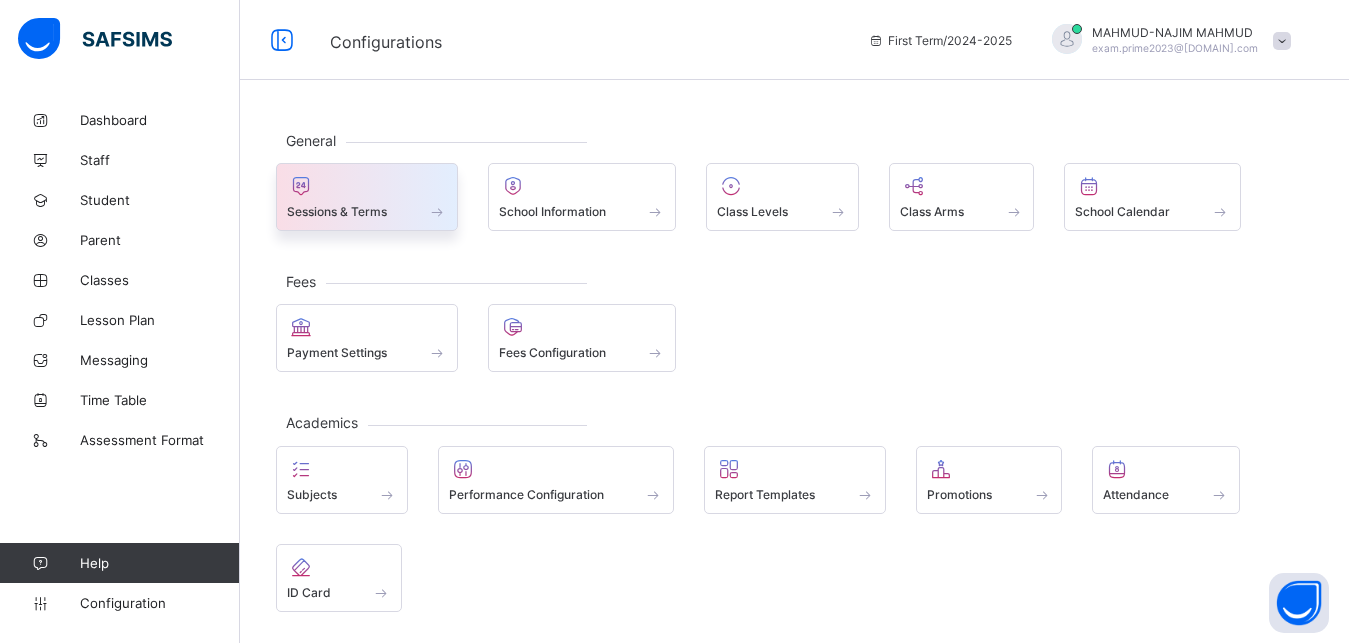 click at bounding box center [367, 186] 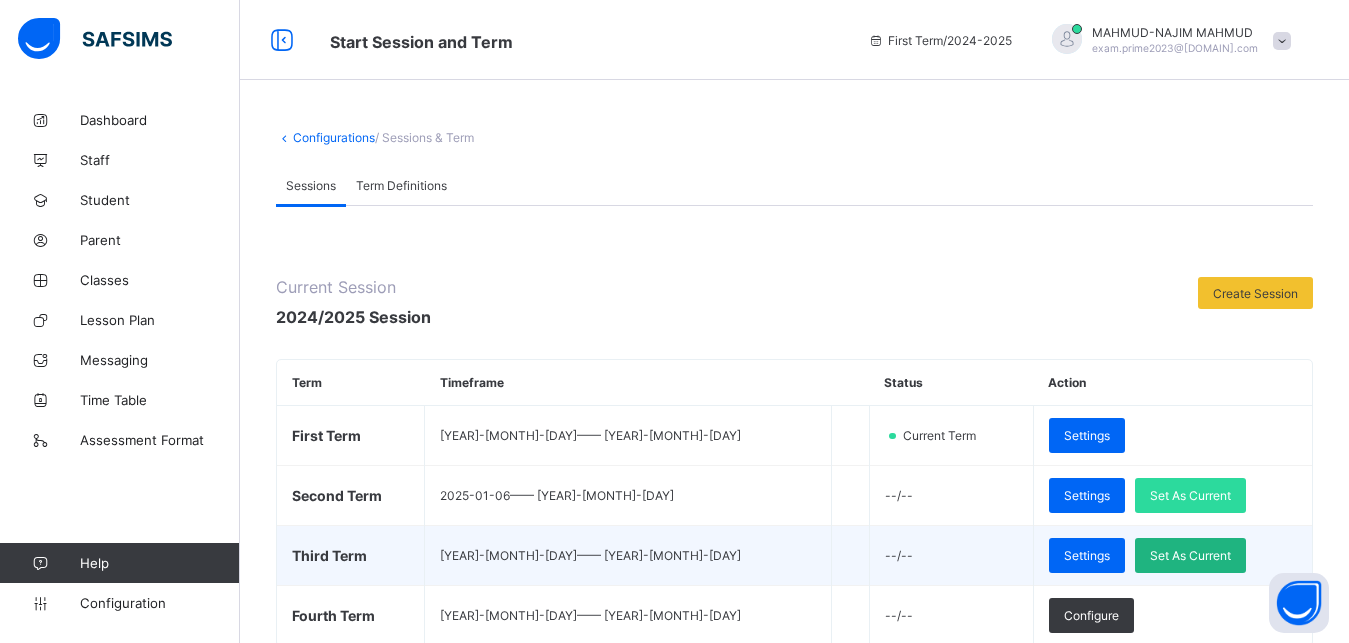 click on "Set As Current" at bounding box center [1190, 555] 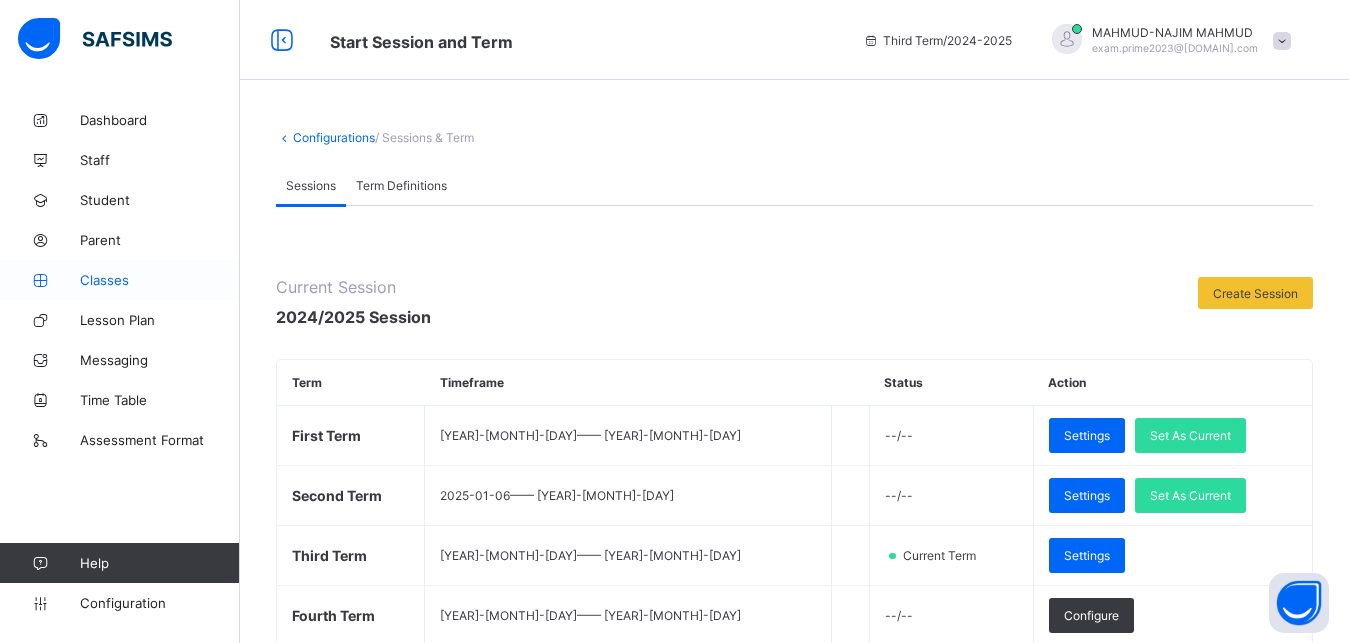 click on "Classes" at bounding box center (160, 280) 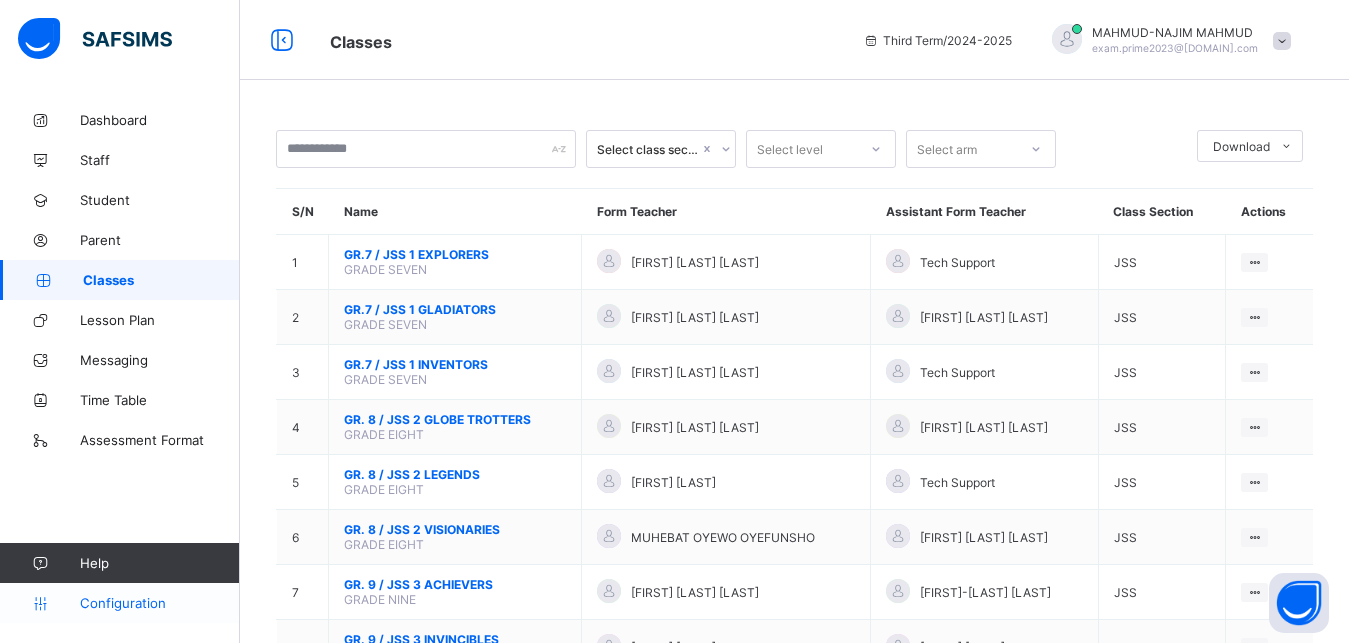 click on "Configuration" at bounding box center (159, 603) 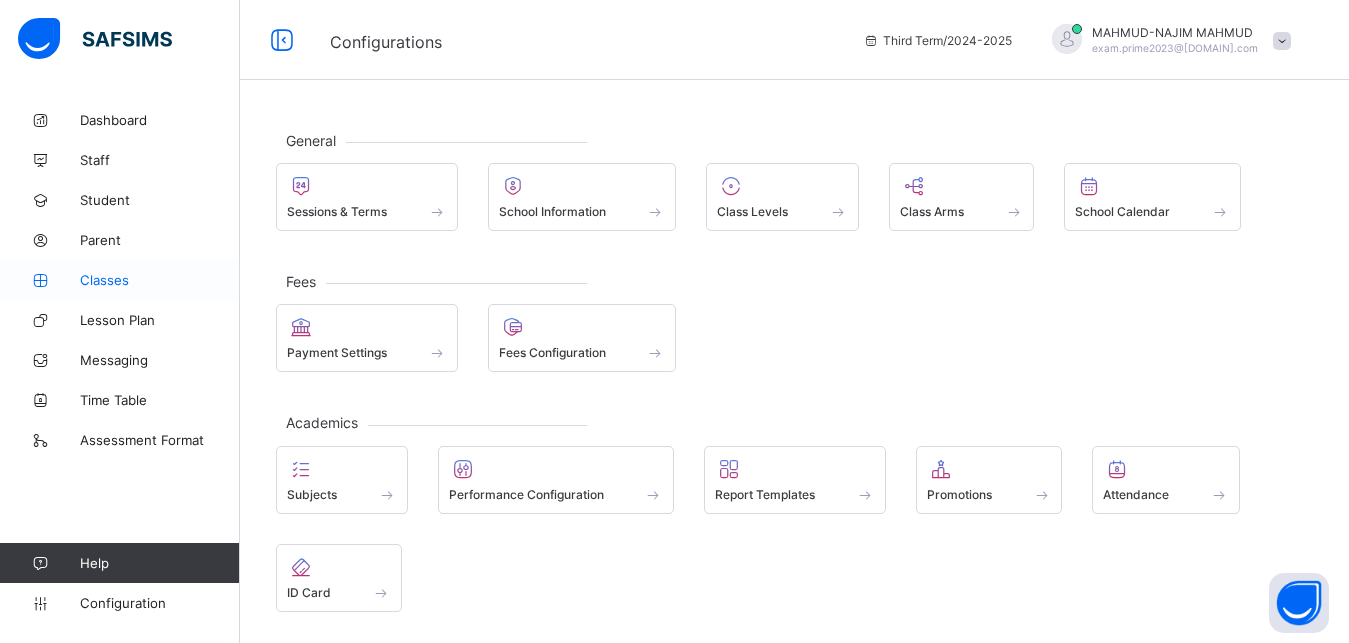 click on "Classes" at bounding box center [160, 280] 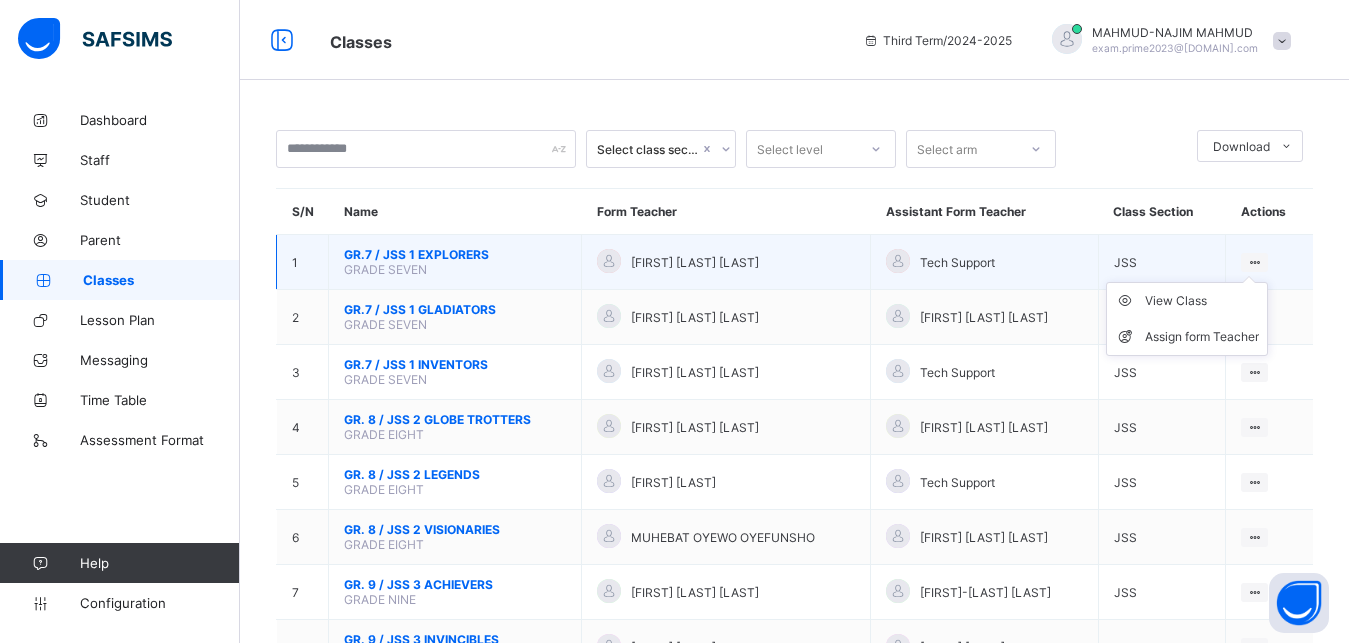 click on "View Class Assign form Teacher" at bounding box center (1187, 319) 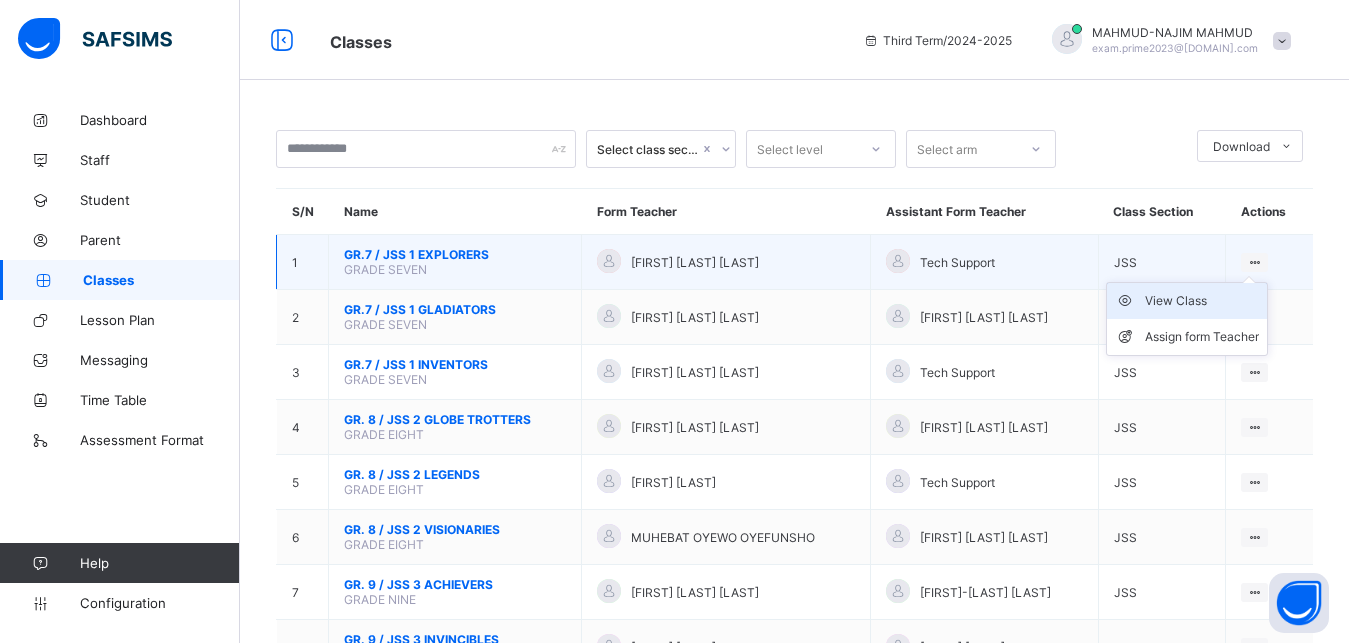 click on "View Class" at bounding box center (1202, 301) 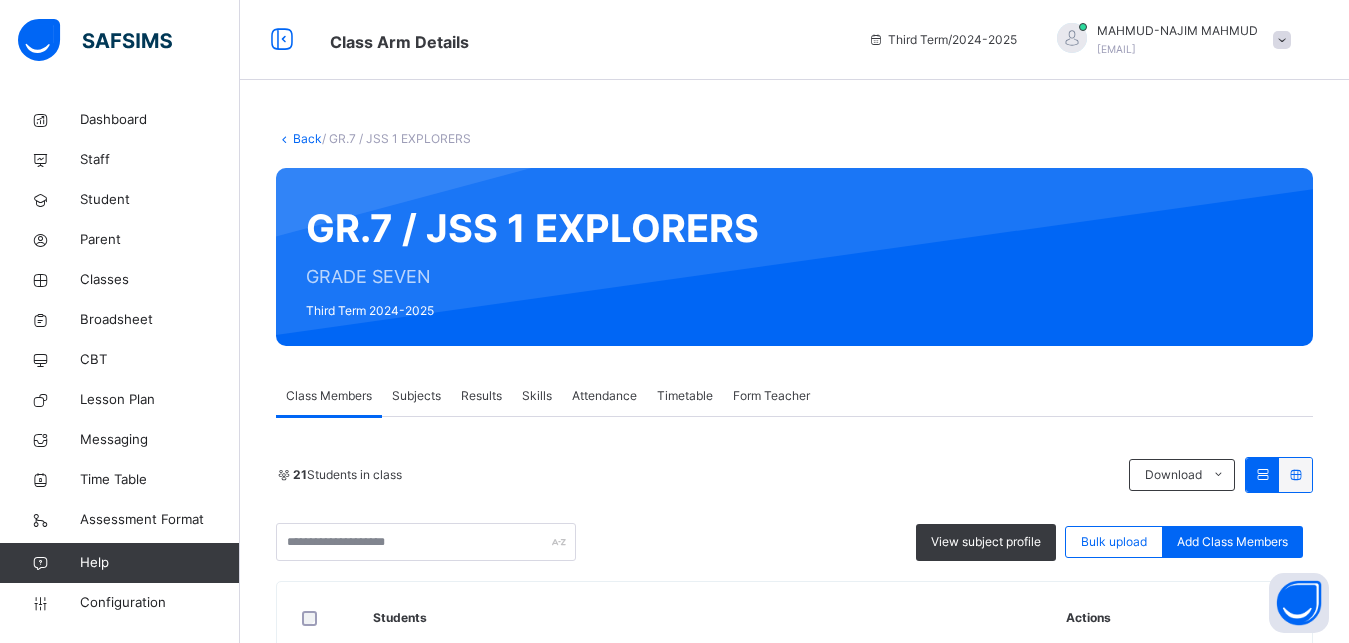 scroll, scrollTop: 0, scrollLeft: 0, axis: both 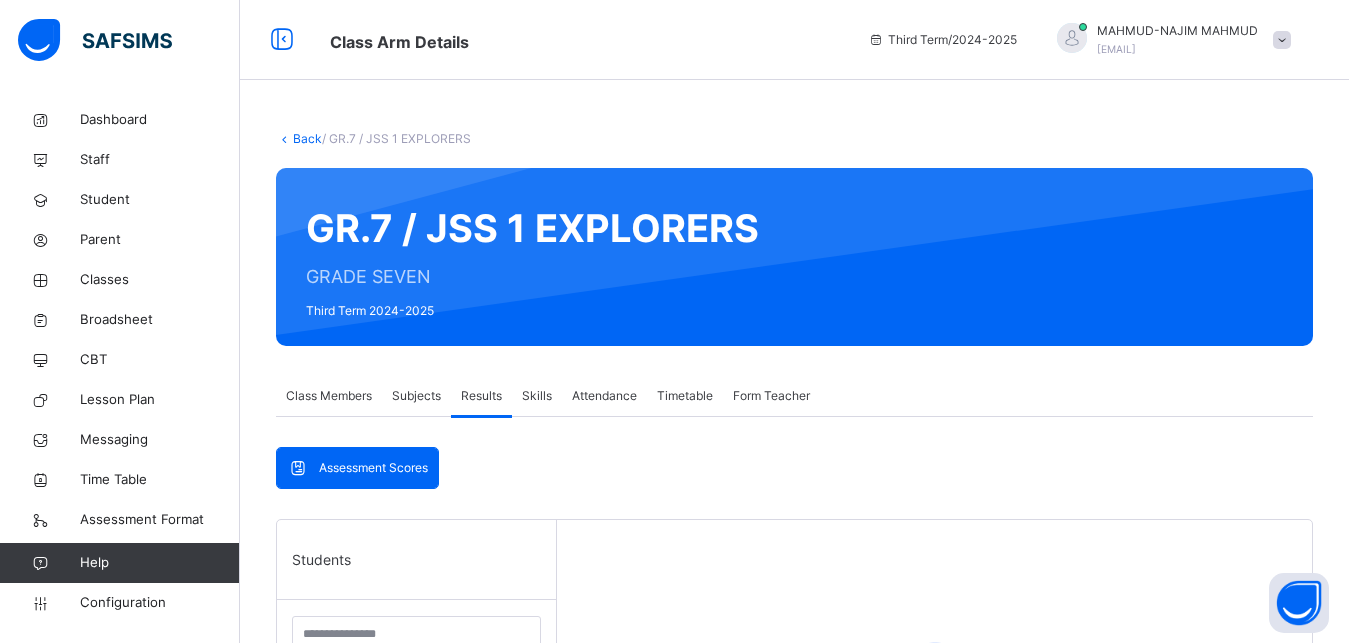 click on "Class Members" at bounding box center (329, 396) 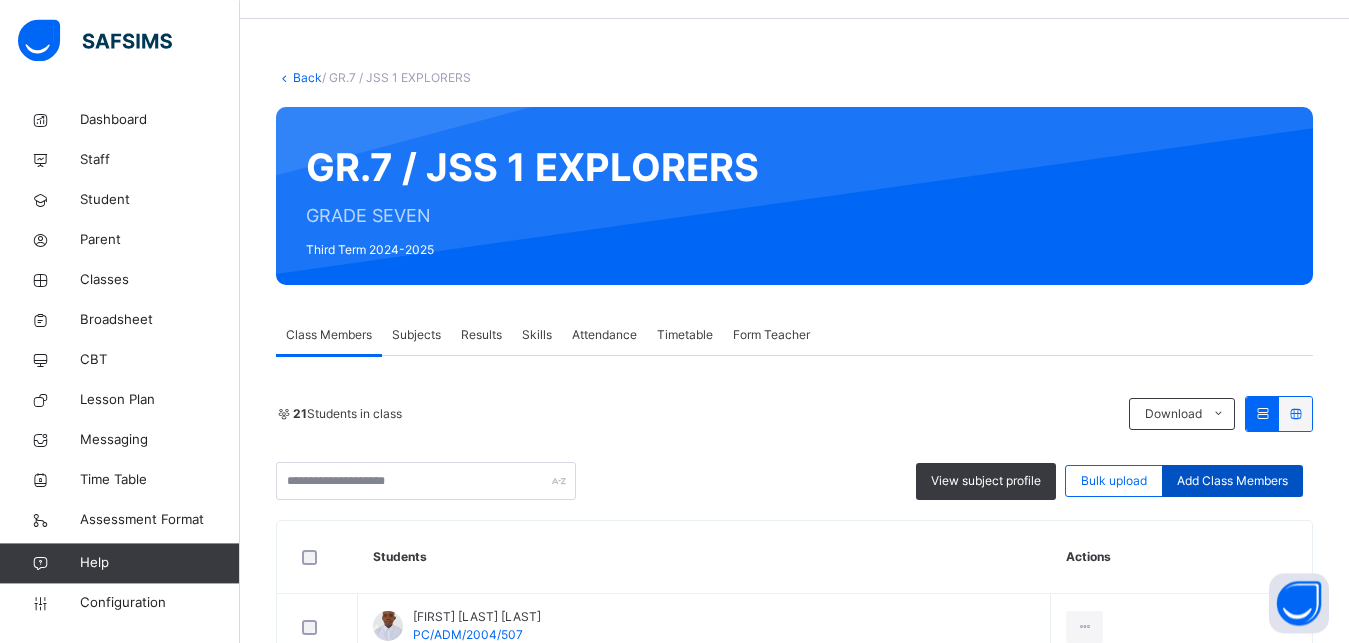 scroll, scrollTop: 0, scrollLeft: 0, axis: both 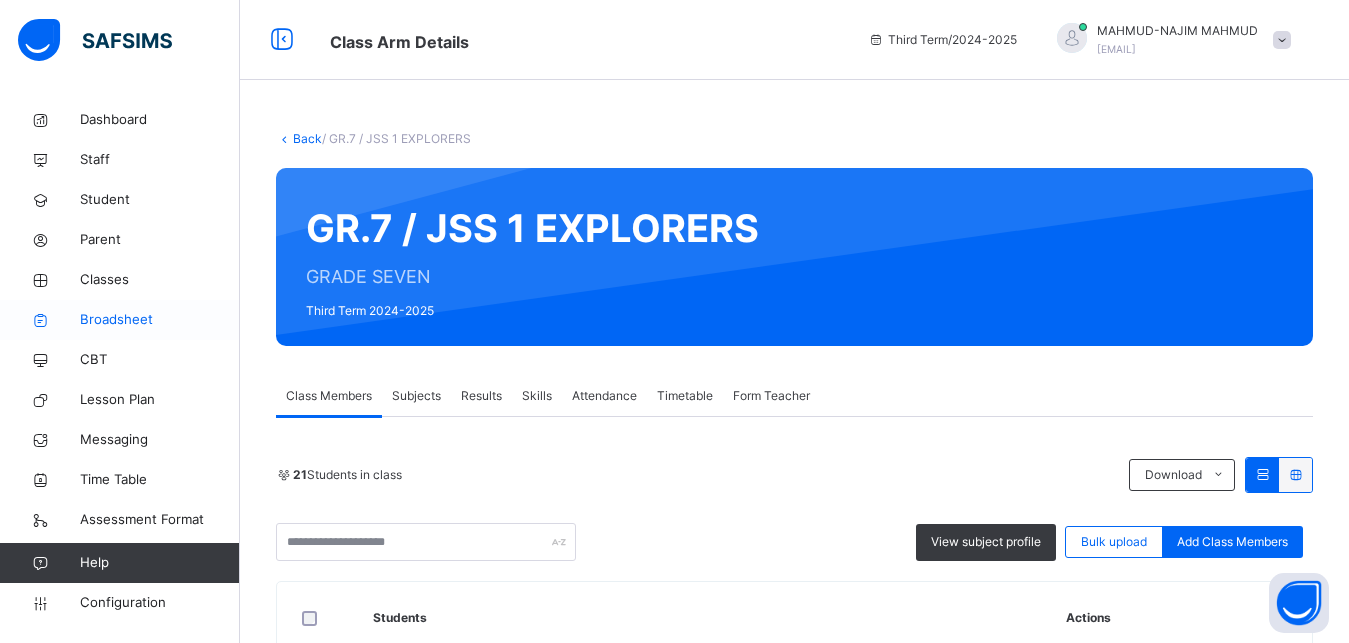 click on "Broadsheet" at bounding box center (160, 320) 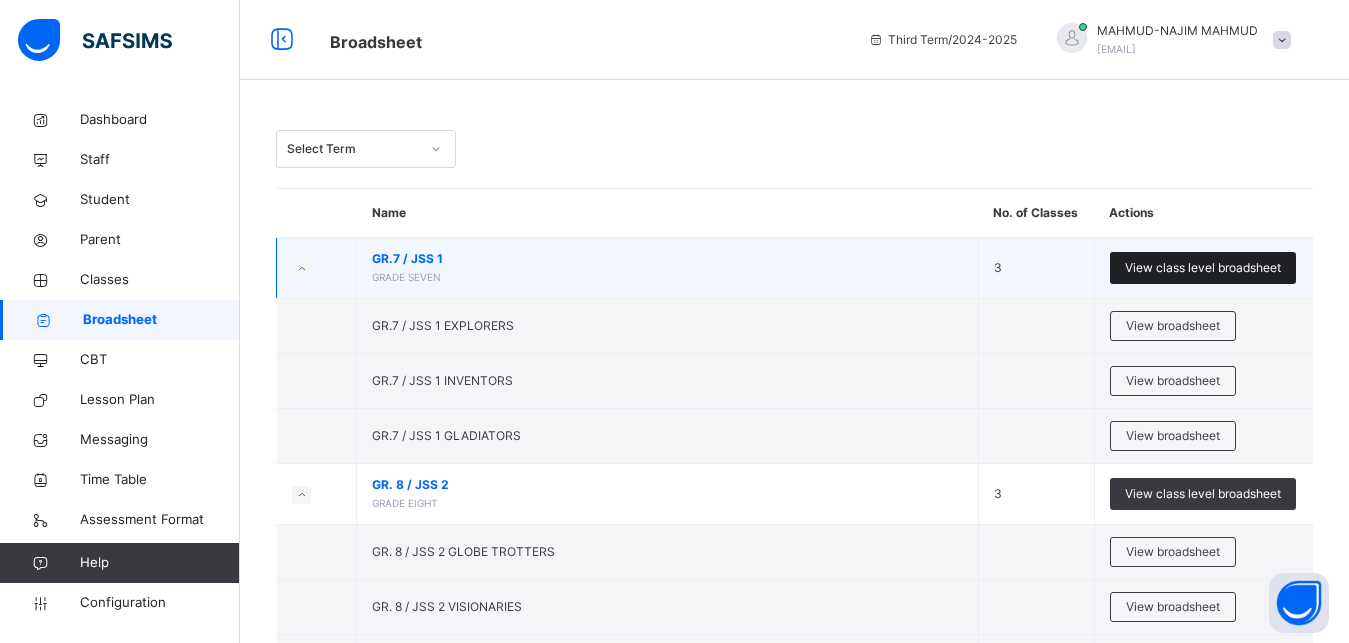 click on "View class level broadsheet" at bounding box center [1203, 268] 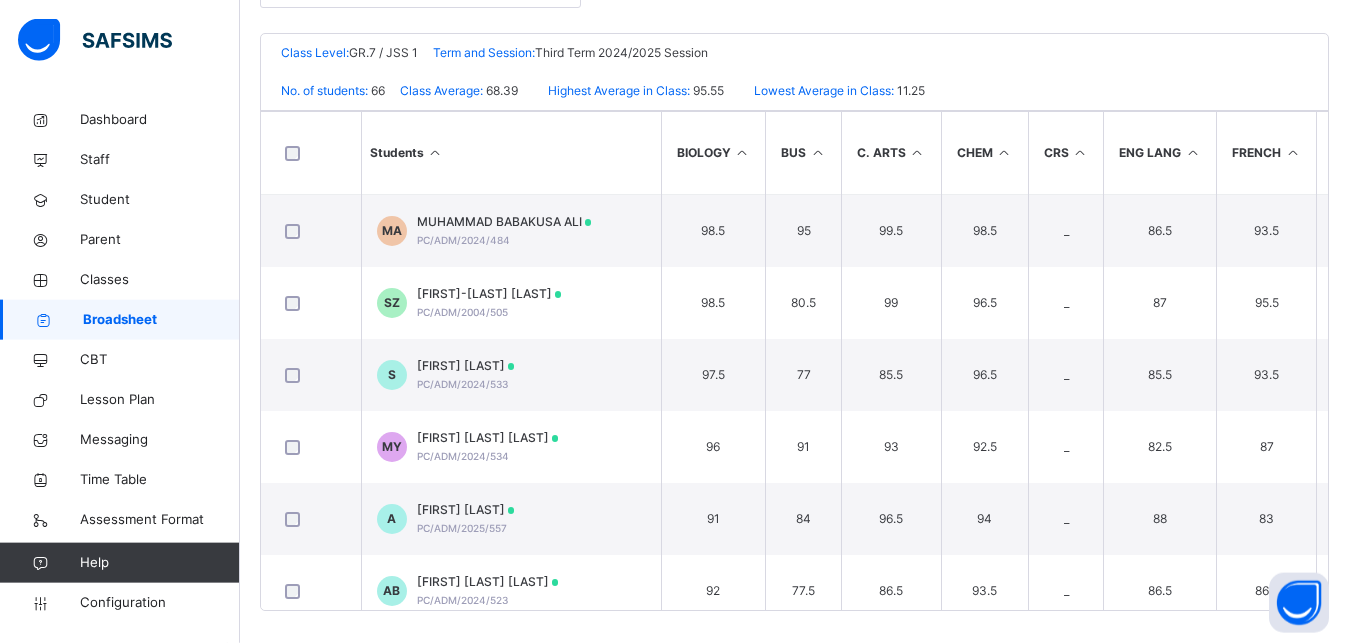 scroll, scrollTop: 484, scrollLeft: 0, axis: vertical 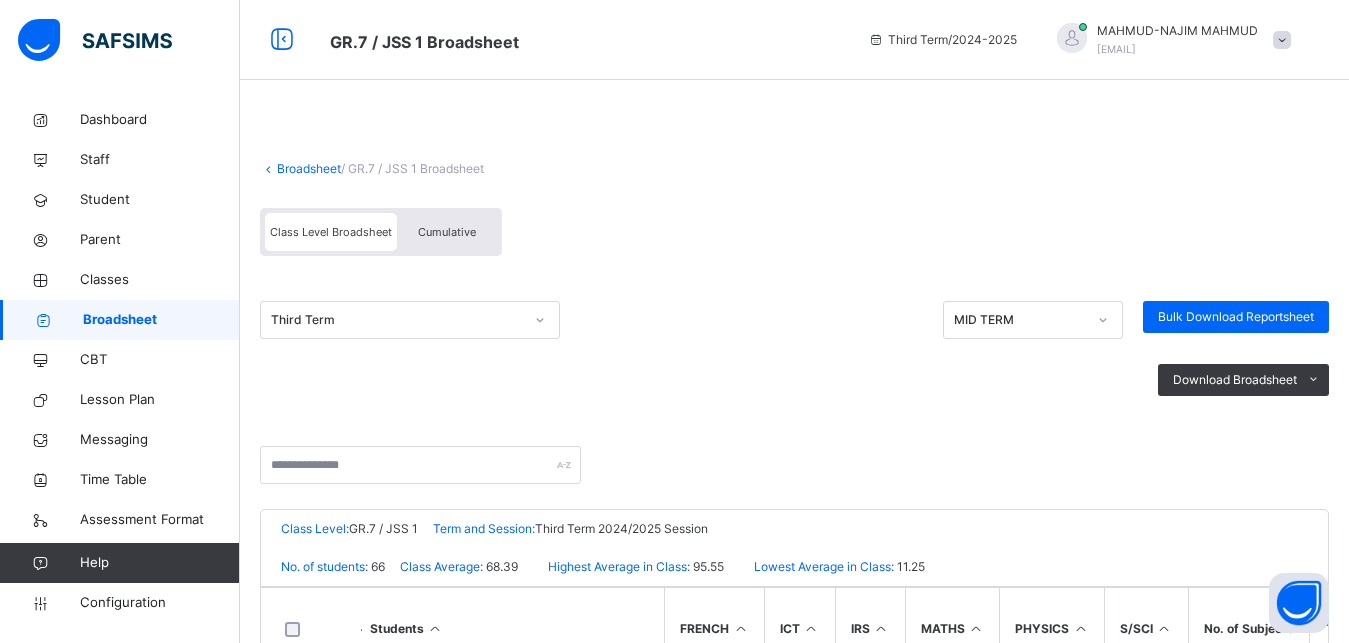 click at bounding box center (1103, 320) 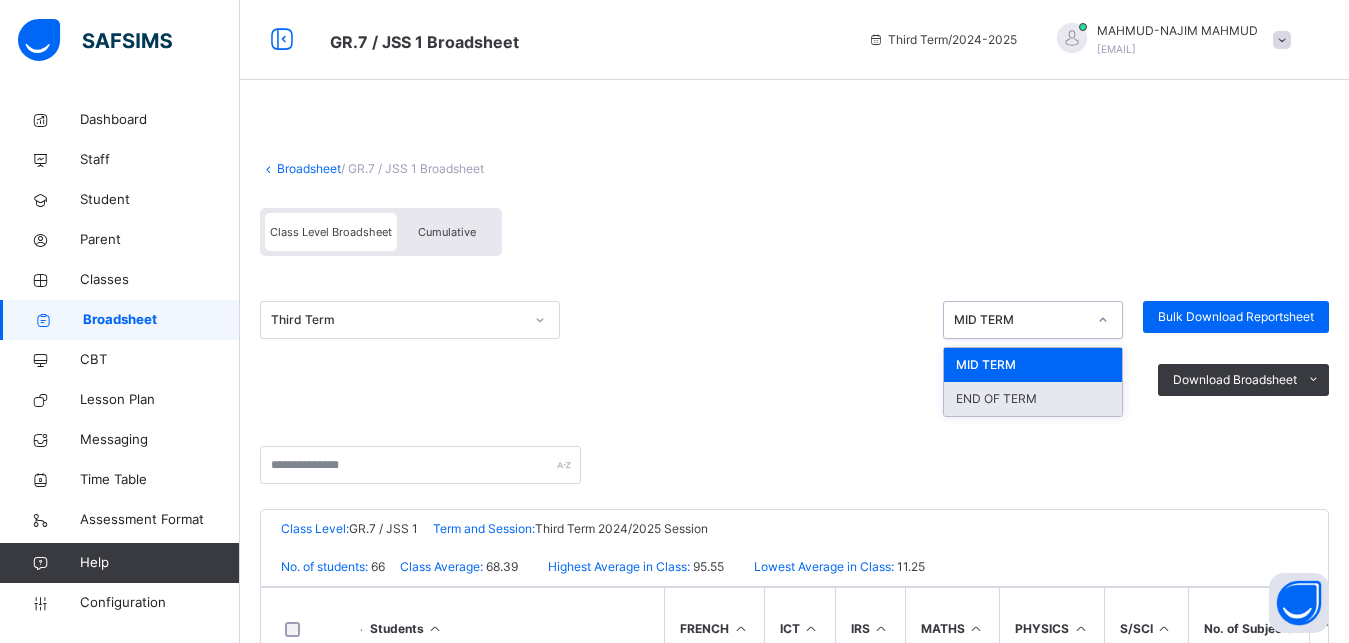 click on "END OF TERM" at bounding box center (1033, 399) 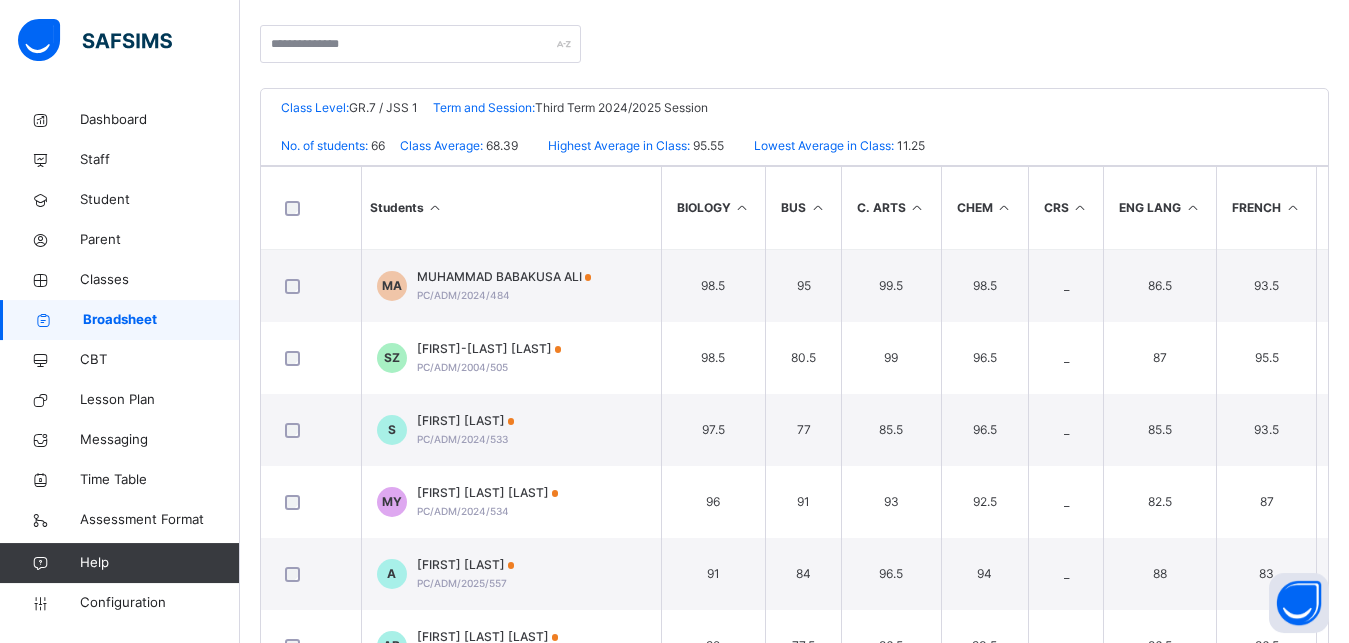 scroll, scrollTop: 418, scrollLeft: 0, axis: vertical 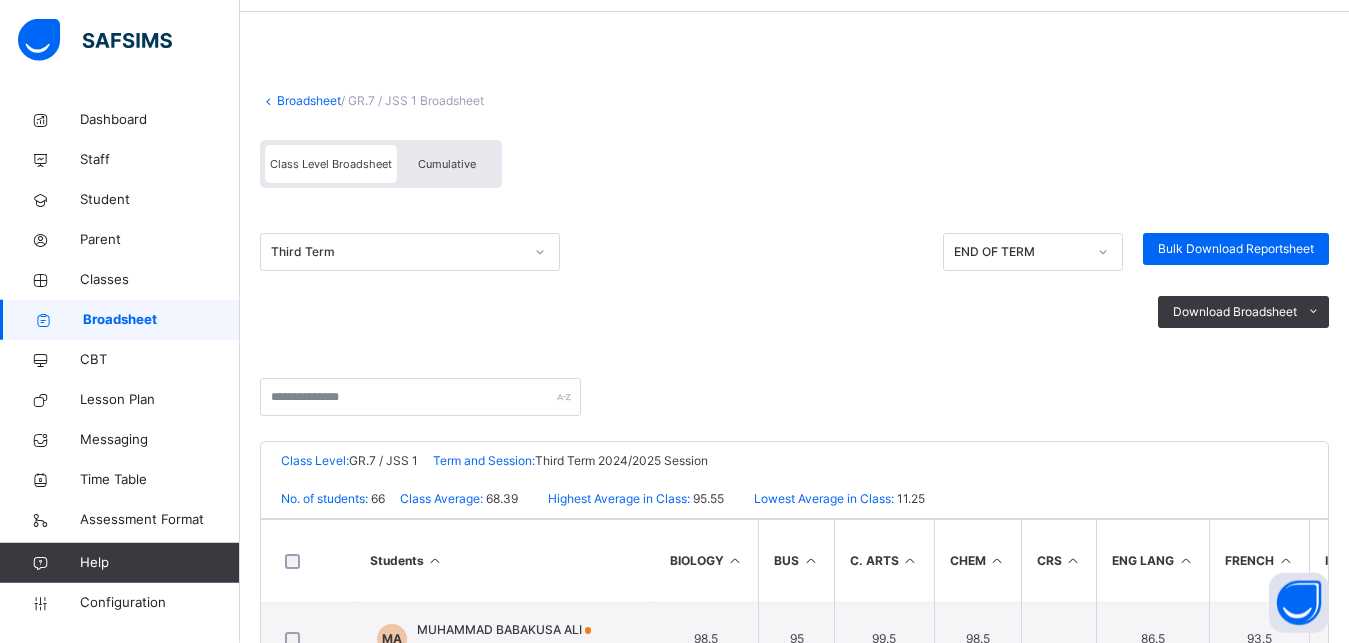 click on "Broadsheet" at bounding box center [309, 100] 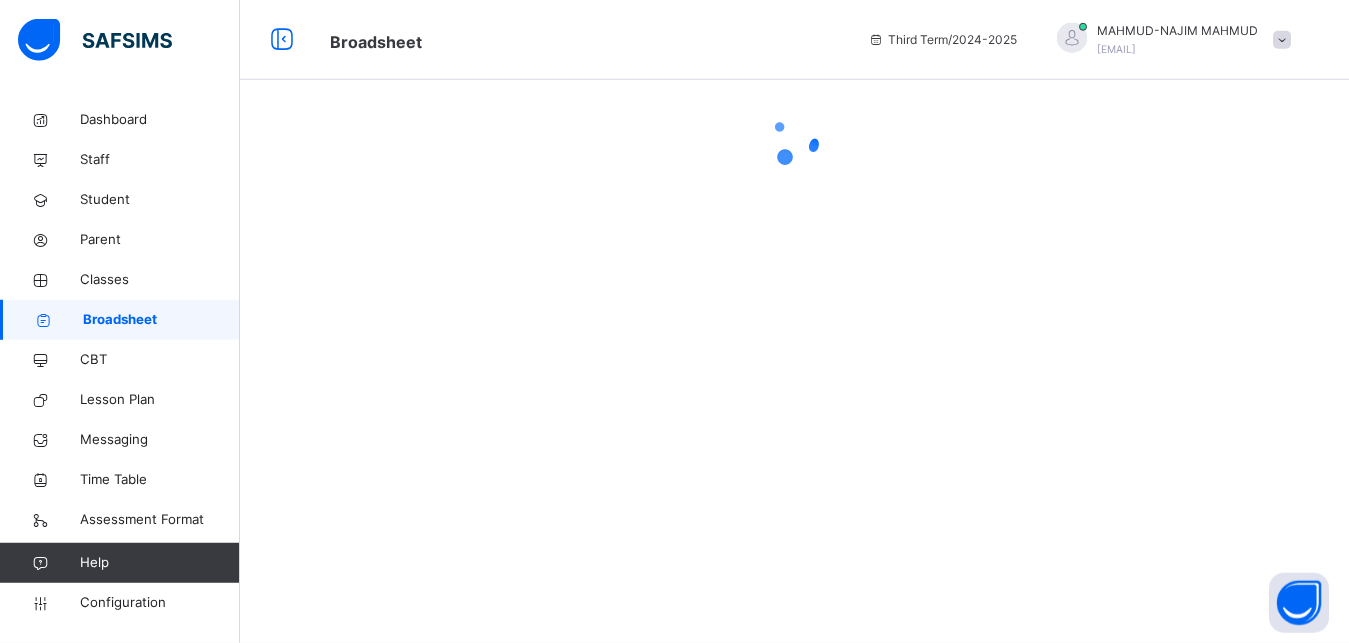 scroll, scrollTop: 0, scrollLeft: 0, axis: both 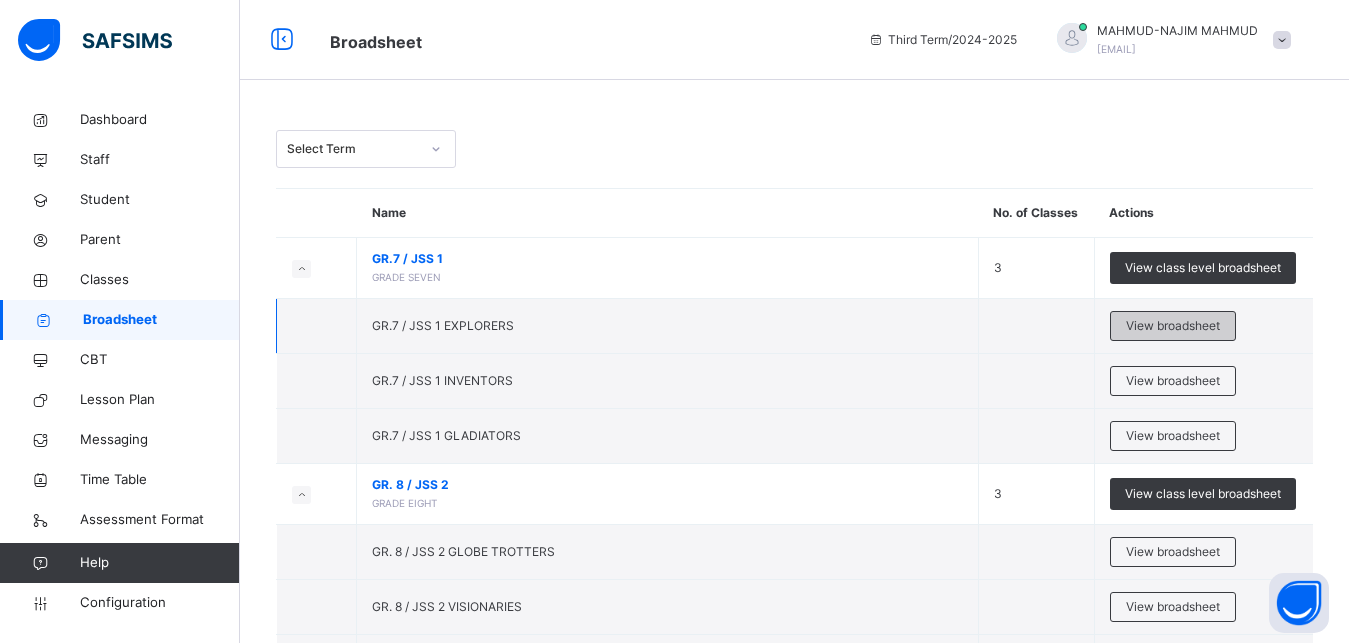 click on "View broadsheet" at bounding box center (1173, 326) 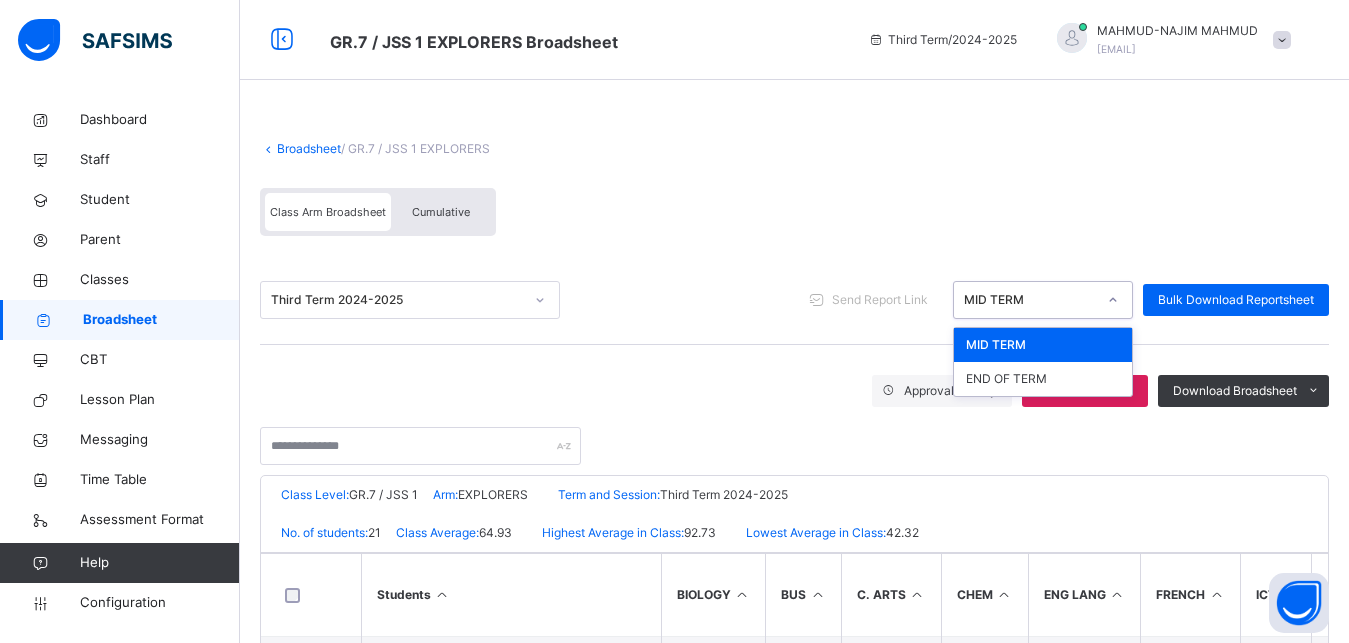 click 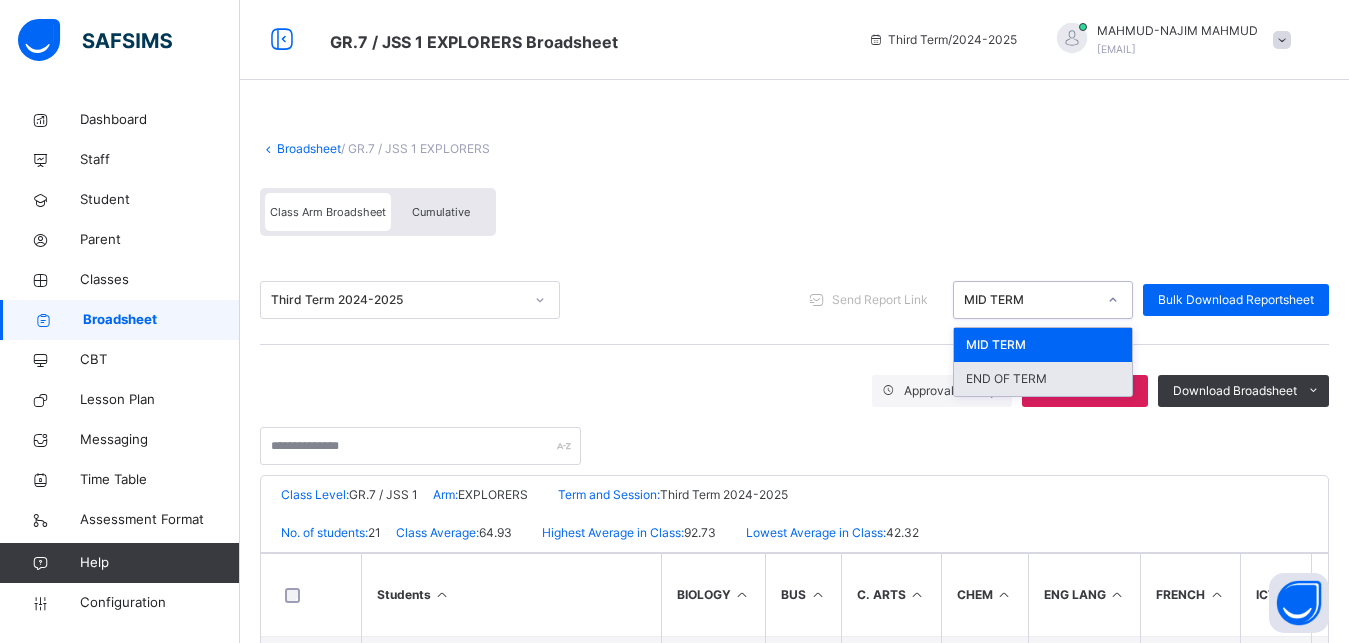 click on "END OF TERM" at bounding box center (1043, 379) 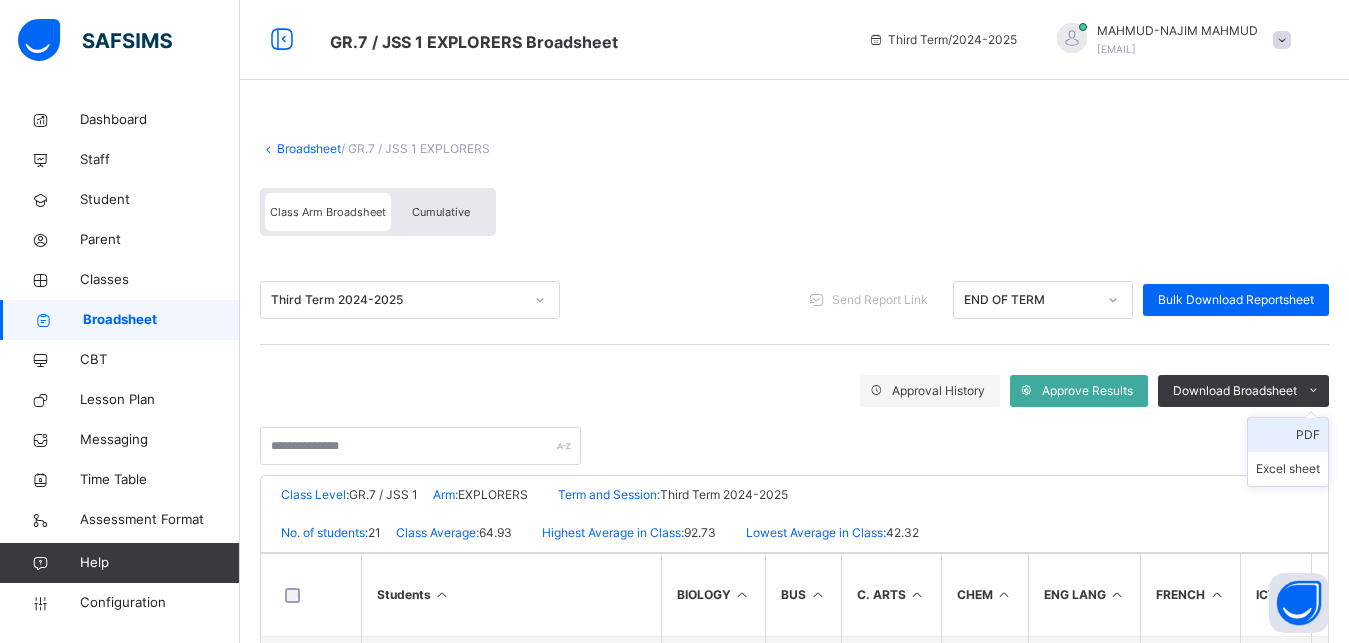 click on "PDF" at bounding box center [1288, 435] 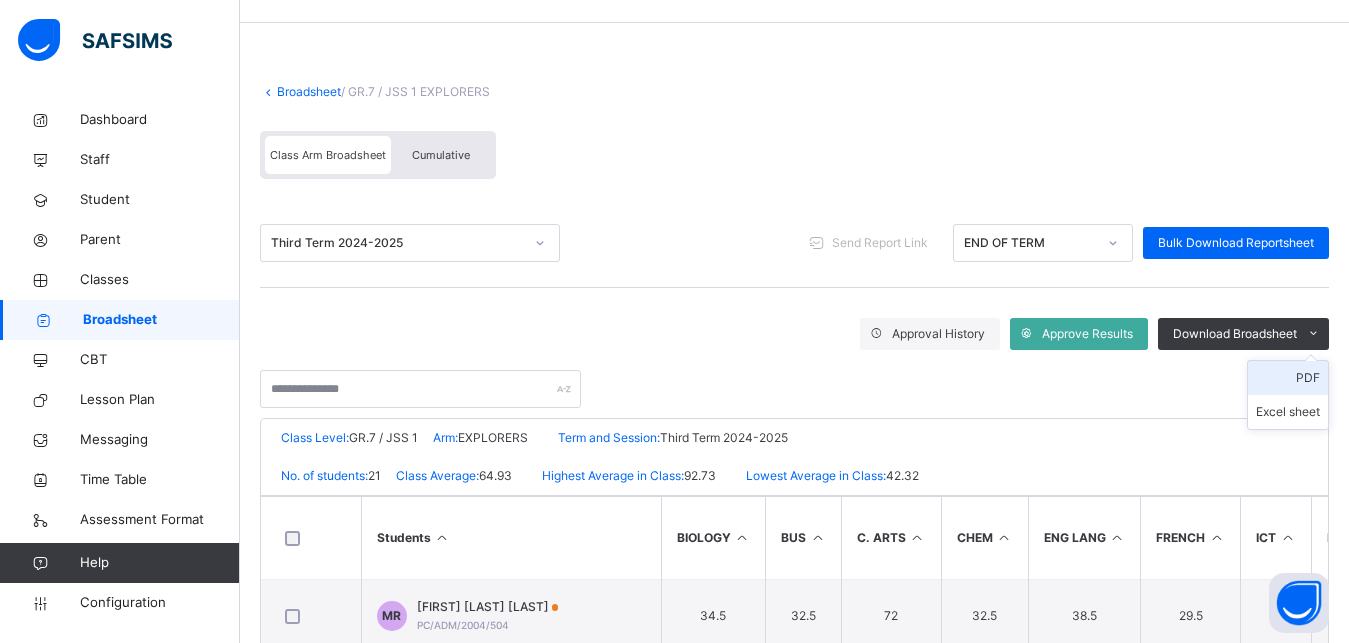 scroll, scrollTop: 130, scrollLeft: 0, axis: vertical 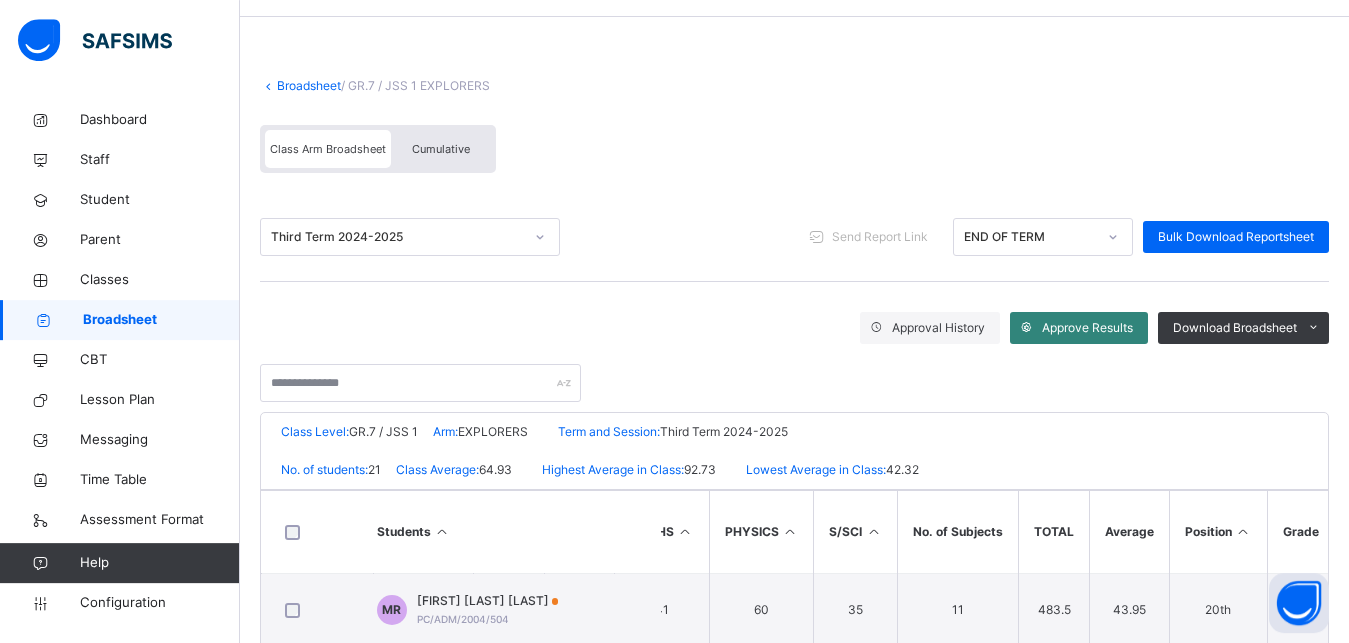 click on "Approve Results" at bounding box center (1087, 328) 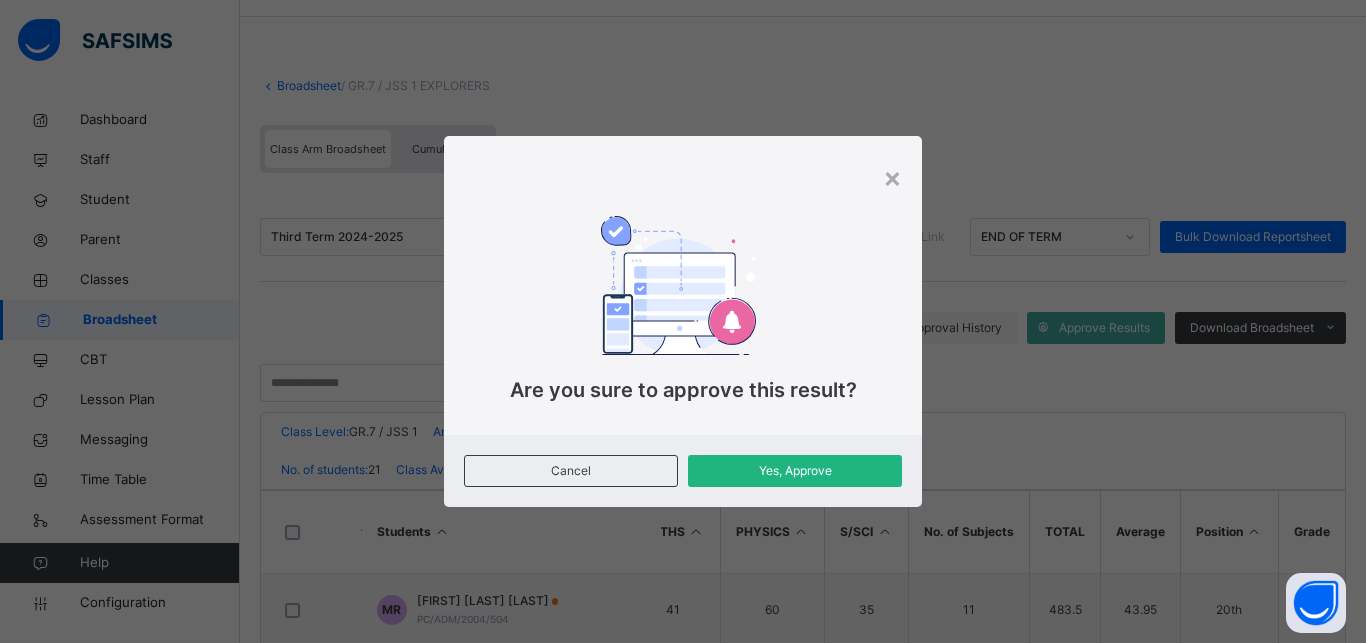 click on "Yes, Approve" at bounding box center (795, 471) 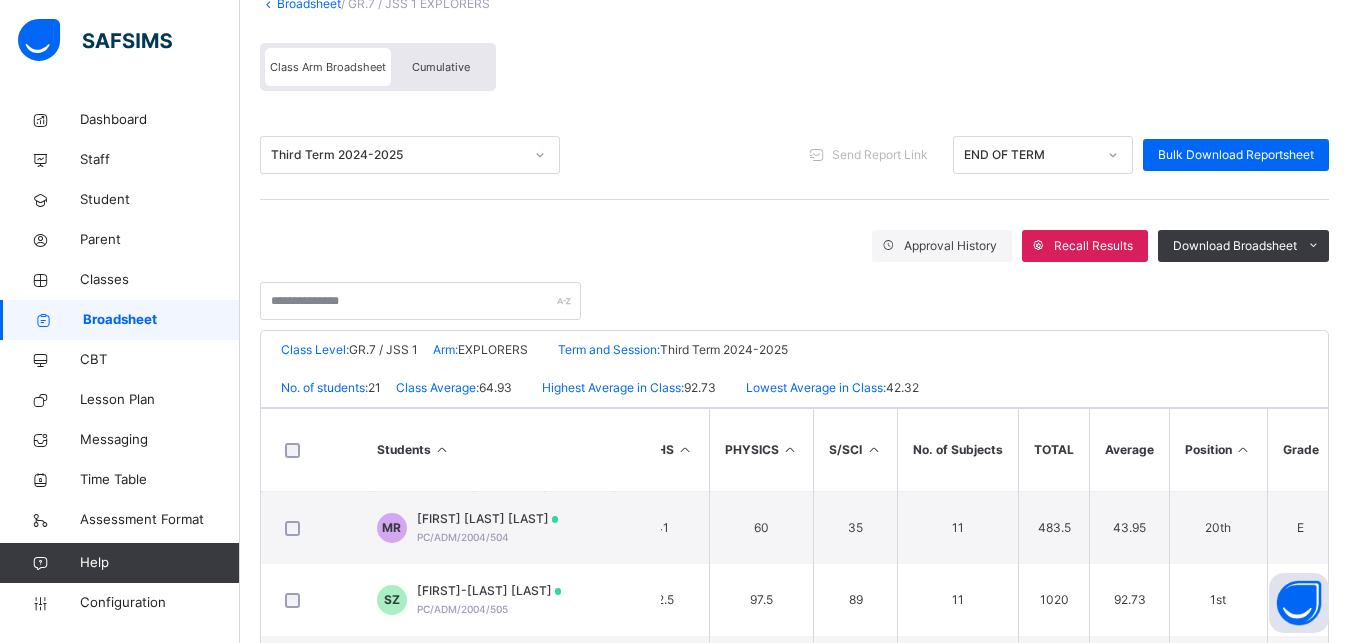 scroll, scrollTop: 83, scrollLeft: 0, axis: vertical 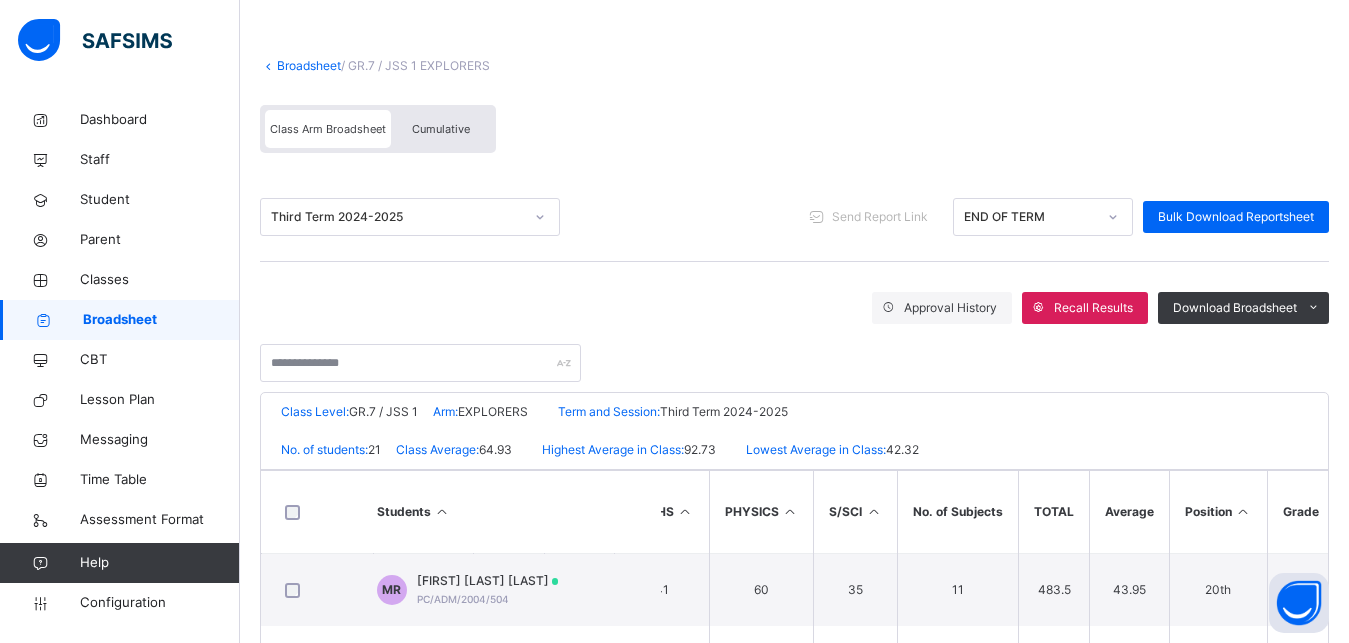 click on "Cumulative" at bounding box center [441, 129] 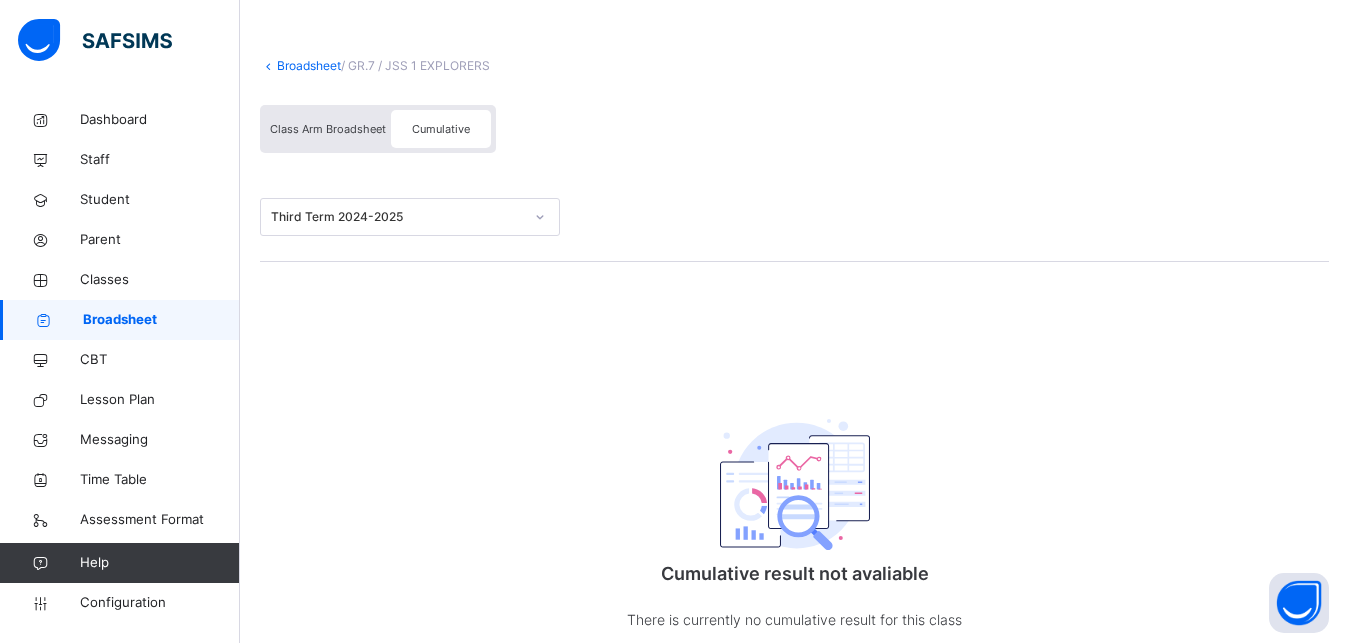 scroll, scrollTop: 0, scrollLeft: 0, axis: both 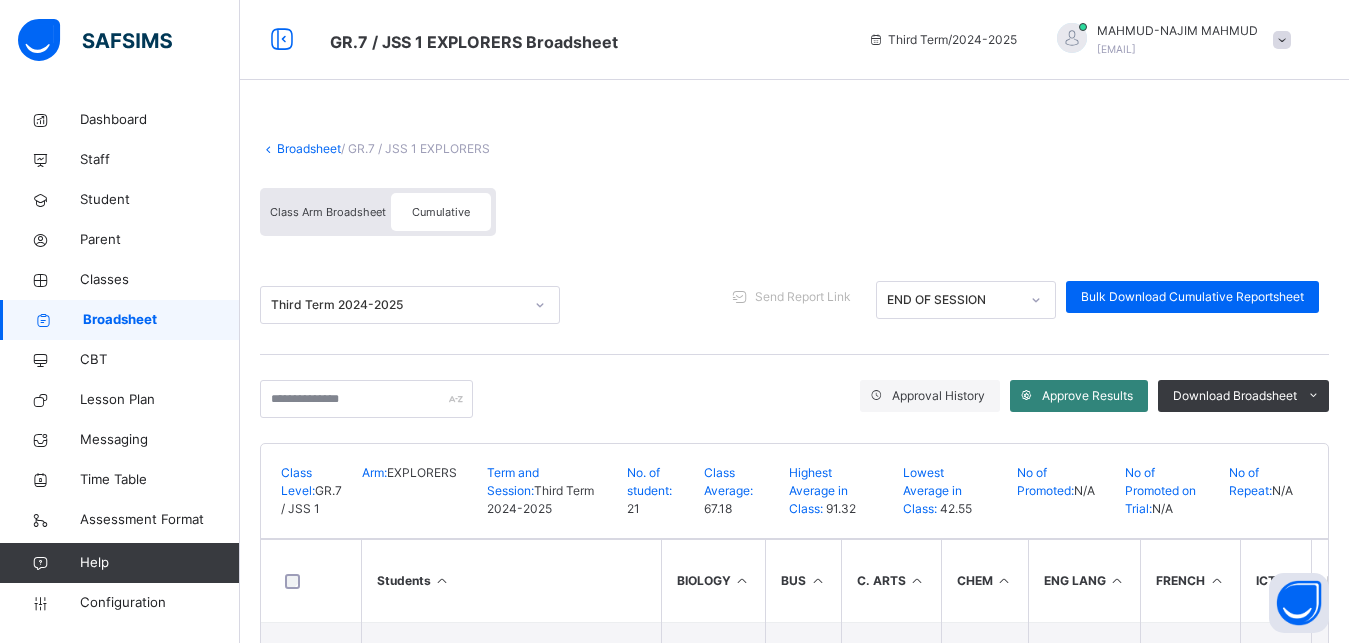 click on "Approve Results" at bounding box center (1087, 396) 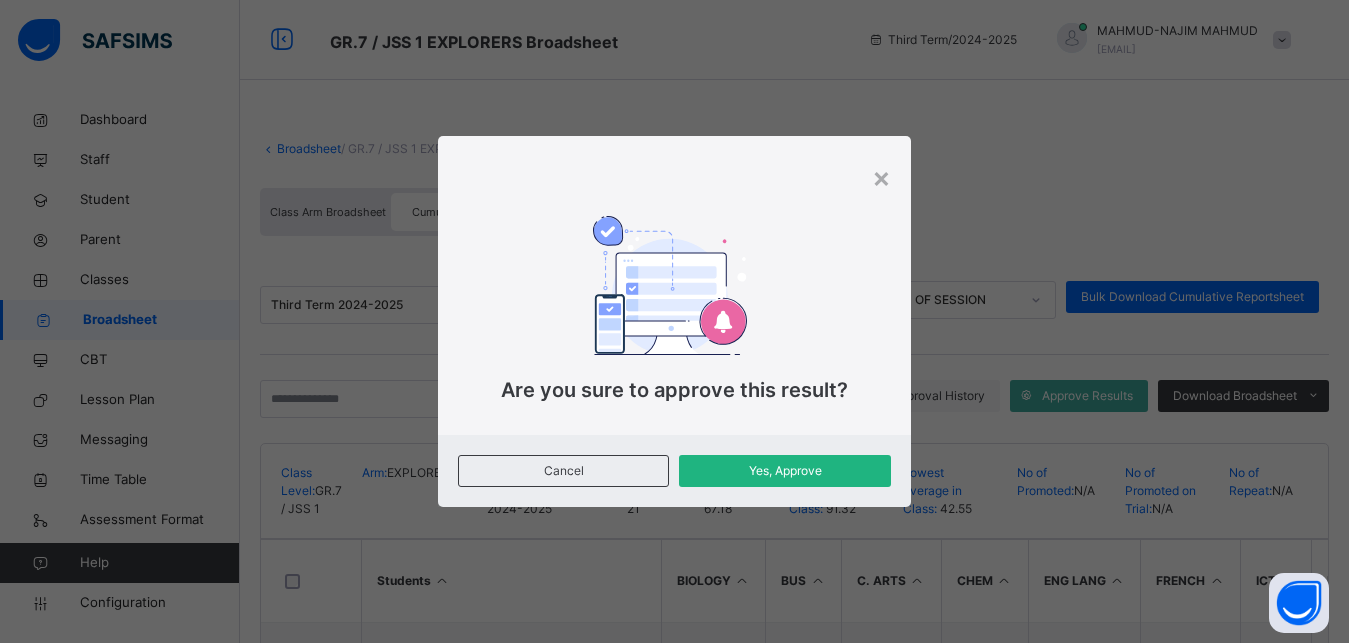 click on "Yes, Approve" at bounding box center [784, 471] 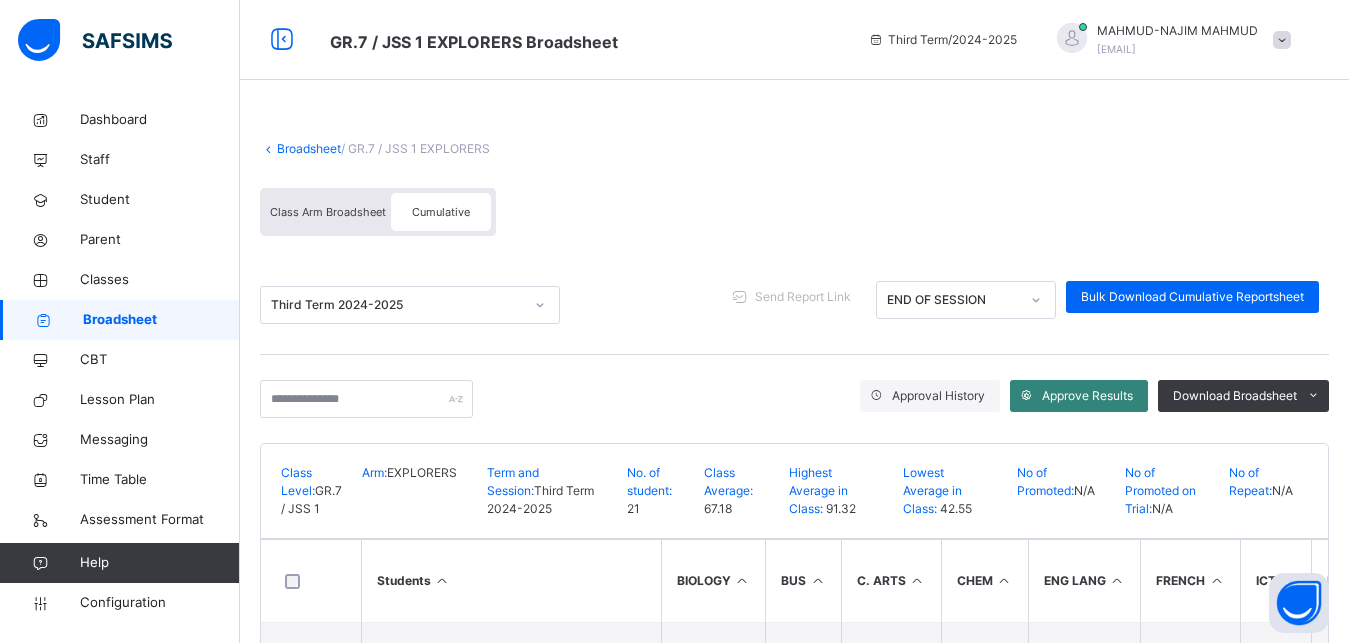 click on "Approve Results" at bounding box center (1087, 396) 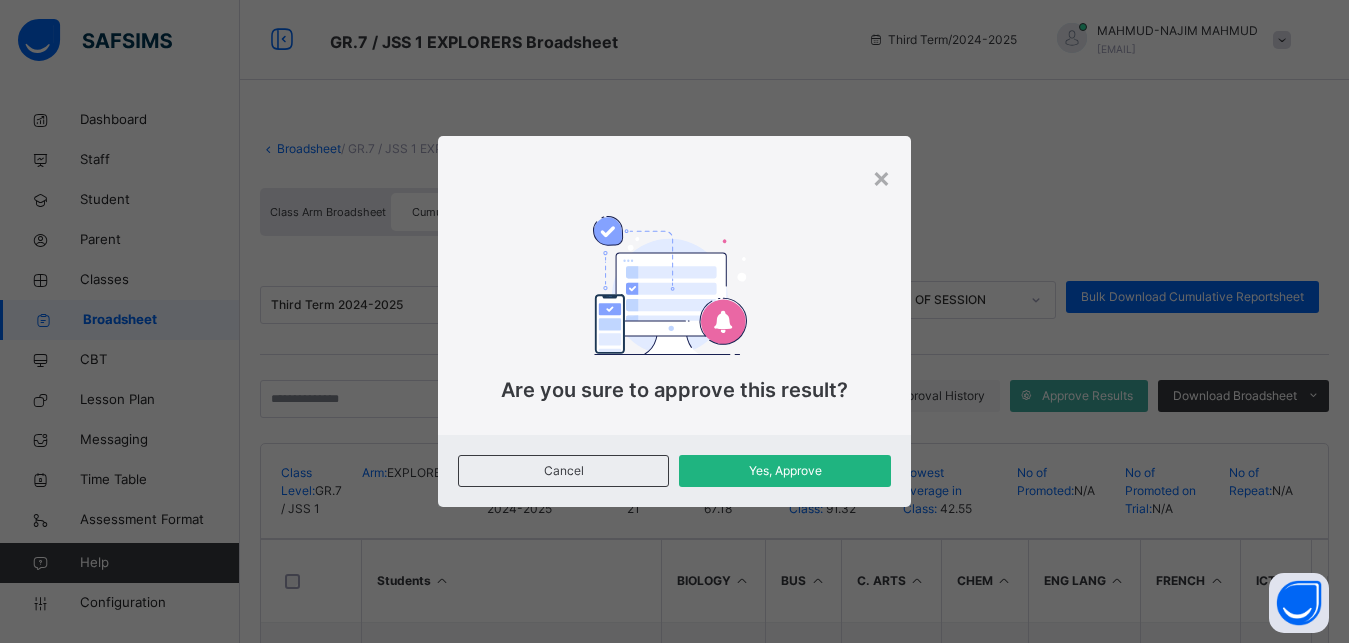 click on "Yes, Approve" at bounding box center [784, 471] 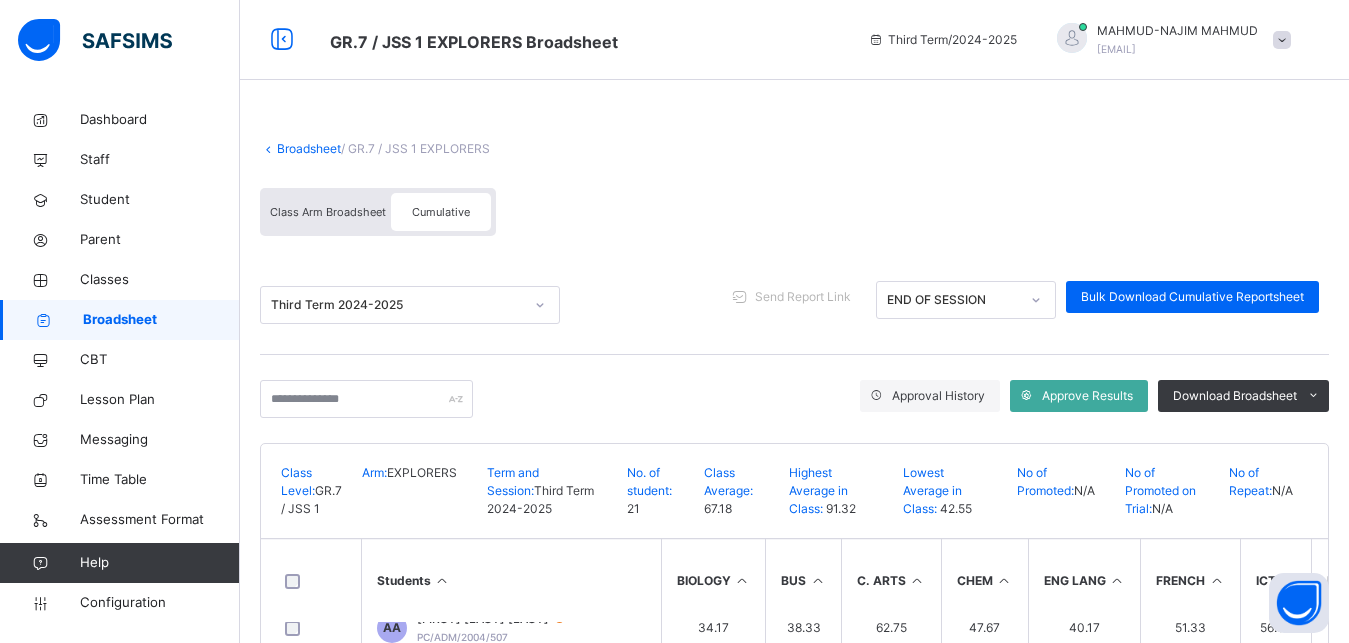 scroll, scrollTop: 296, scrollLeft: 0, axis: vertical 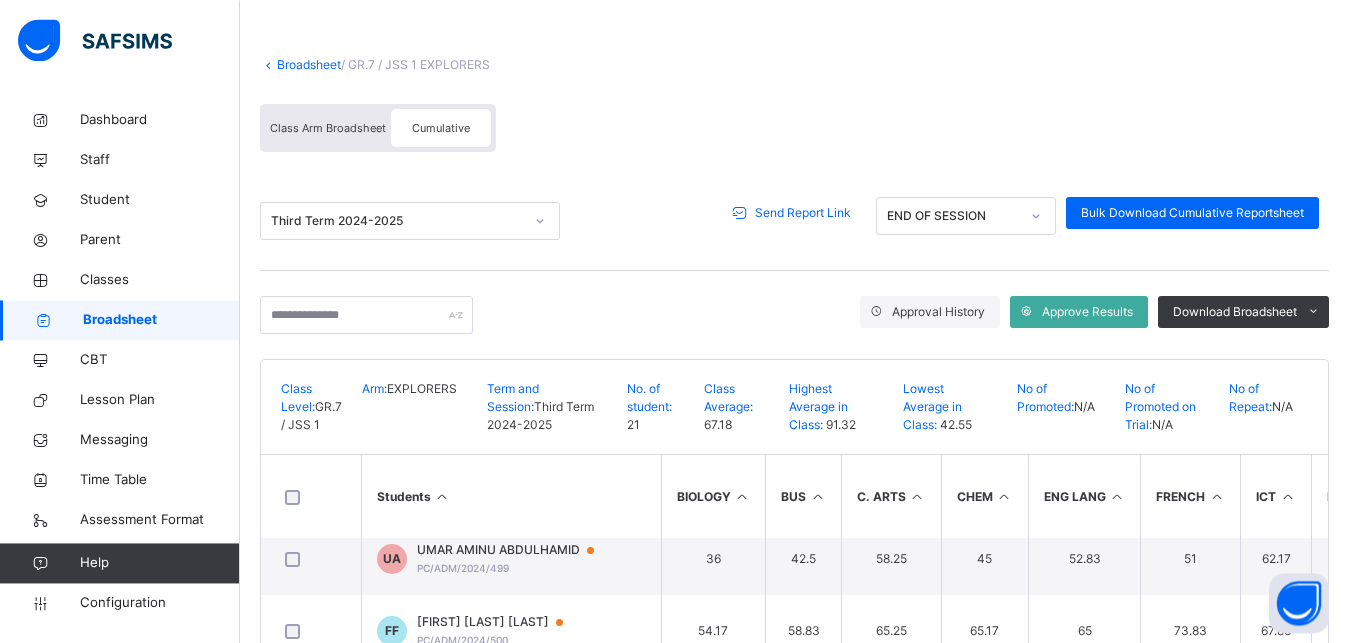 click on "Class Arm Broadsheet" at bounding box center (328, 128) 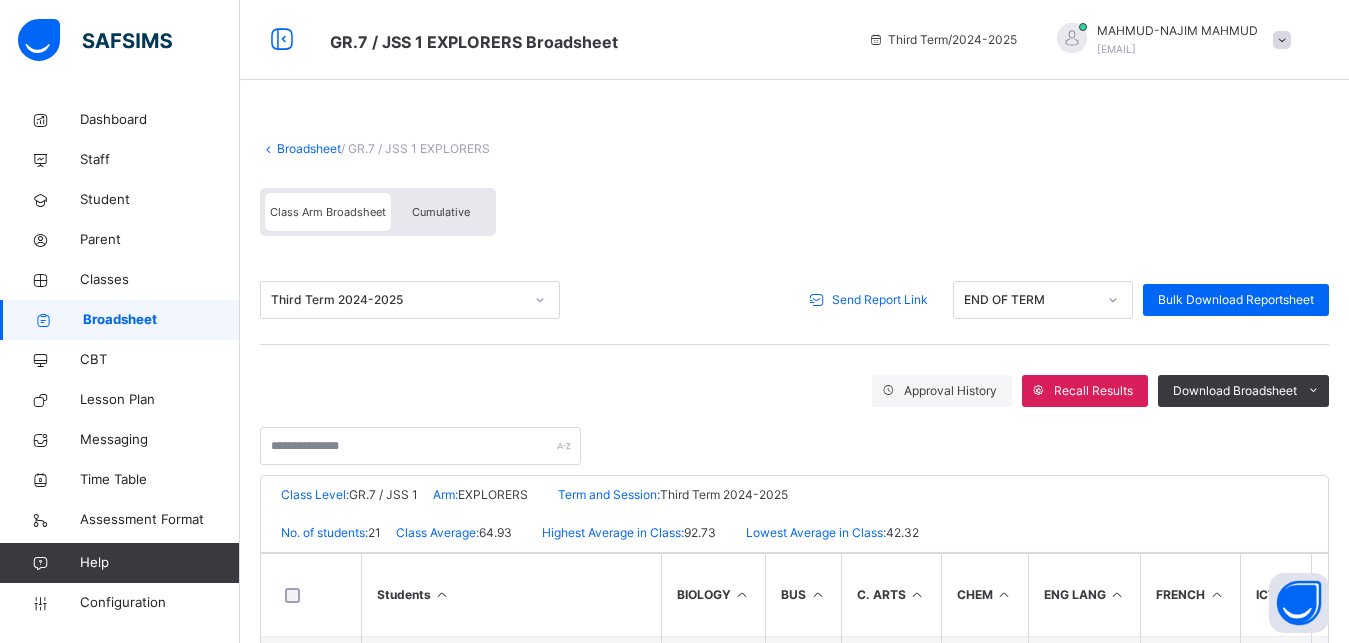 scroll, scrollTop: 63, scrollLeft: 0, axis: vertical 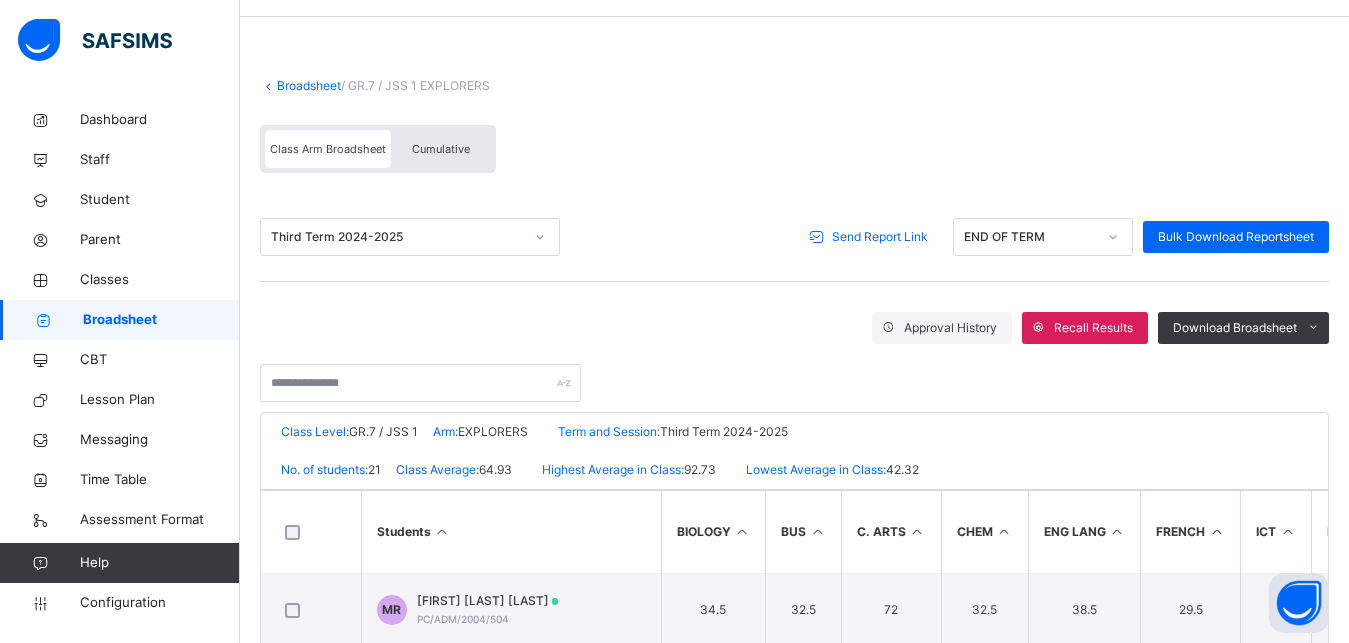 click on "Cumulative" at bounding box center (441, 149) 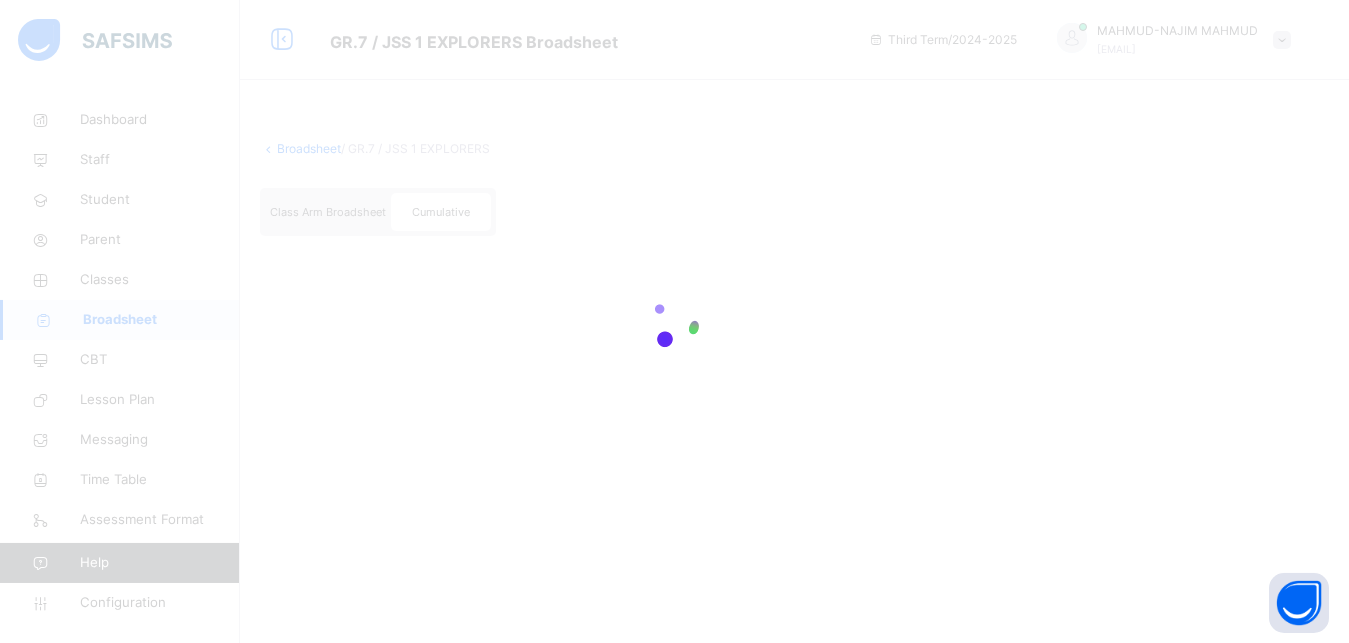 scroll, scrollTop: 0, scrollLeft: 0, axis: both 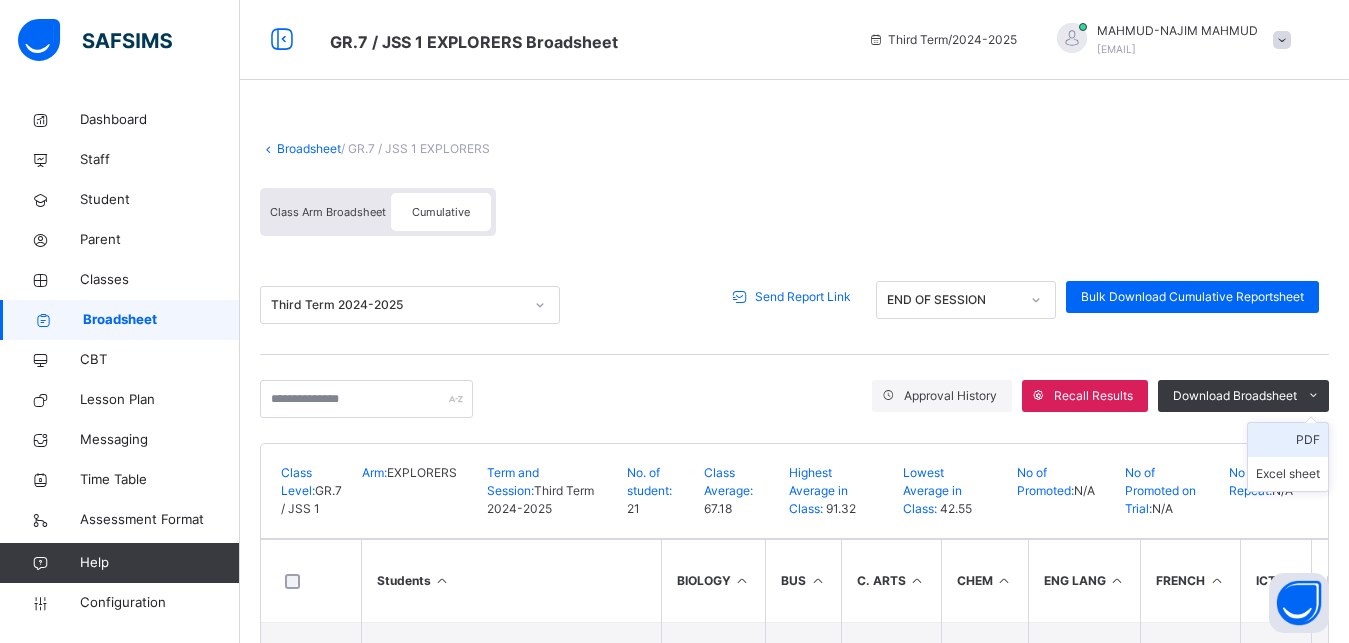 click on "PDF" at bounding box center (1288, 440) 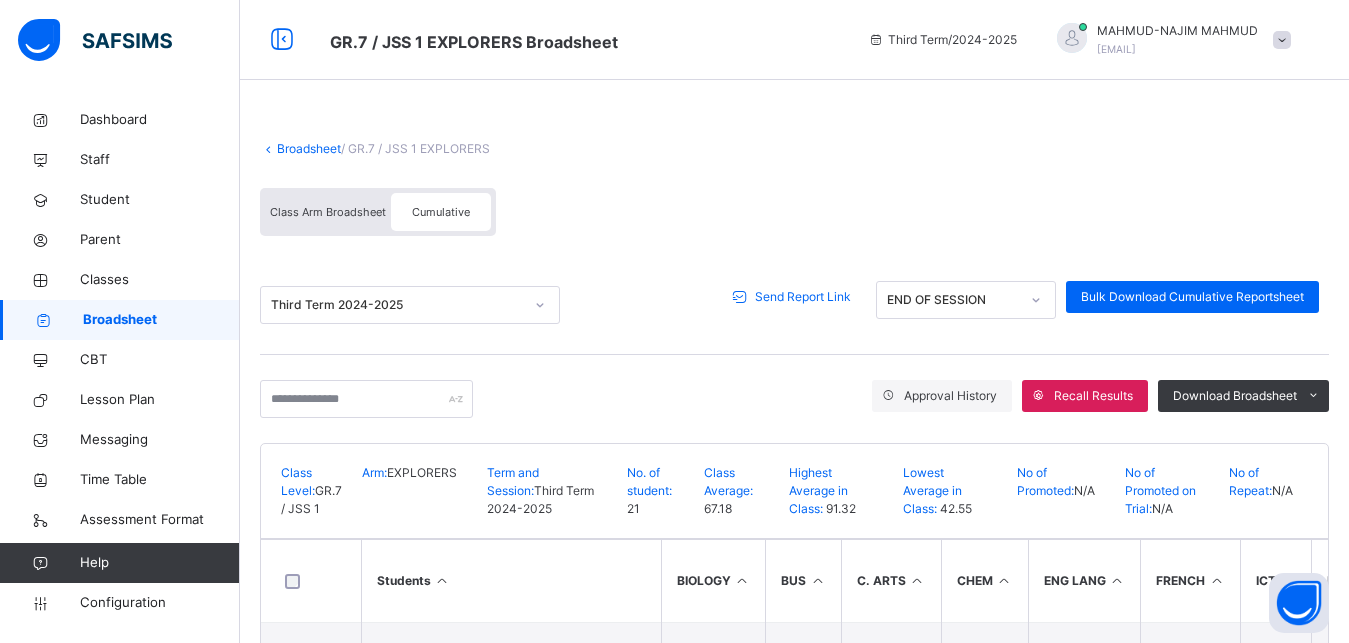 click on "Class Arm Broadsheet Cumulative" at bounding box center [378, 212] 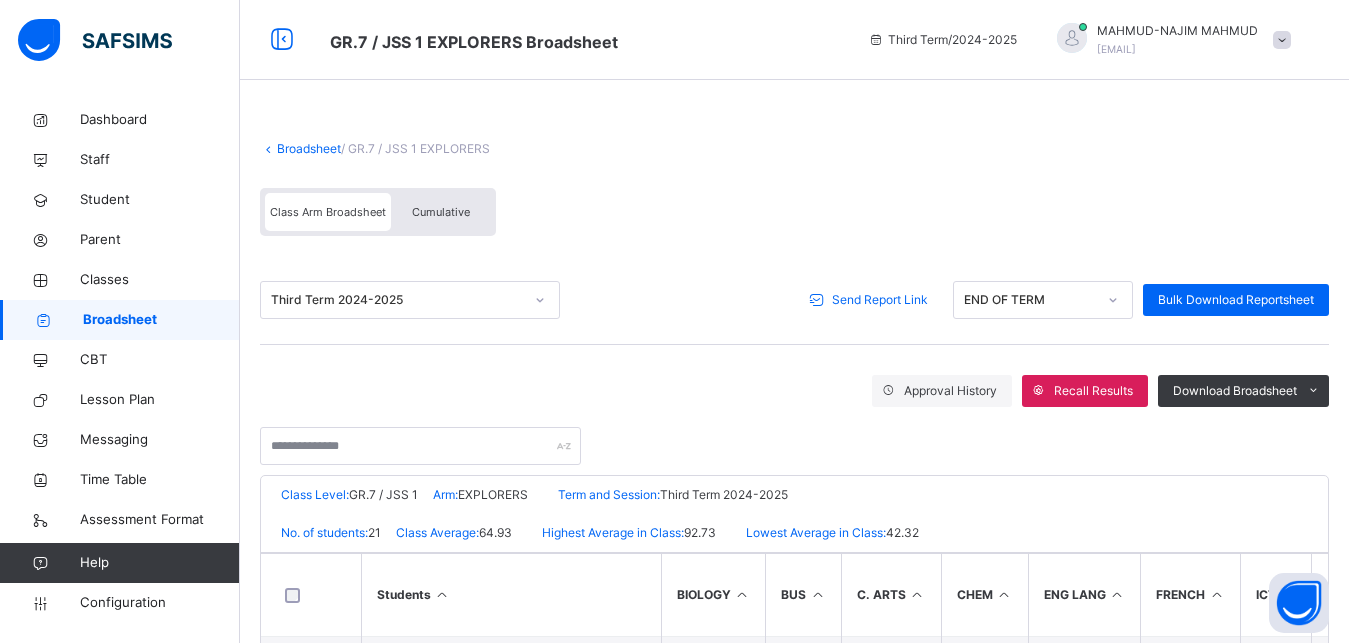 click on "Class Arm Broadsheet" at bounding box center (328, 212) 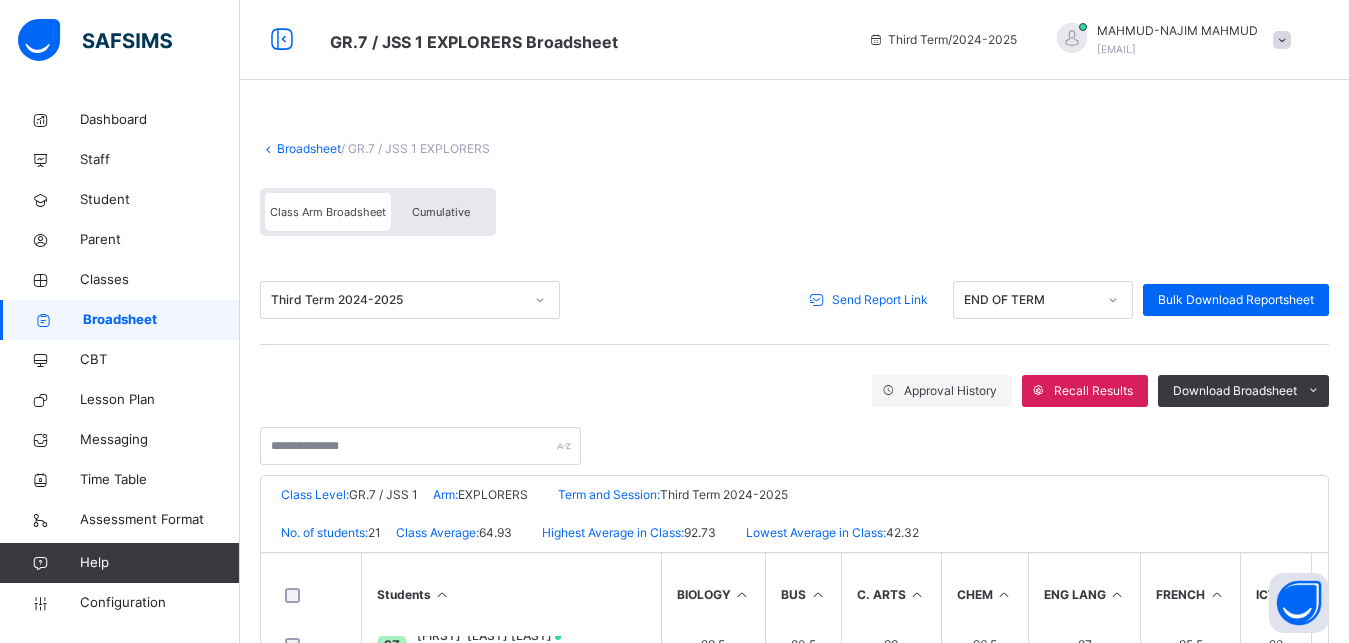 click on "Broadsheet" at bounding box center (309, 148) 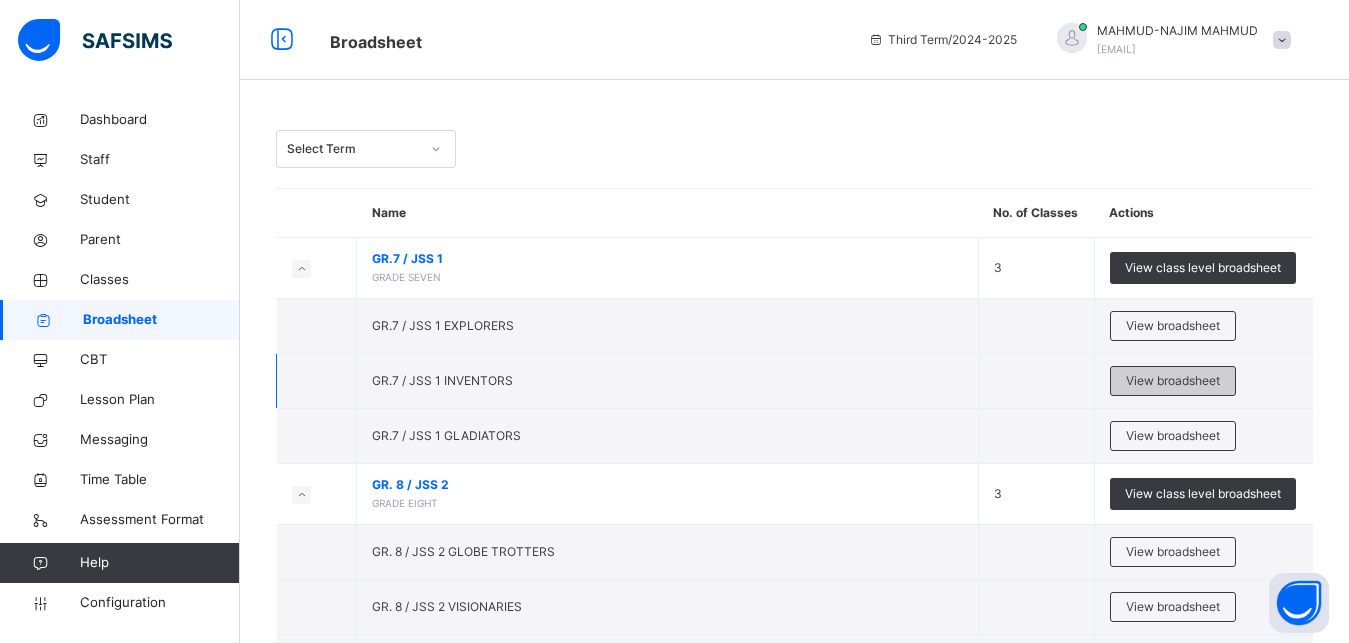 click on "View broadsheet" at bounding box center [1173, 381] 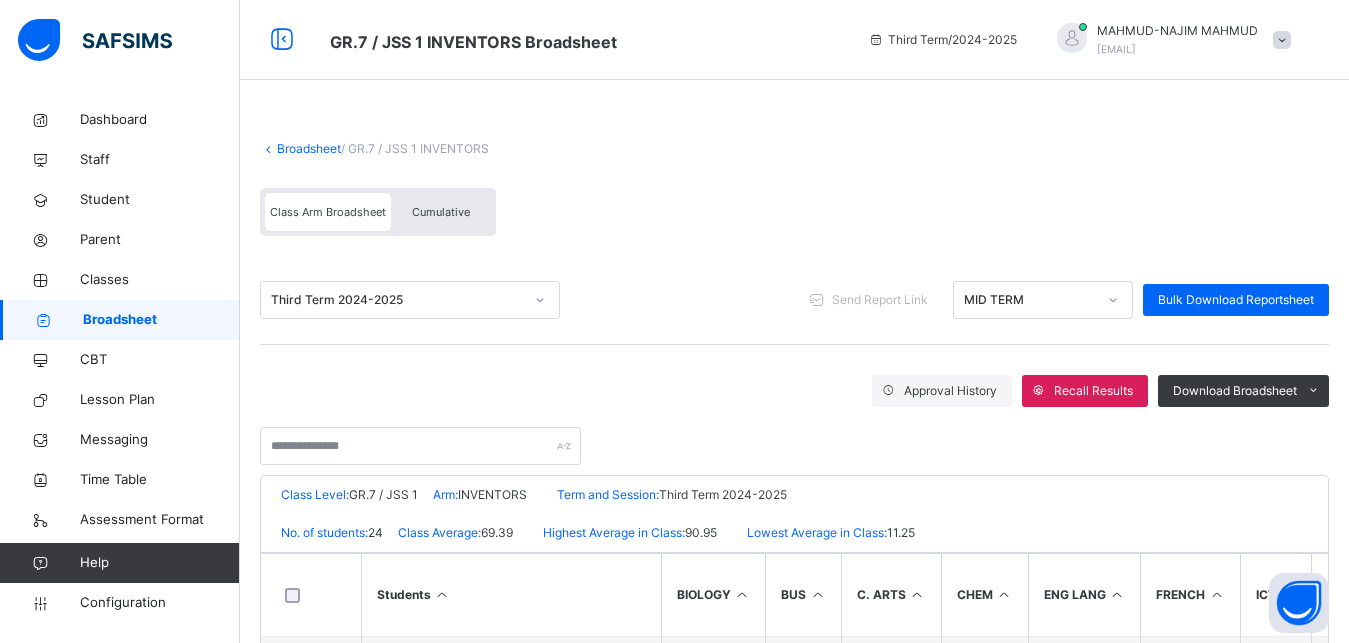 click 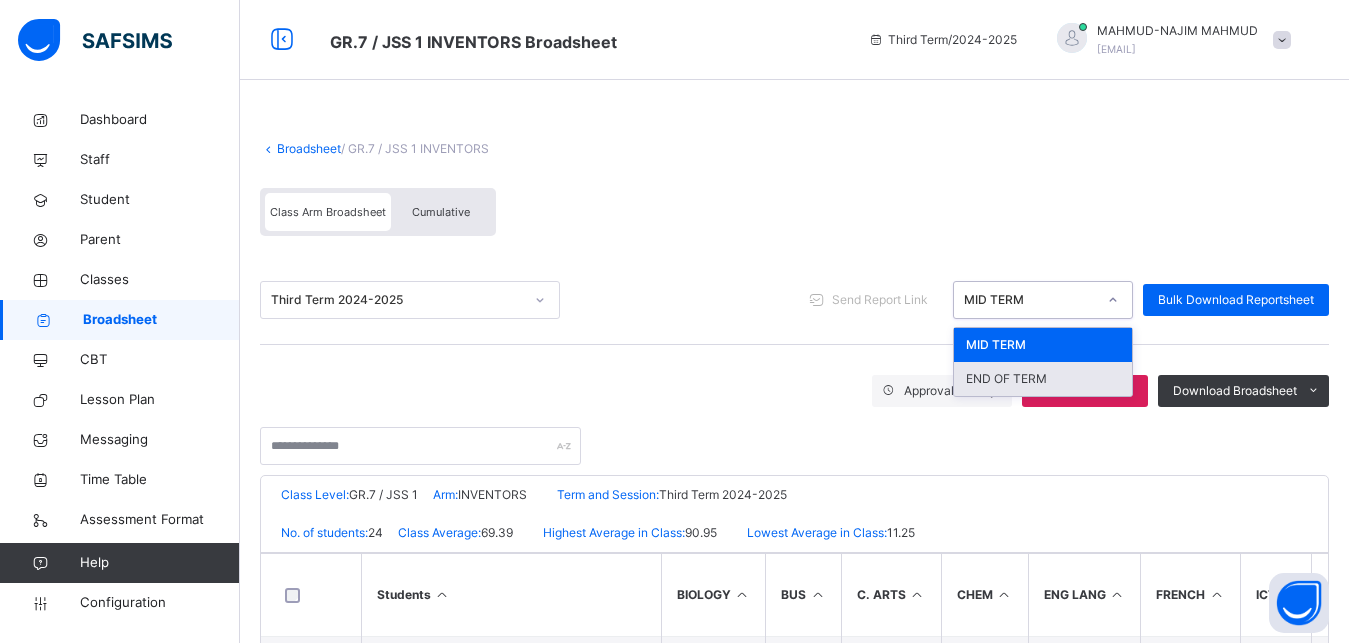 click on "END OF TERM" at bounding box center [1043, 379] 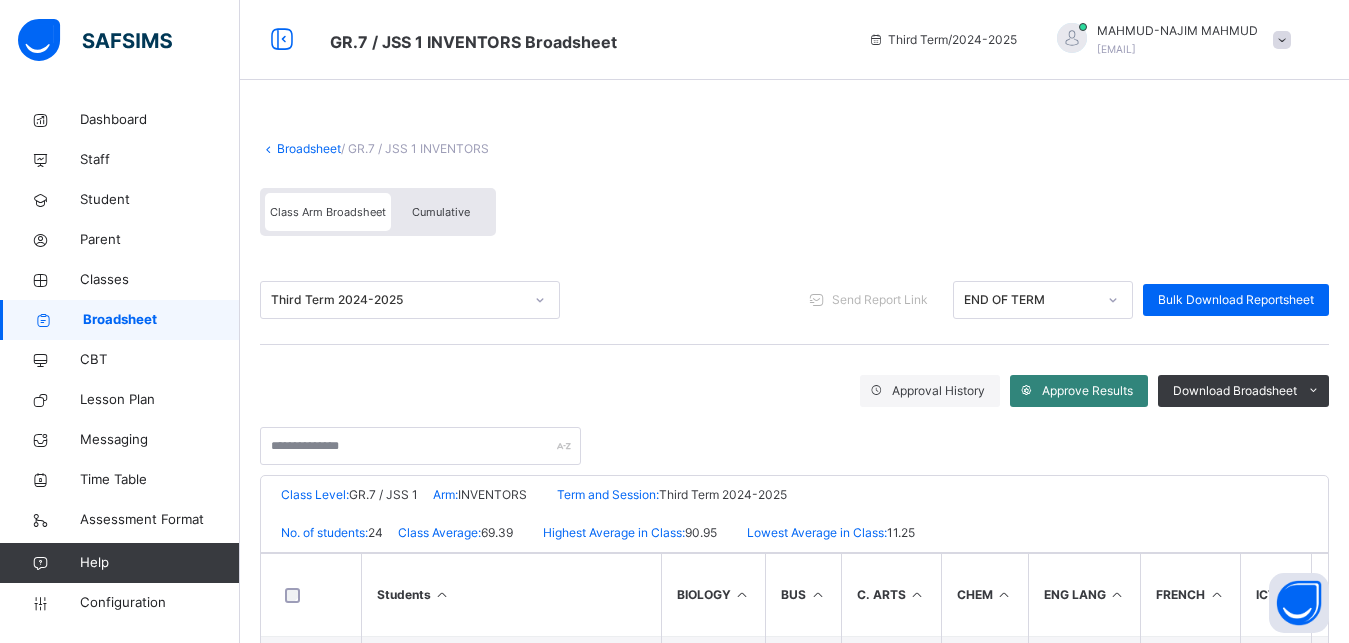 click on "Approve Results" at bounding box center [1087, 391] 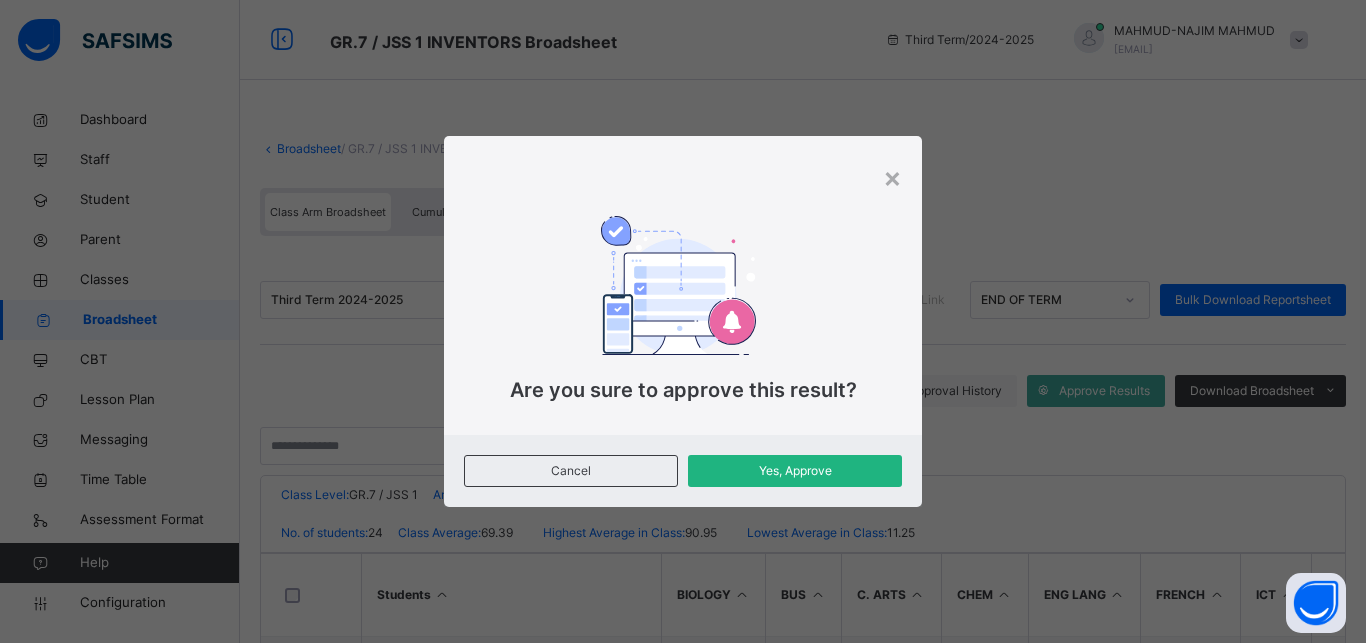 click on "Yes, Approve" at bounding box center (795, 471) 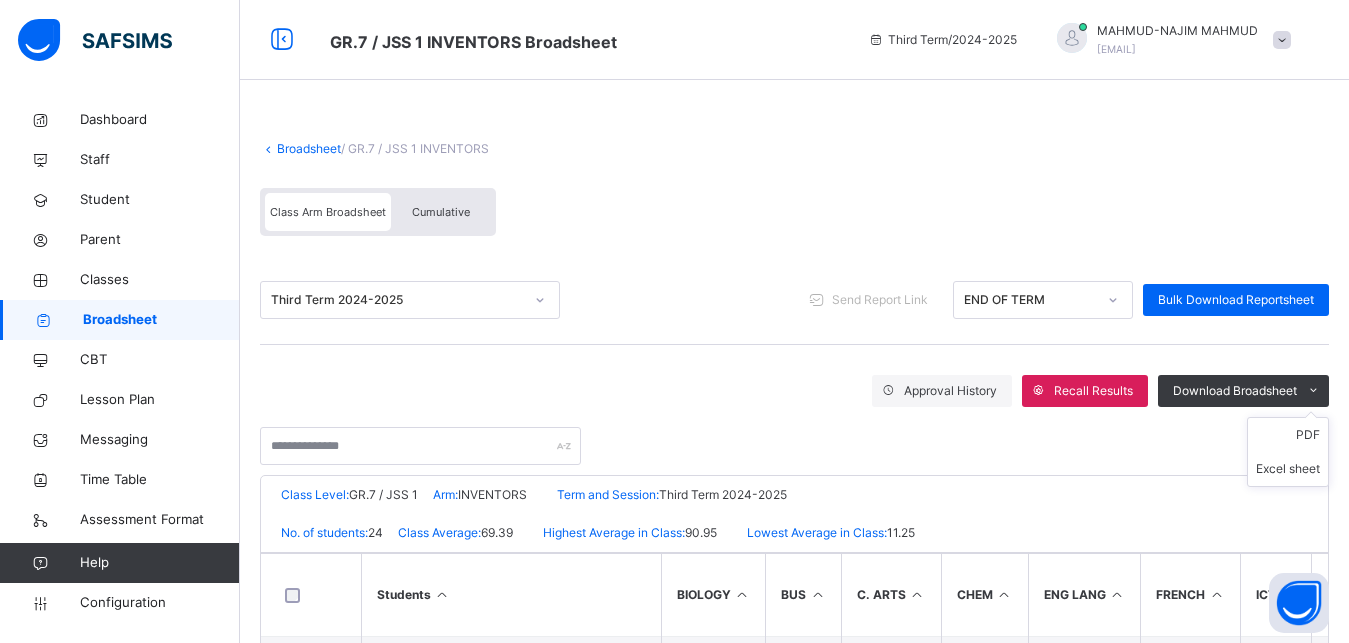 click on "PDF Excel sheet" at bounding box center (1288, 452) 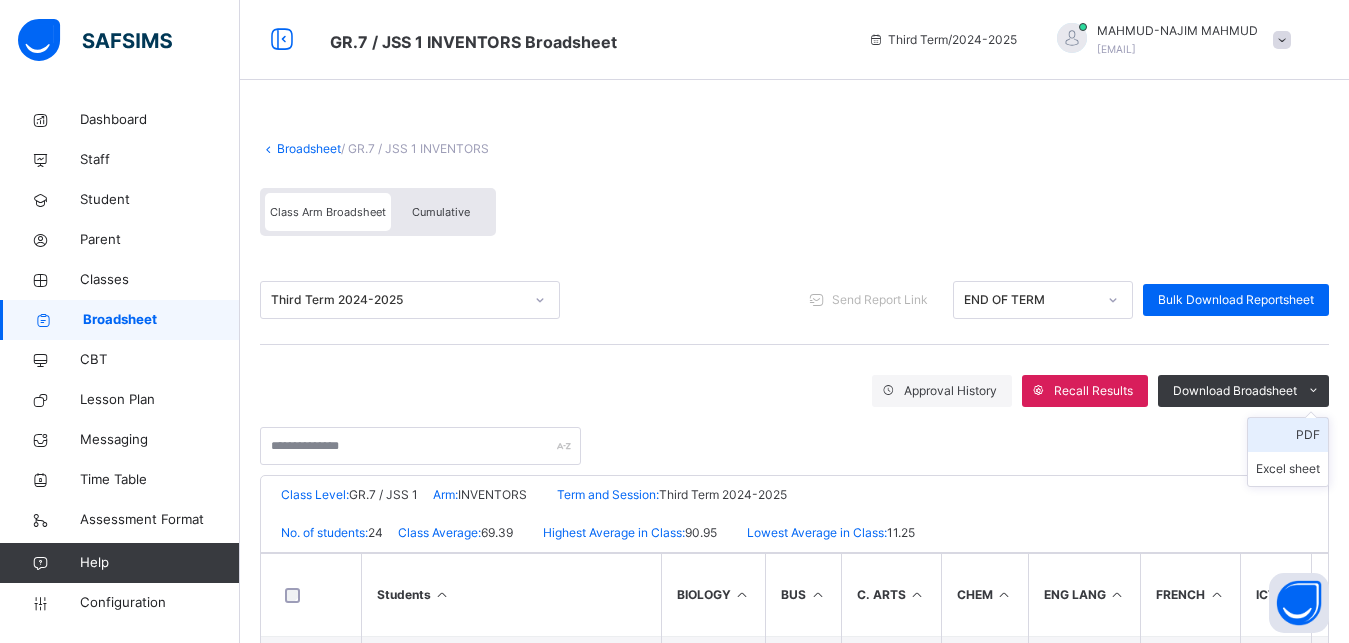click on "PDF" at bounding box center (1288, 435) 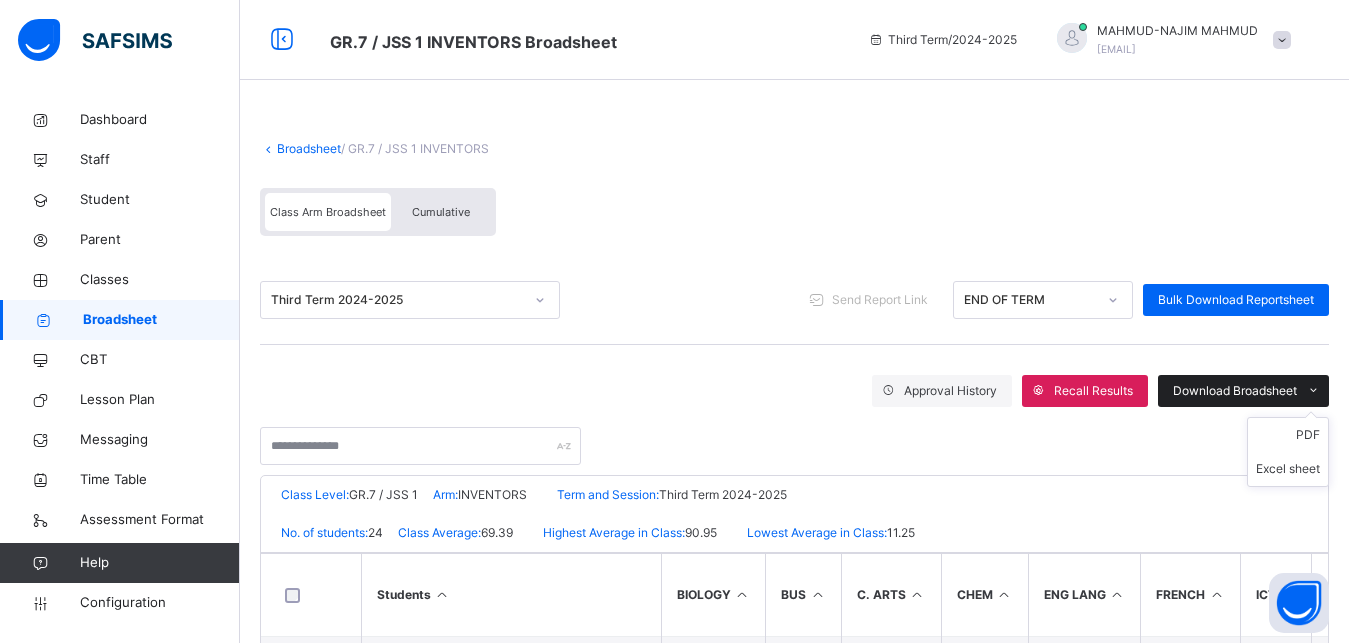 scroll, scrollTop: 0, scrollLeft: 0, axis: both 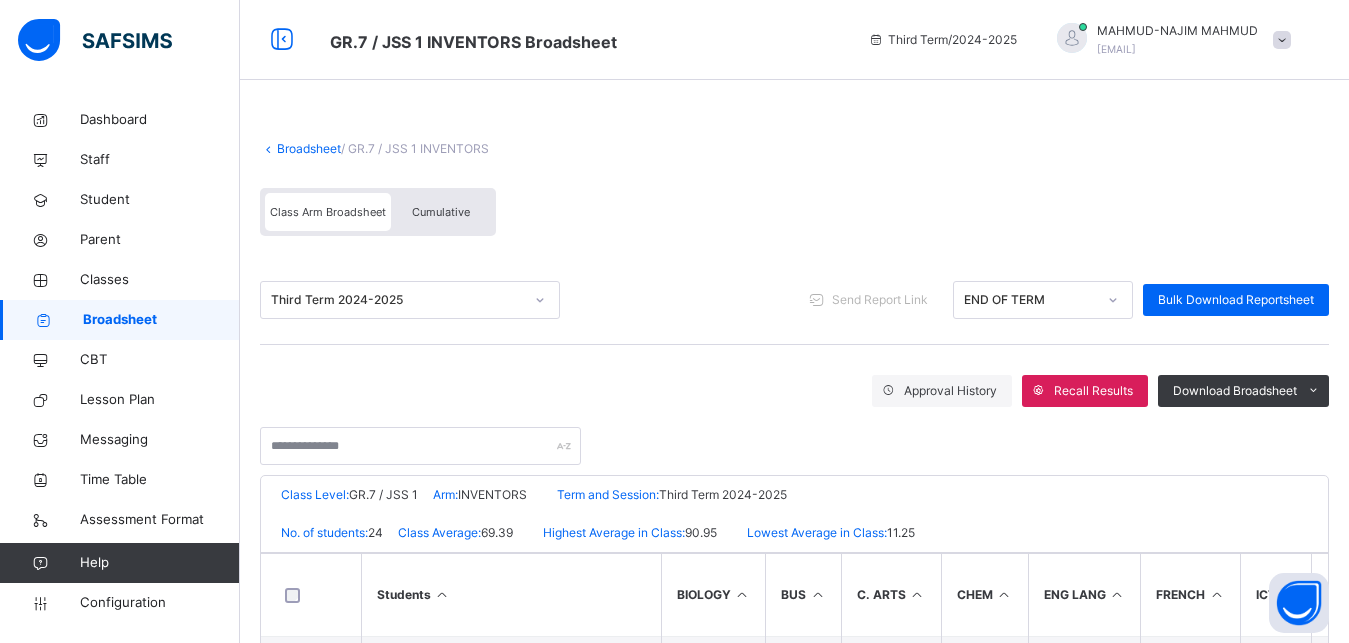 click on "Broadsheet" at bounding box center [309, 148] 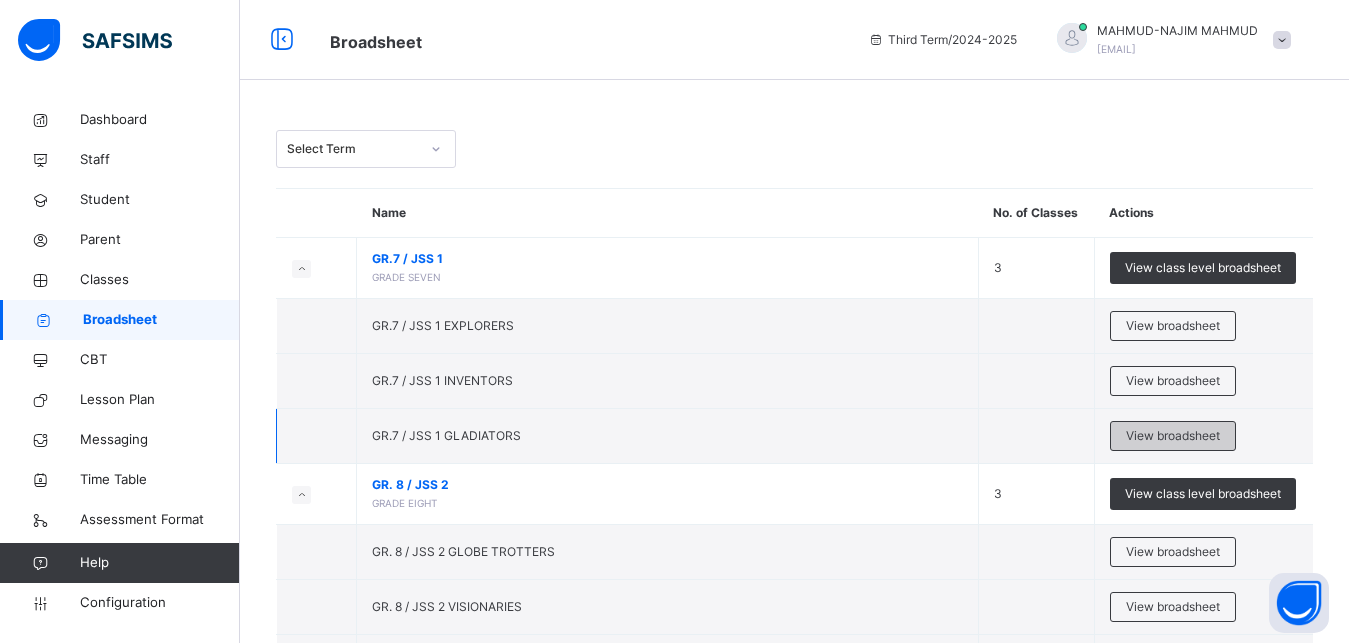 click on "View broadsheet" at bounding box center [1173, 436] 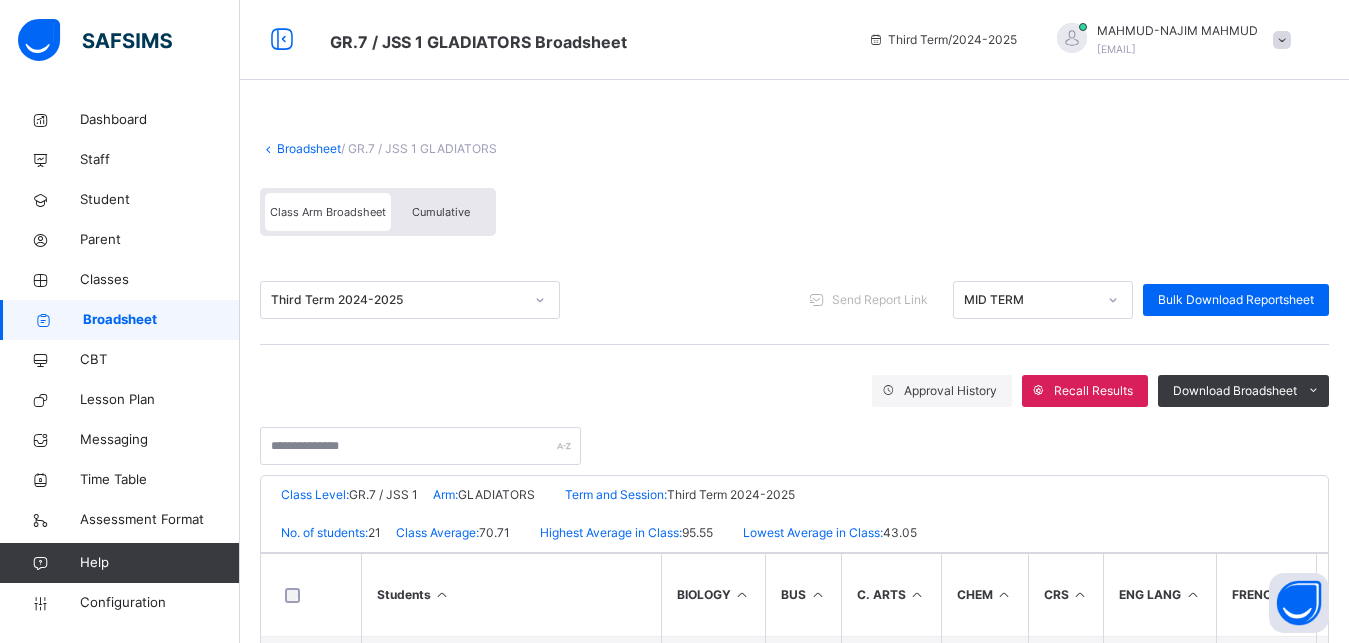 click at bounding box center [1113, 300] 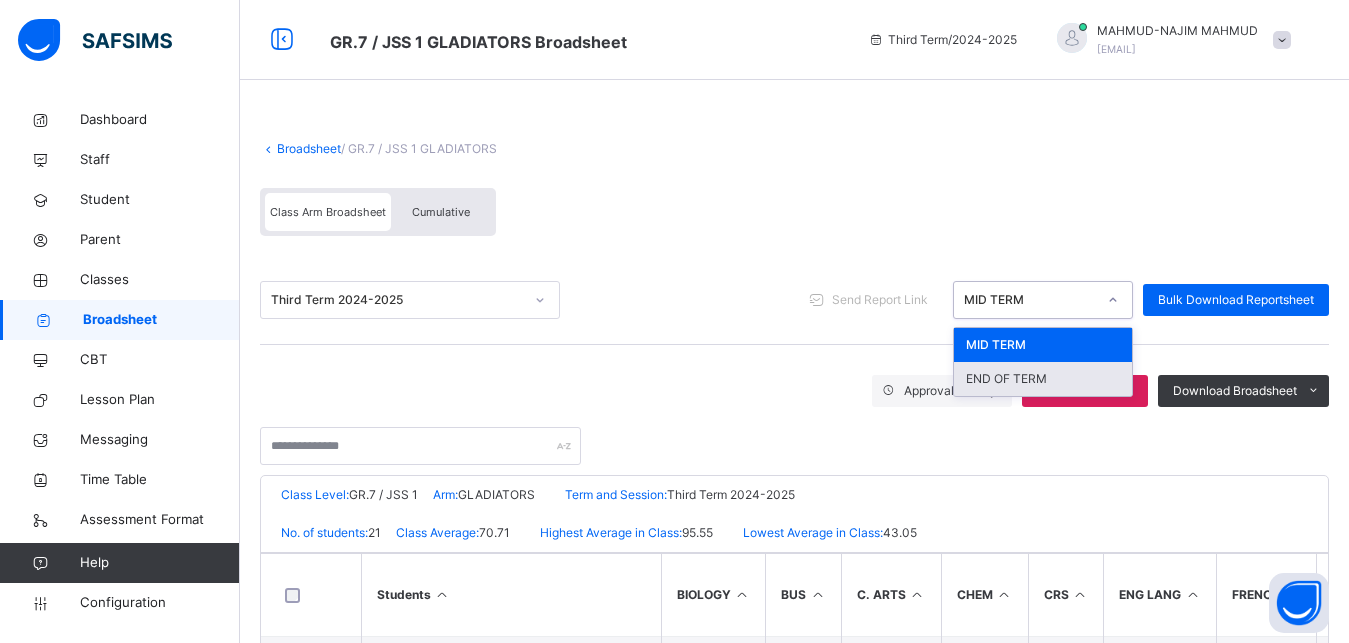 click on "END OF TERM" at bounding box center (1043, 379) 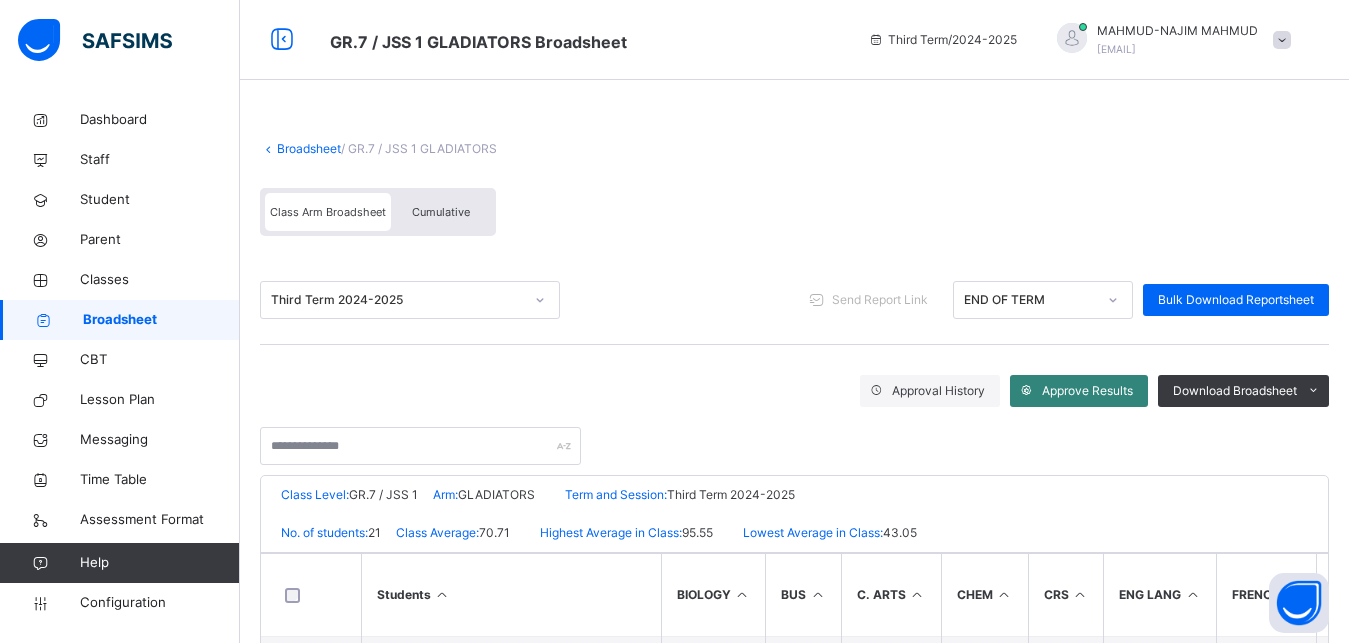 click on "Approve Results" at bounding box center (1087, 391) 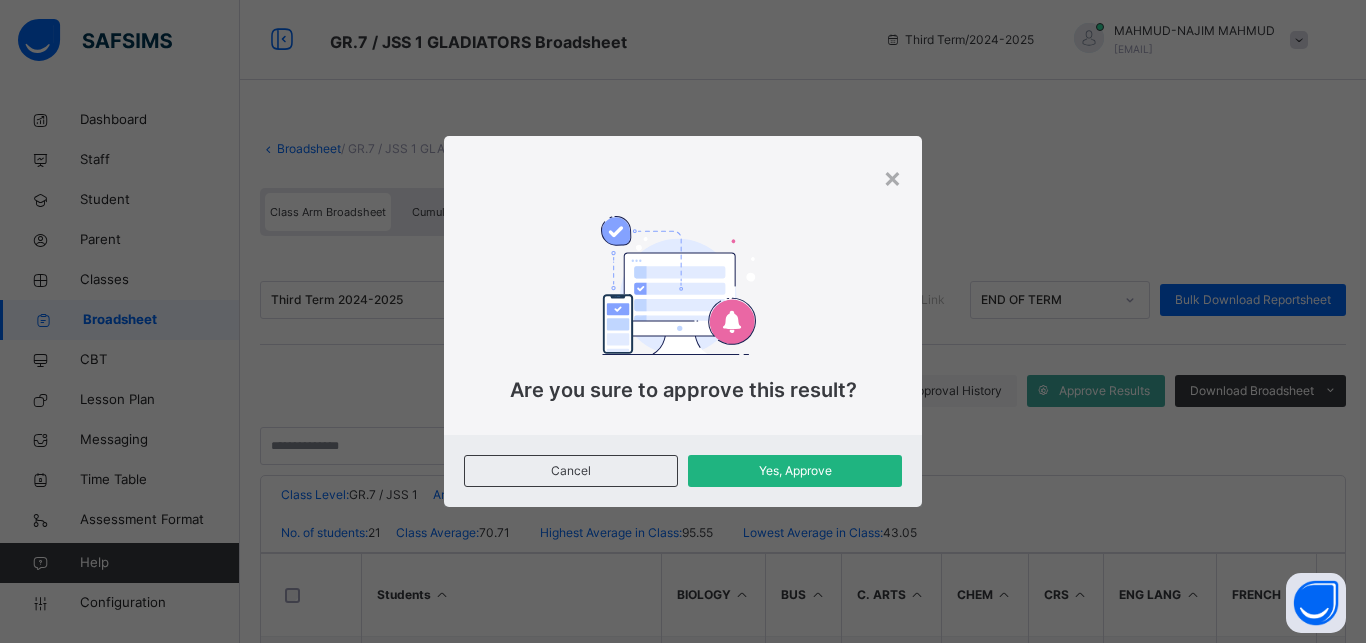 click on "Yes, Approve" at bounding box center (795, 471) 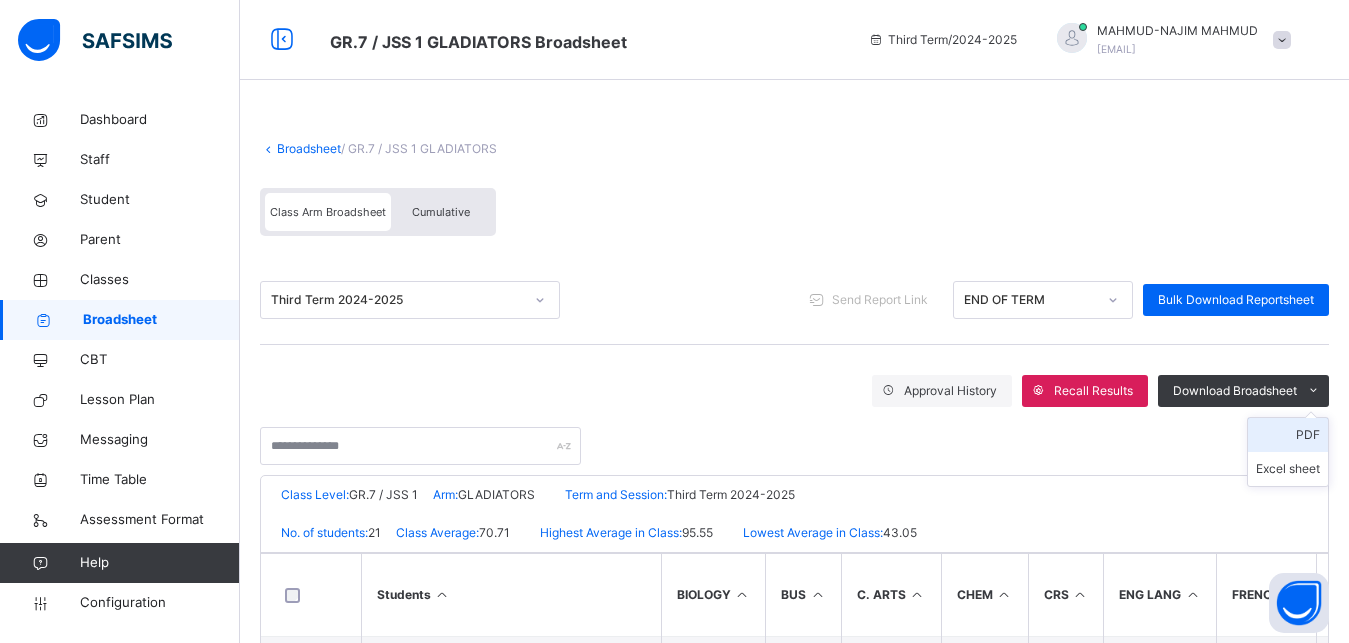 click on "PDF" at bounding box center (1288, 435) 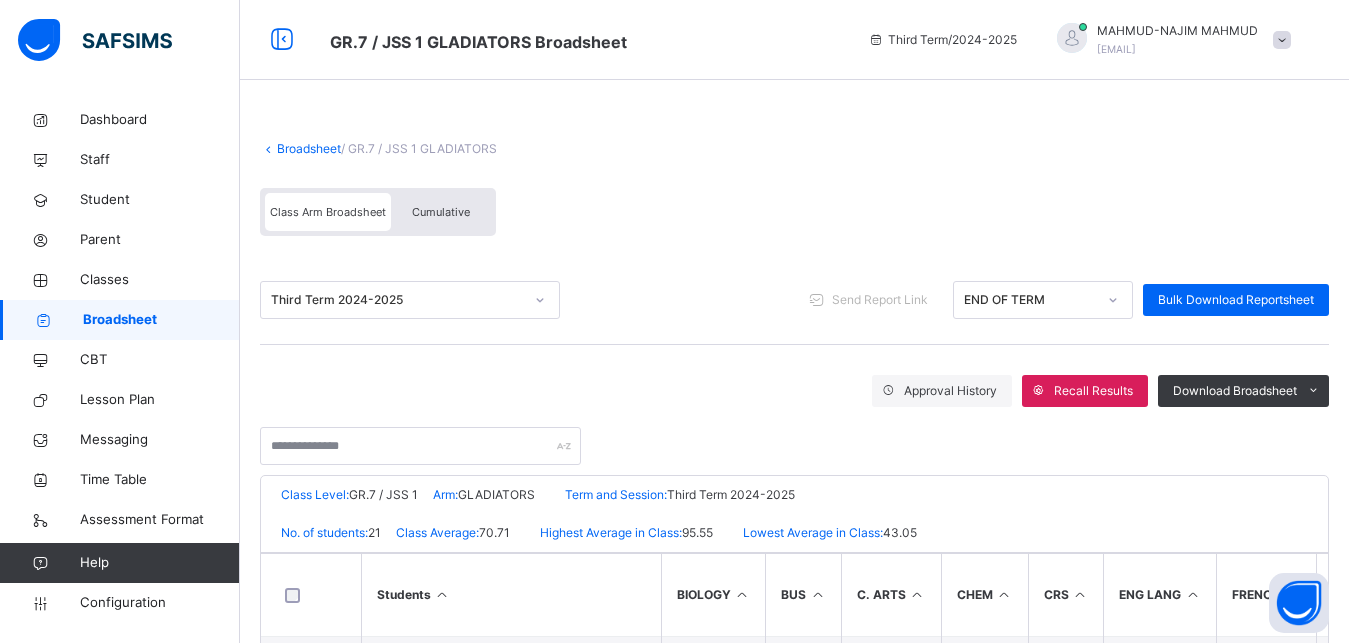 click on "Broadsheet" at bounding box center [309, 148] 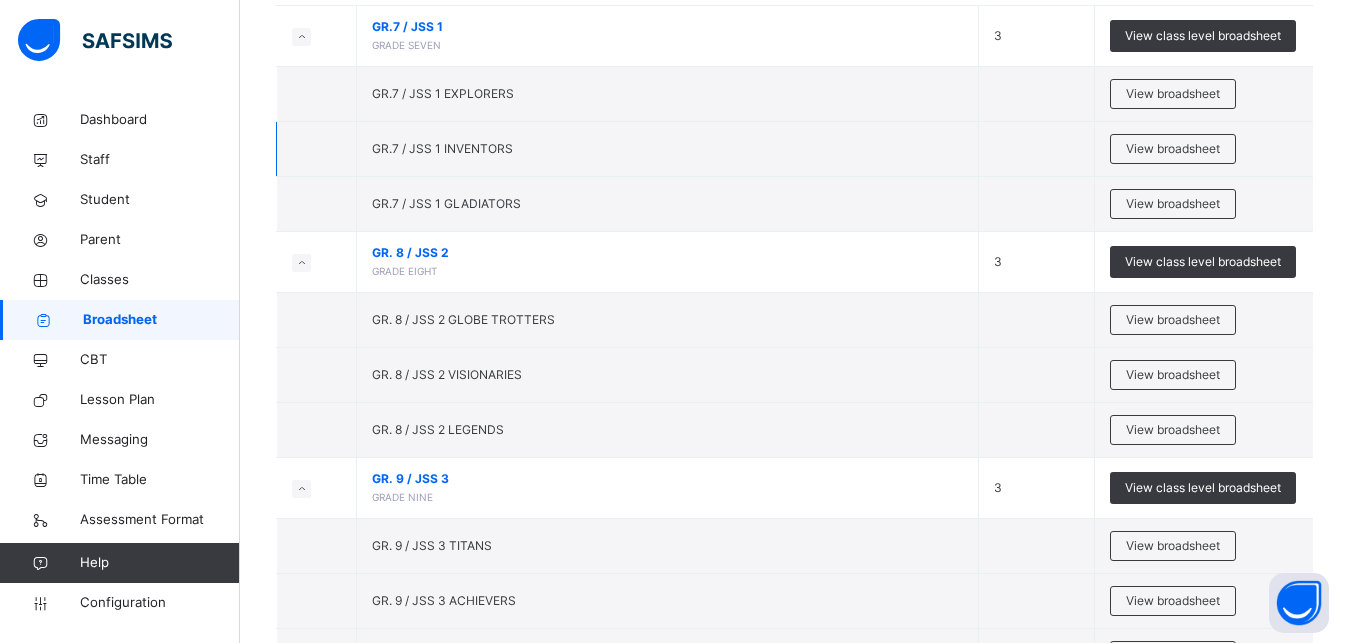 scroll, scrollTop: 281, scrollLeft: 0, axis: vertical 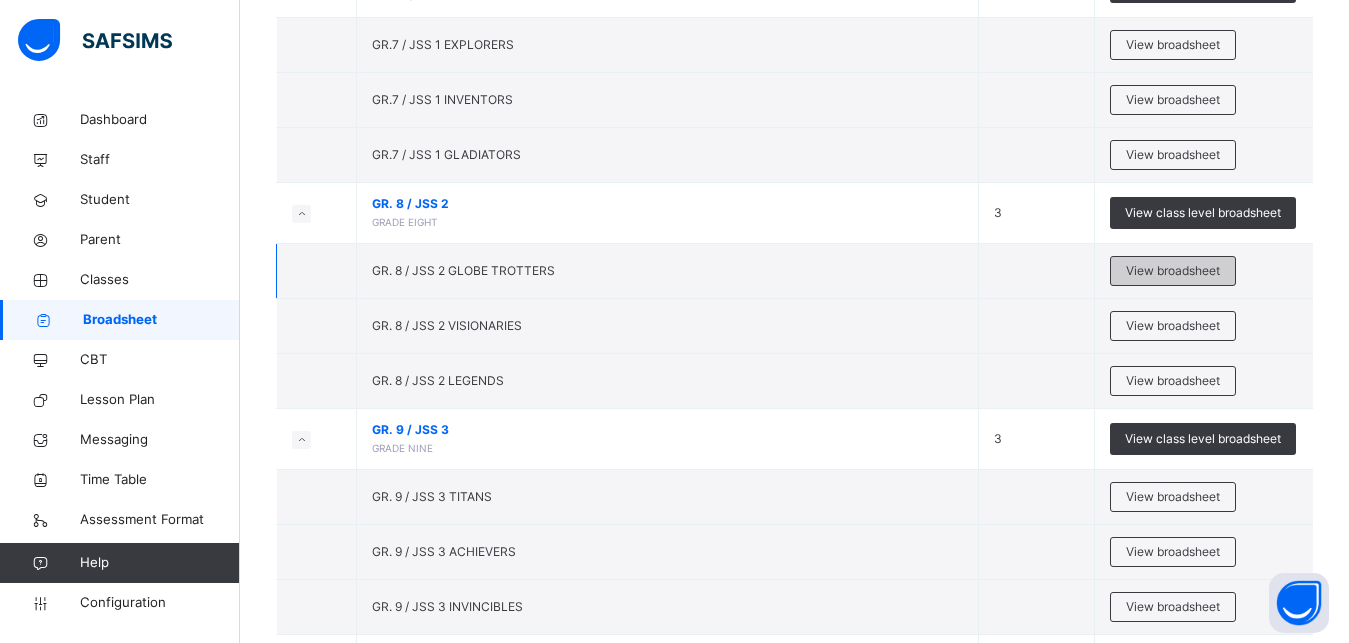 click on "View broadsheet" at bounding box center [1173, 271] 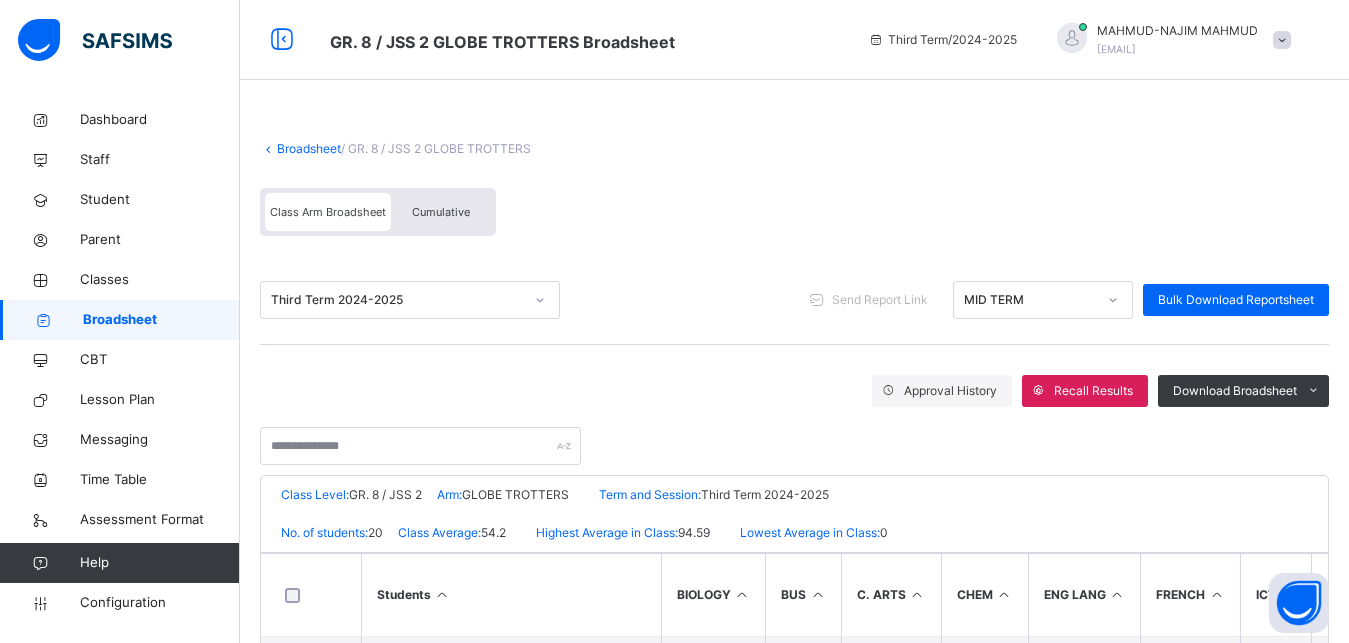 click on "MID TERM" at bounding box center [1030, 300] 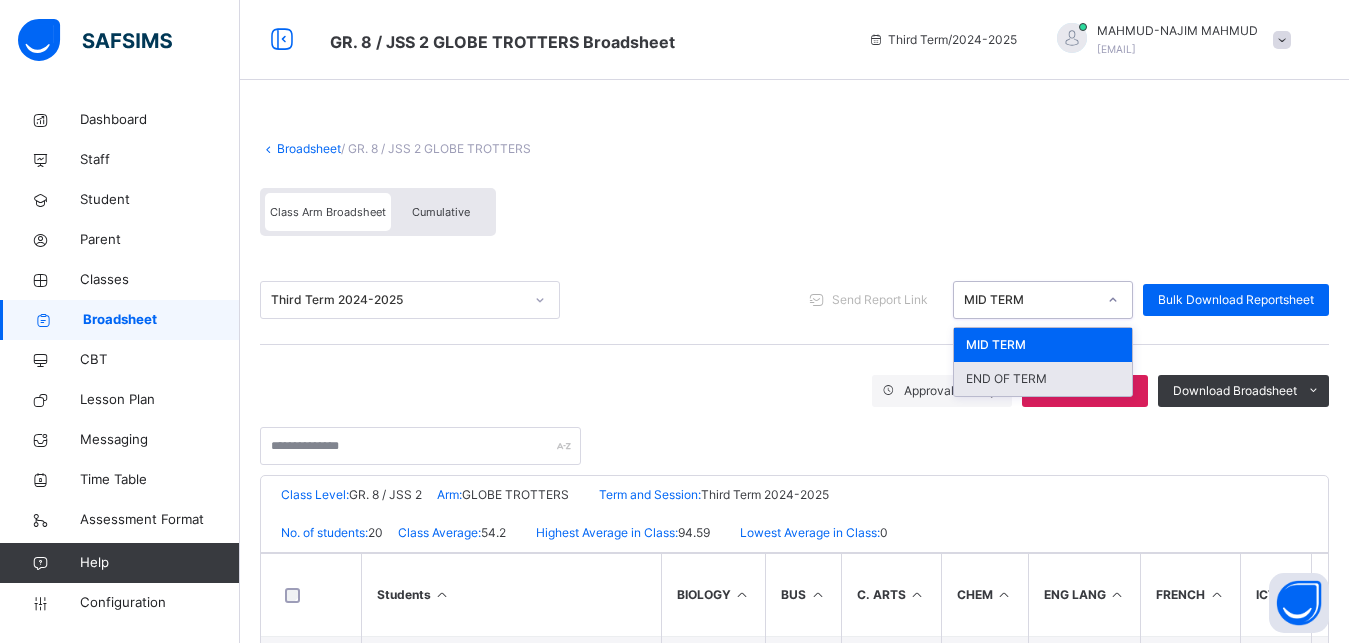 click on "END OF TERM" at bounding box center [1043, 379] 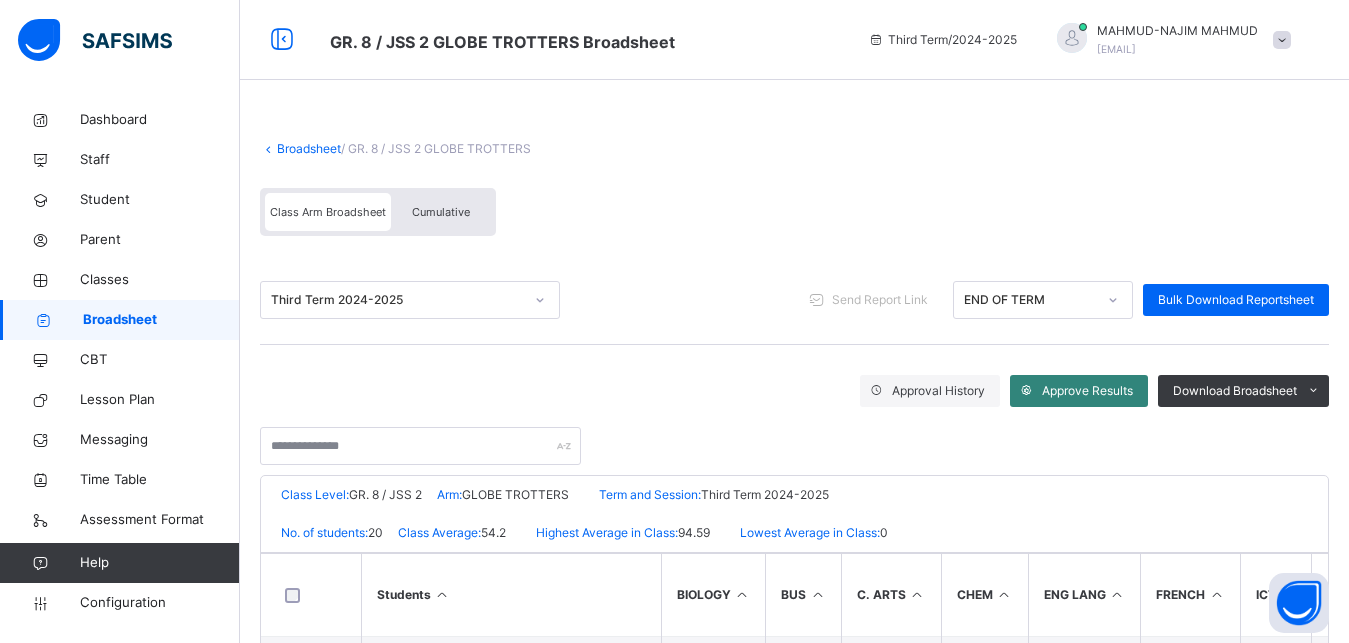 click on "Approve Results" at bounding box center [1087, 391] 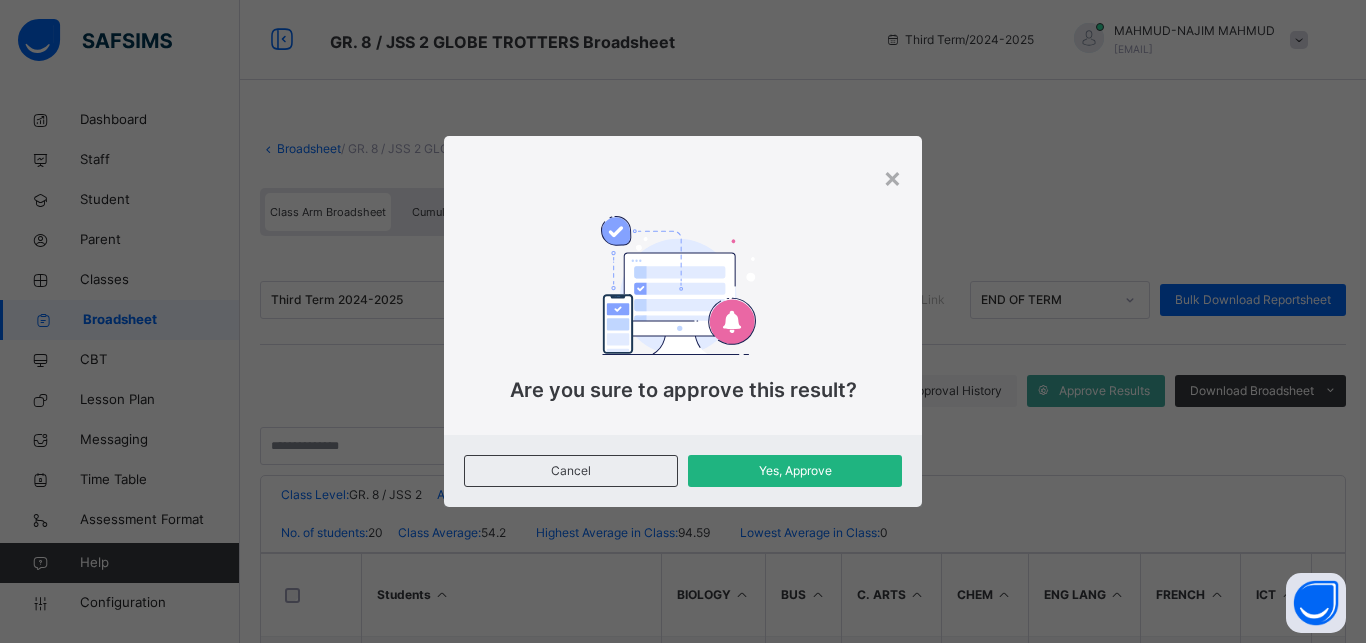 click on "Yes, Approve" at bounding box center [795, 471] 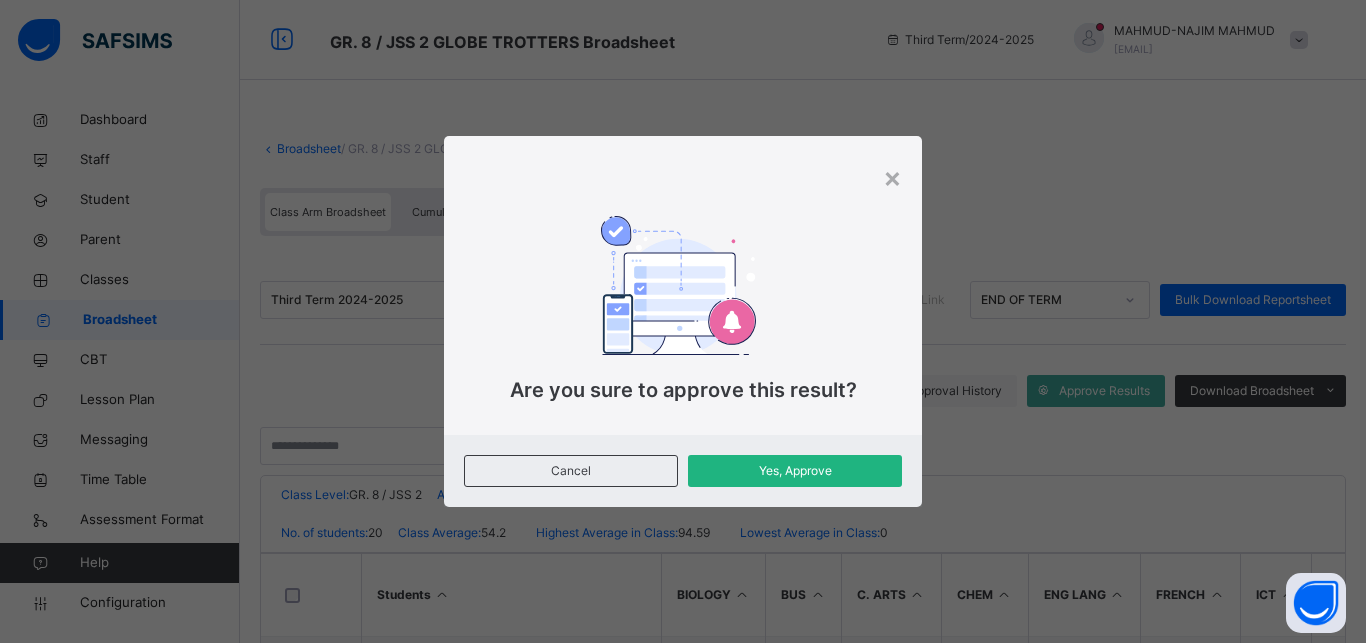 click on "Yes, Approve" at bounding box center (795, 471) 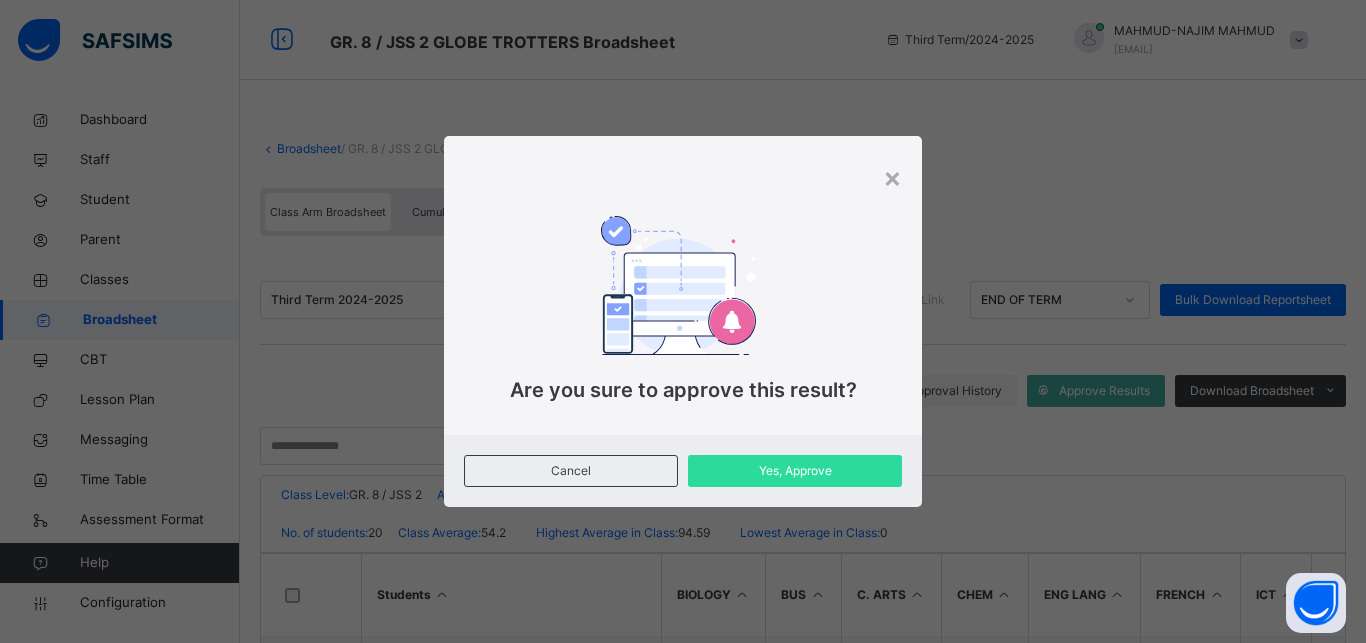 click on "× Are you sure to approve this result? Cancel Yes, Approve" at bounding box center (683, 321) 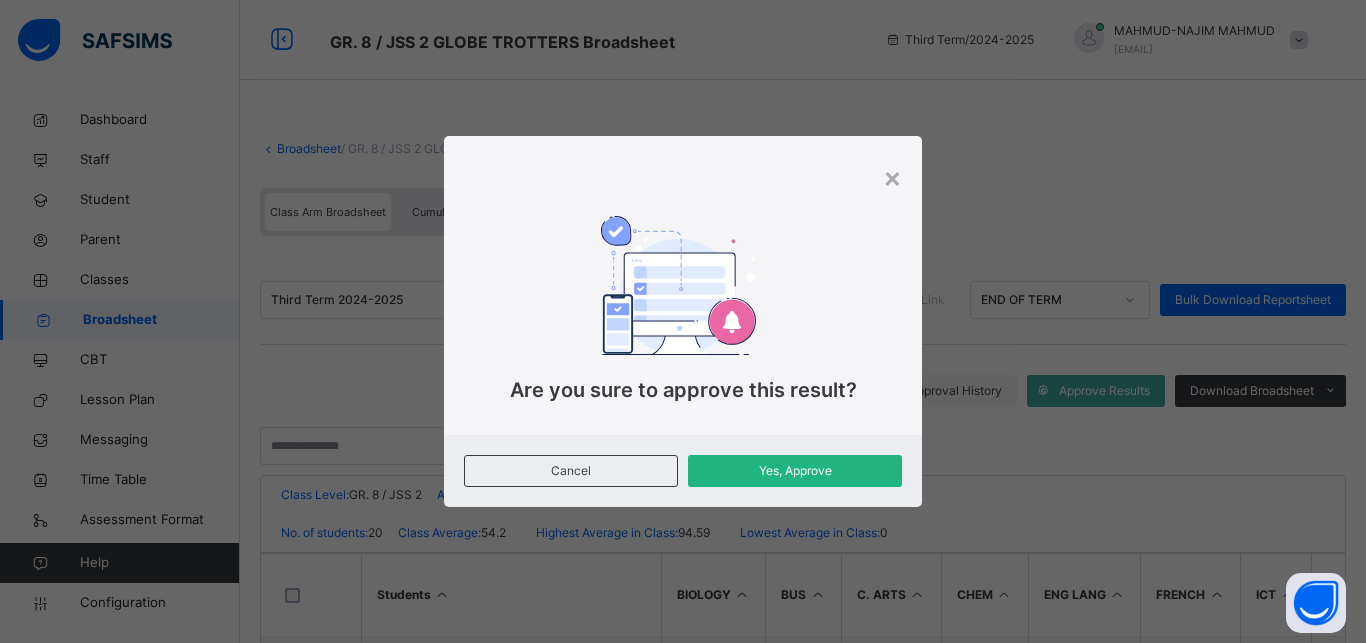 click on "Yes, Approve" at bounding box center [795, 471] 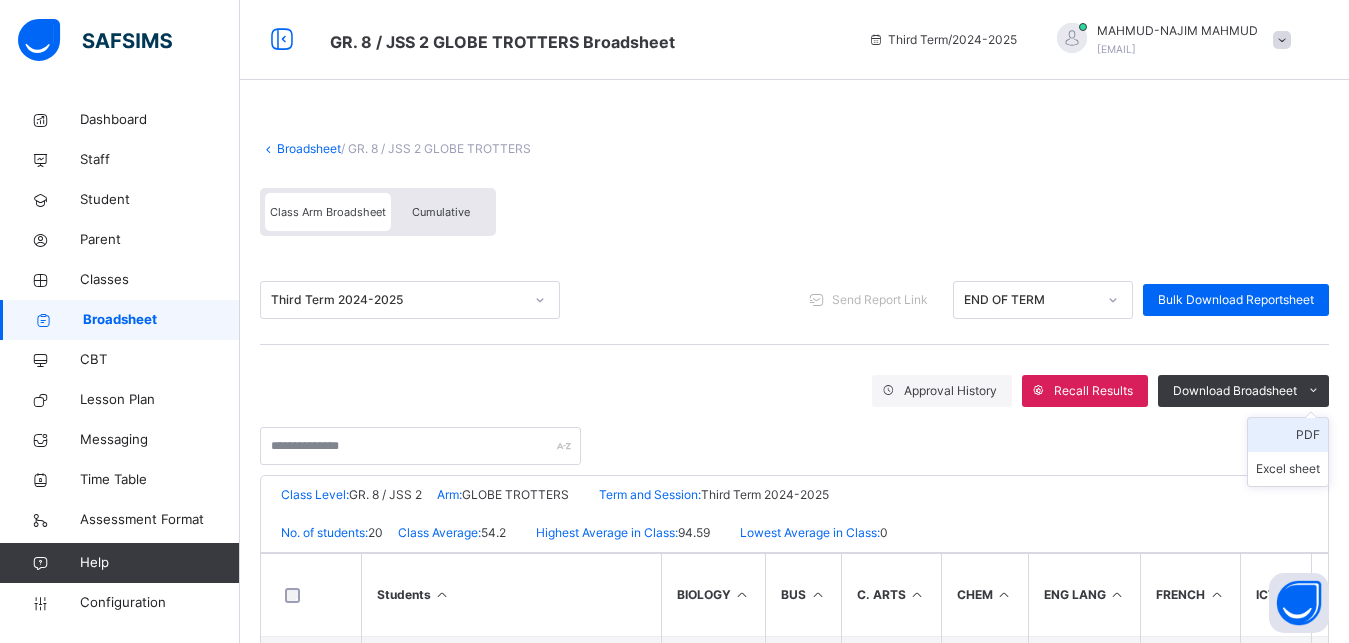 click on "PDF" at bounding box center [1288, 435] 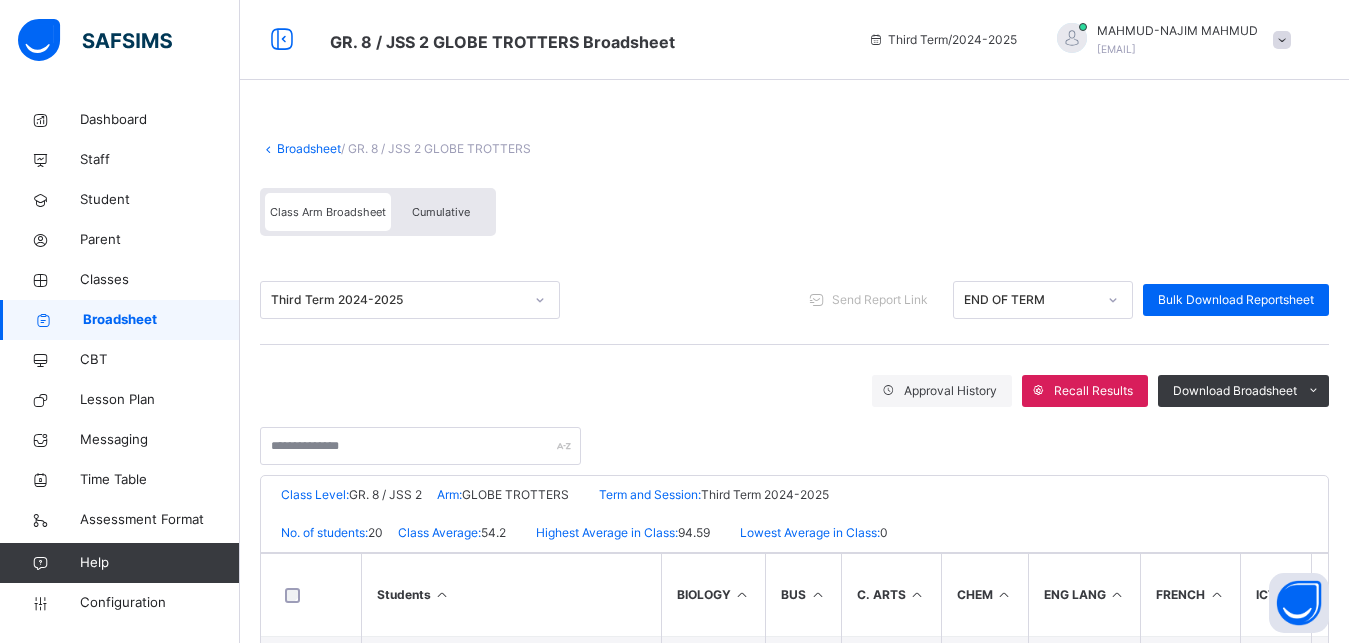 click on "Broadsheet" at bounding box center [309, 148] 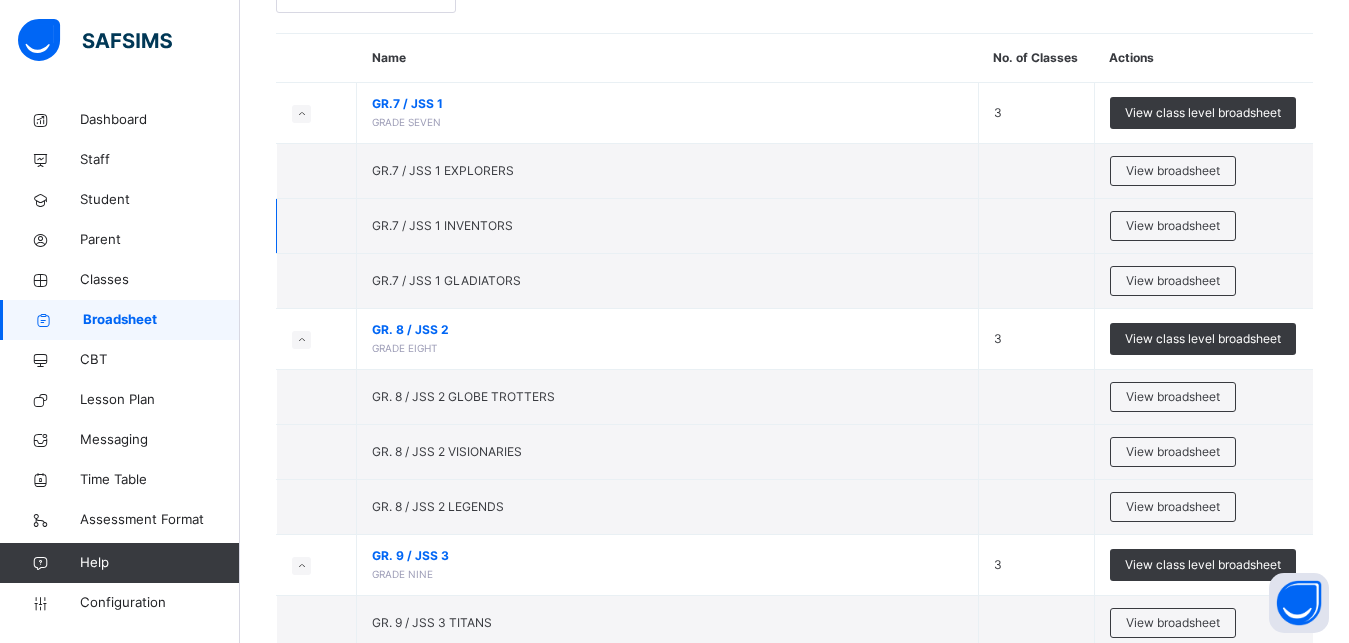 scroll, scrollTop: 198, scrollLeft: 0, axis: vertical 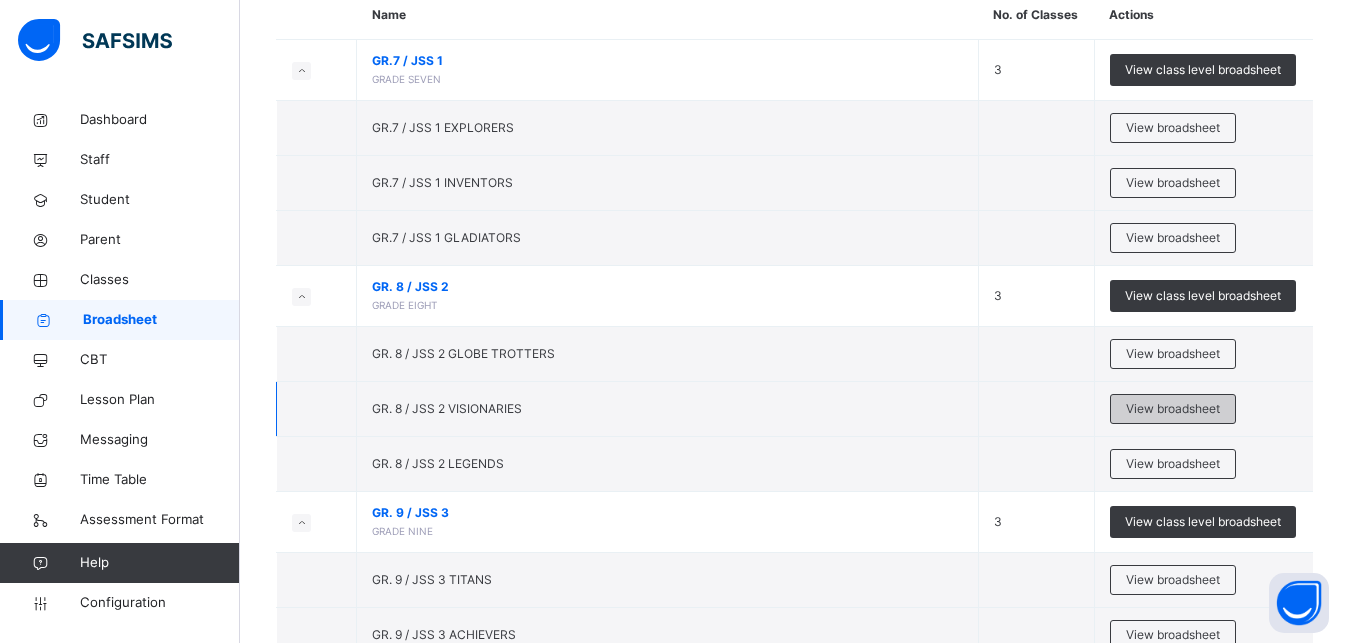 click on "View broadsheet" at bounding box center (1173, 409) 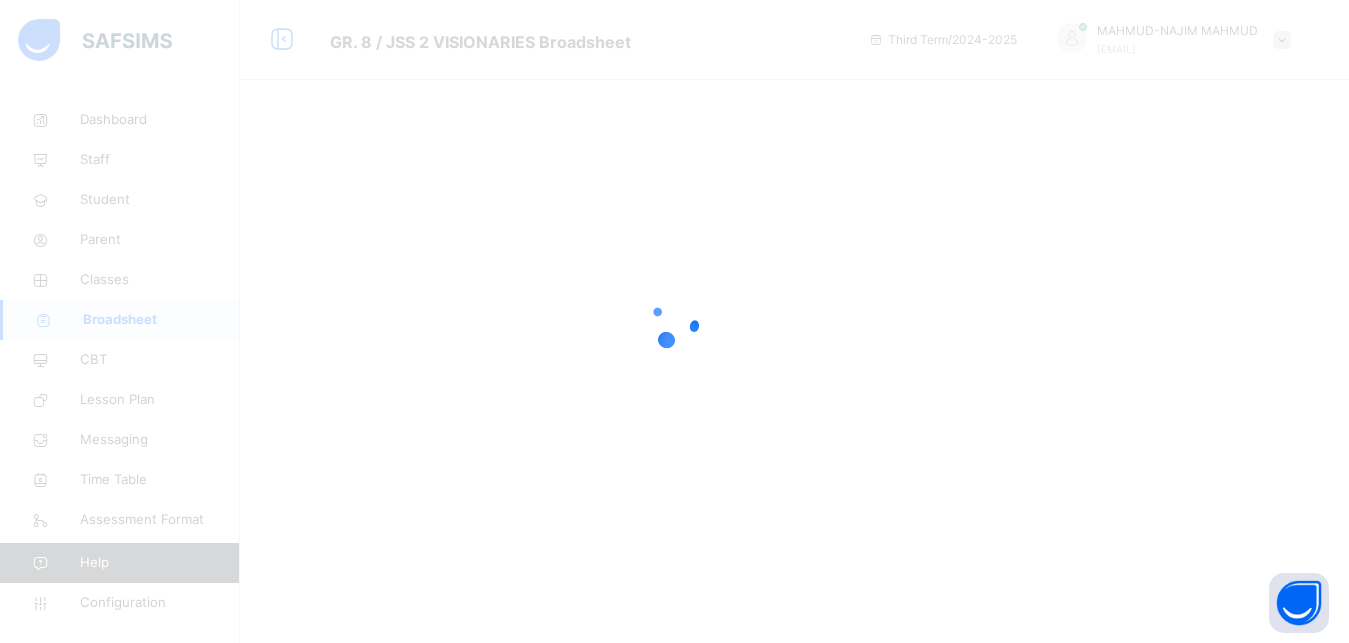 scroll, scrollTop: 0, scrollLeft: 0, axis: both 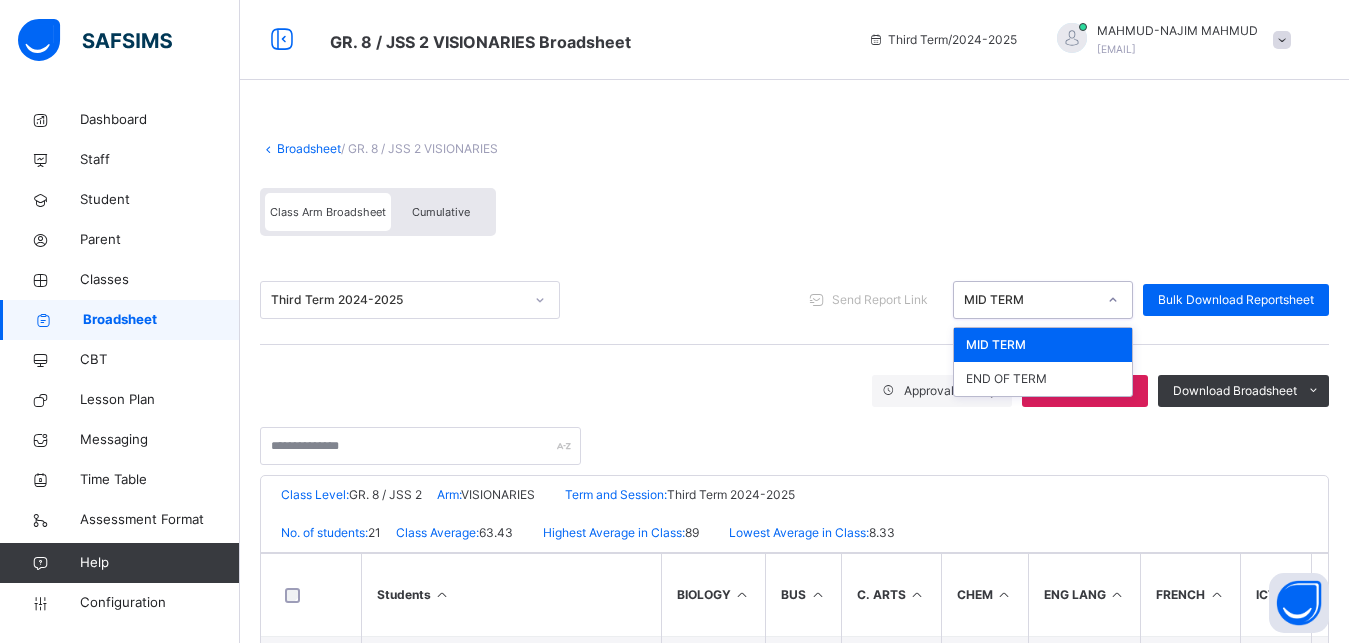 click at bounding box center (1113, 300) 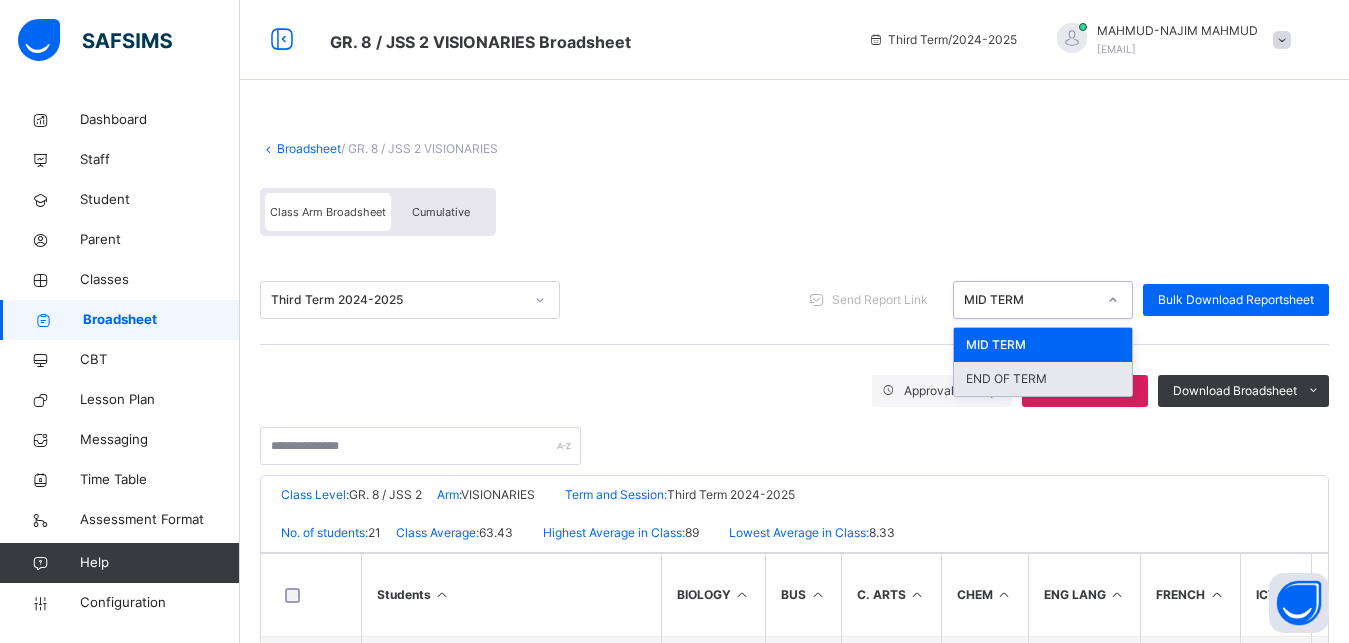 click on "END OF TERM" at bounding box center [1043, 379] 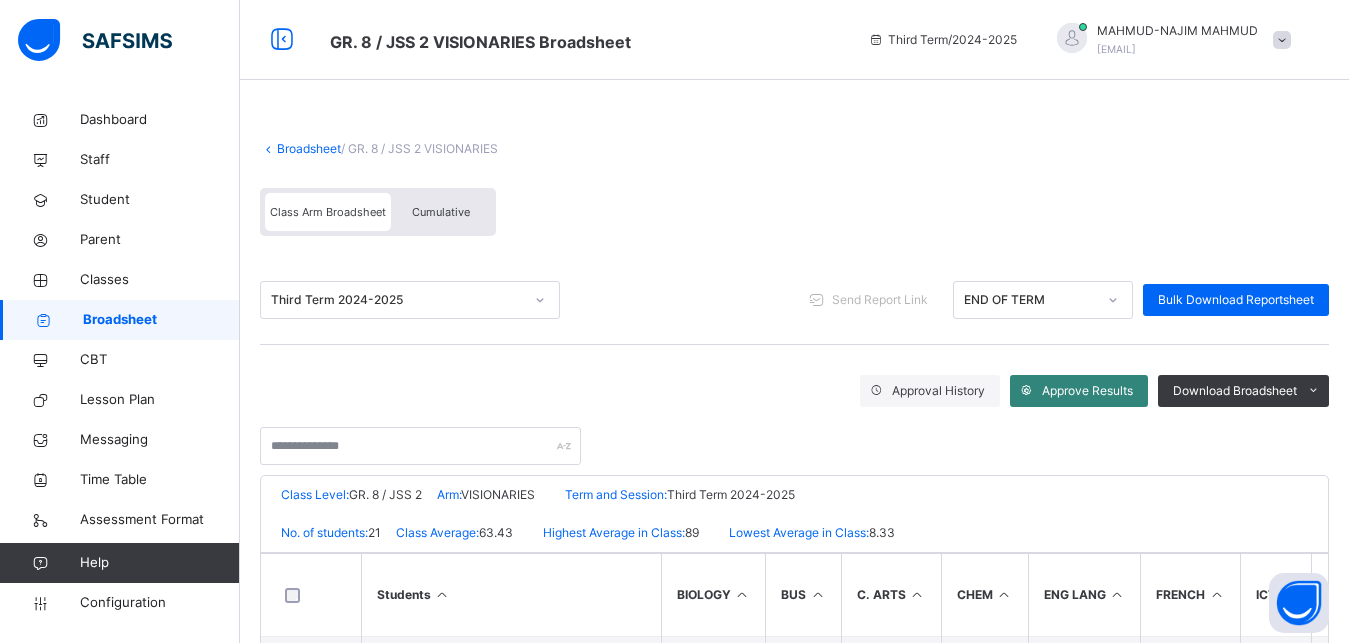 click on "Approve Results" at bounding box center [1087, 391] 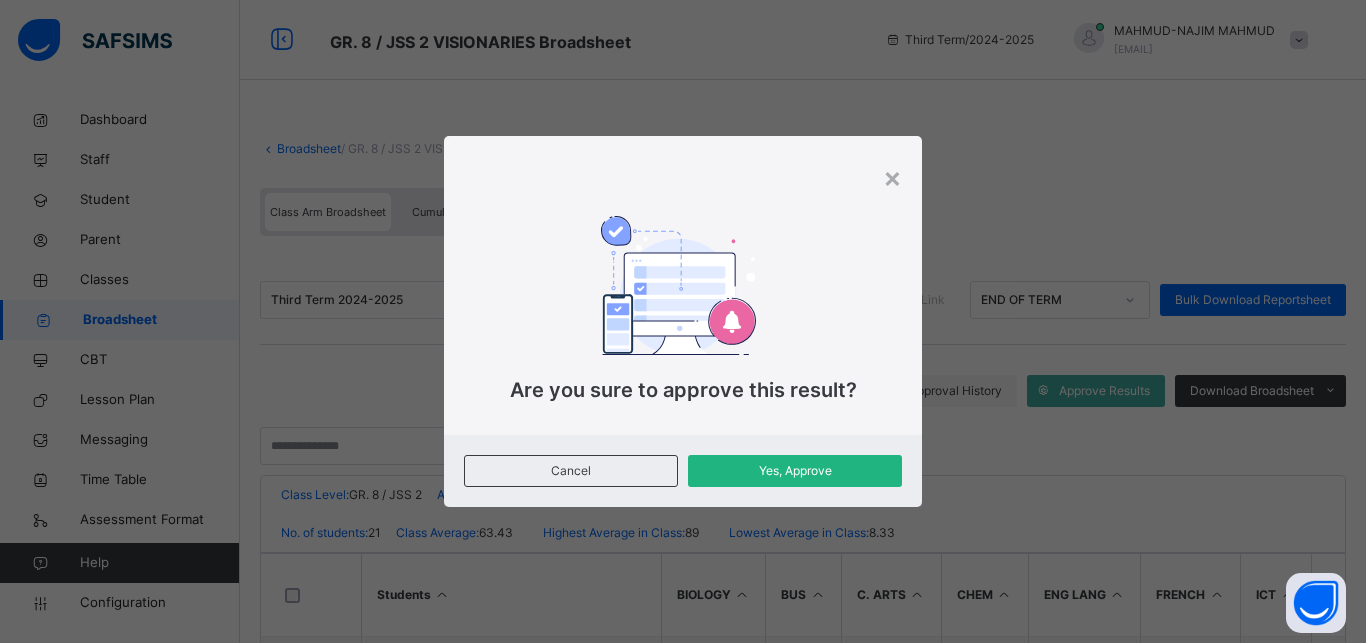 click on "Yes, Approve" at bounding box center (795, 471) 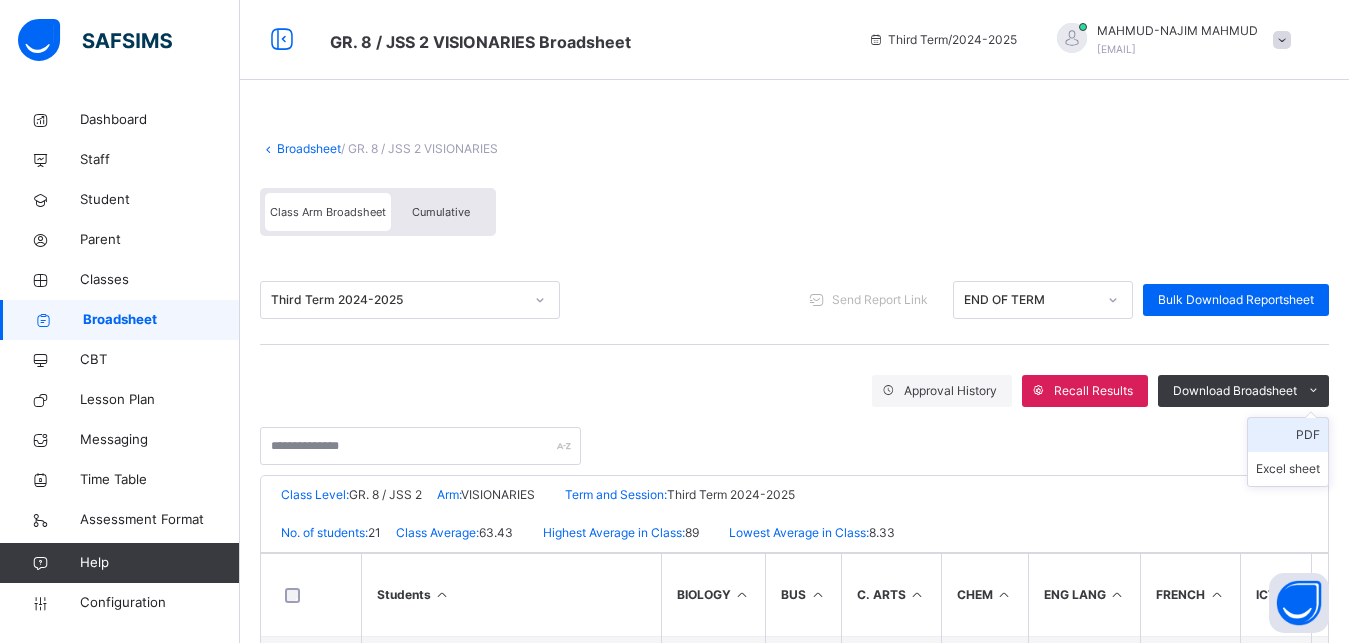 click on "PDF" at bounding box center [1288, 435] 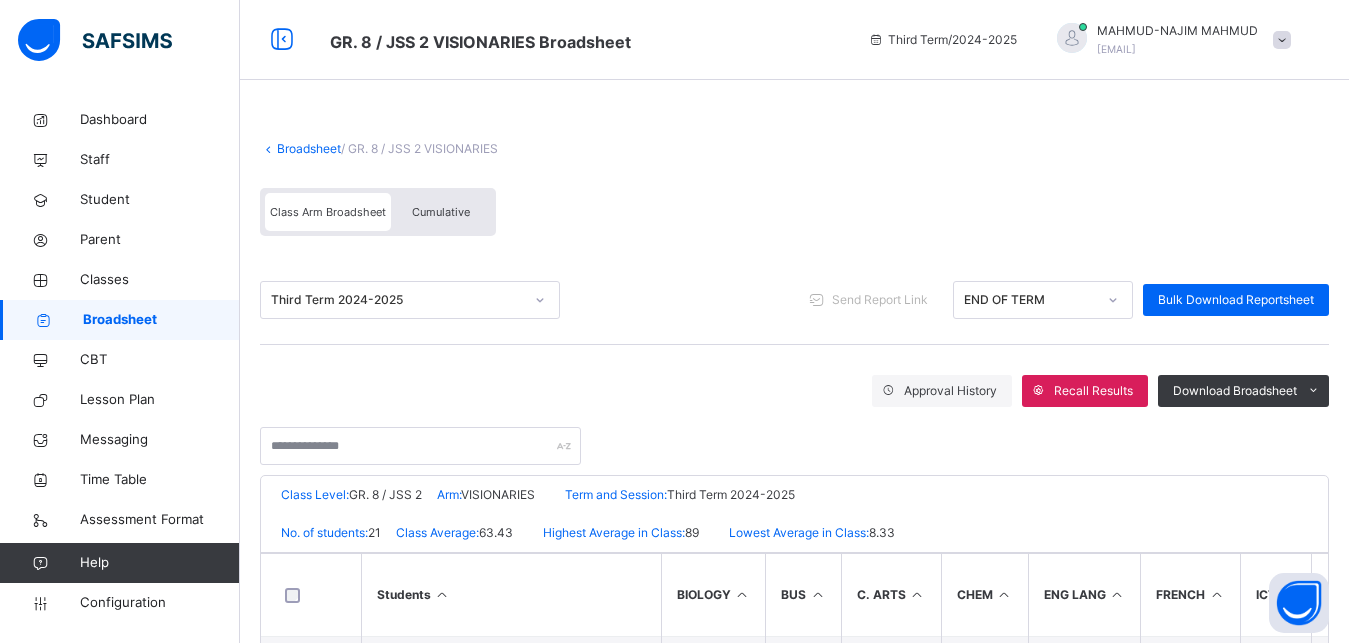 click on "Broadsheet" at bounding box center [309, 148] 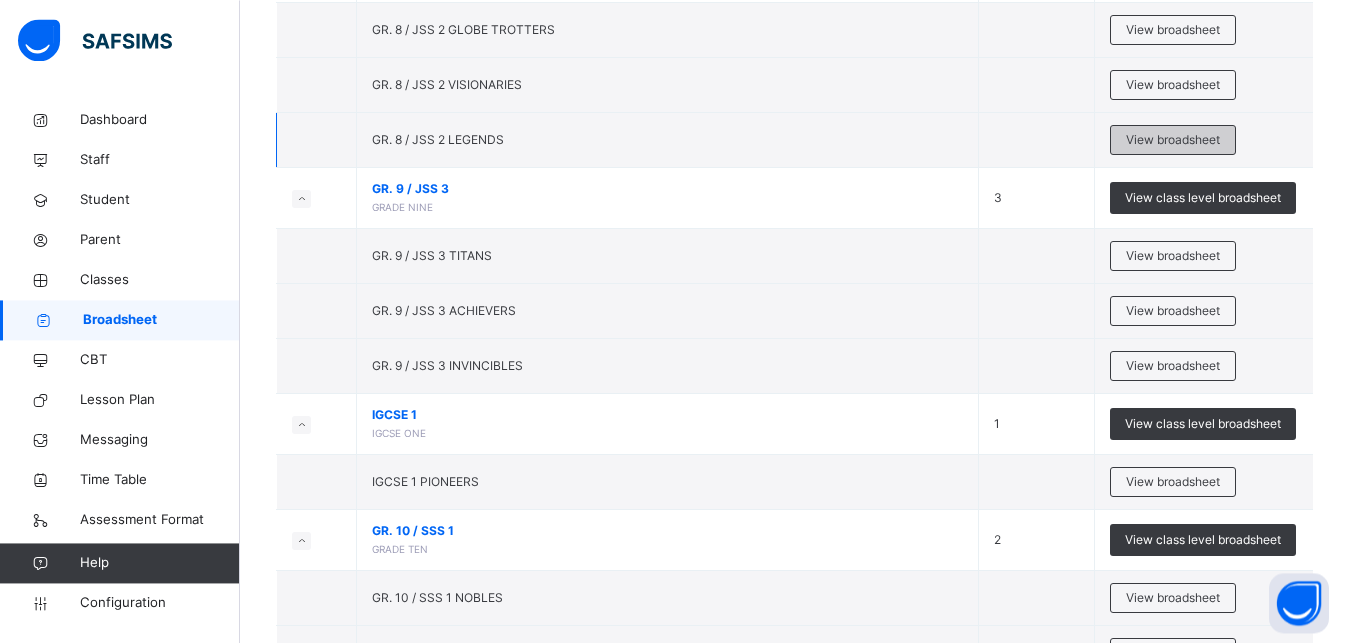 scroll, scrollTop: 523, scrollLeft: 0, axis: vertical 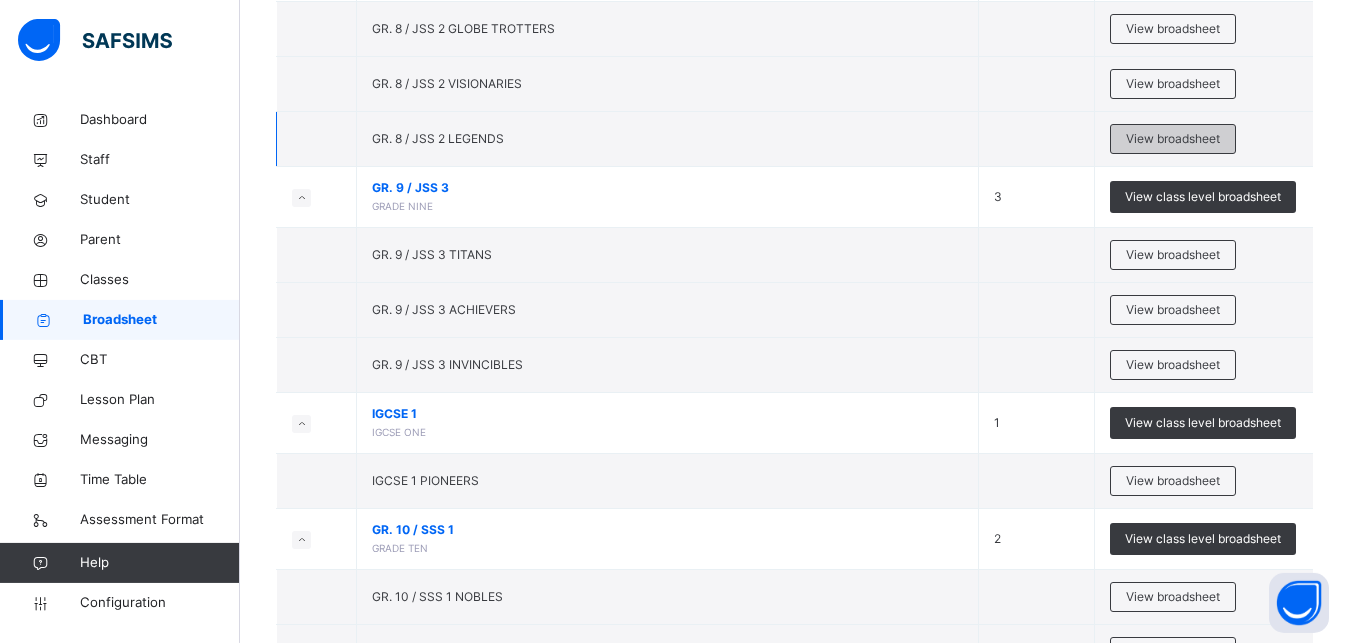 click on "View broadsheet" at bounding box center (1173, 139) 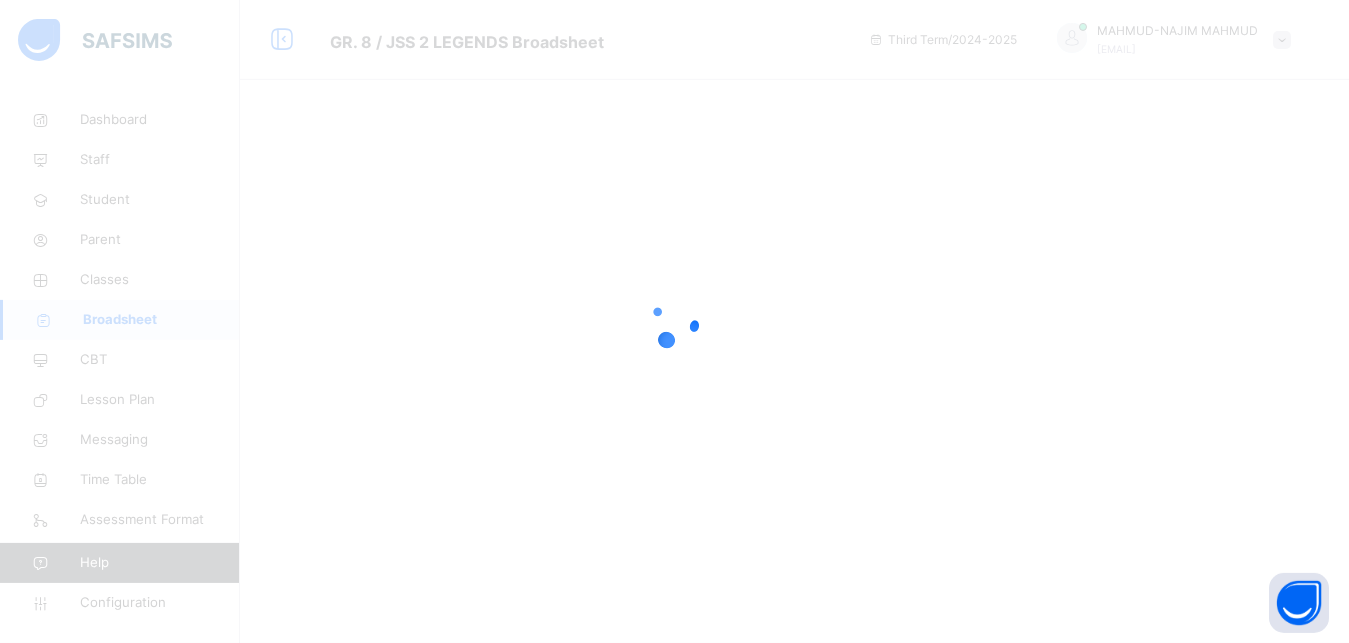 scroll, scrollTop: 0, scrollLeft: 0, axis: both 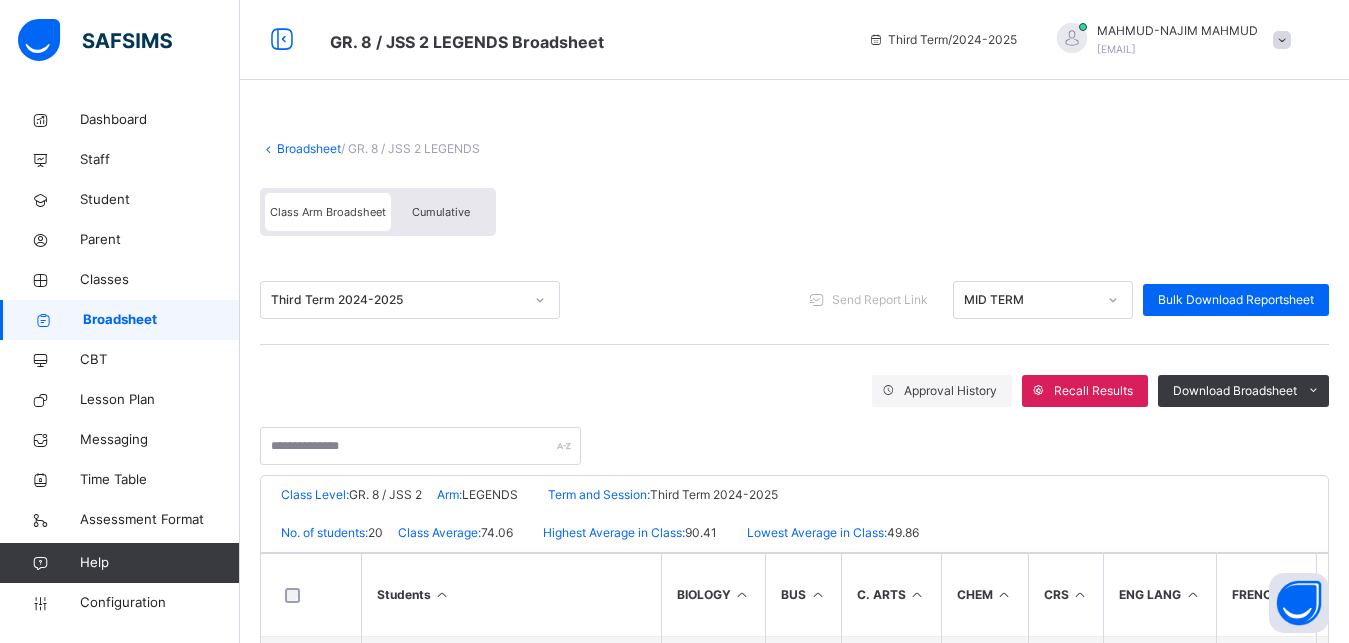 click 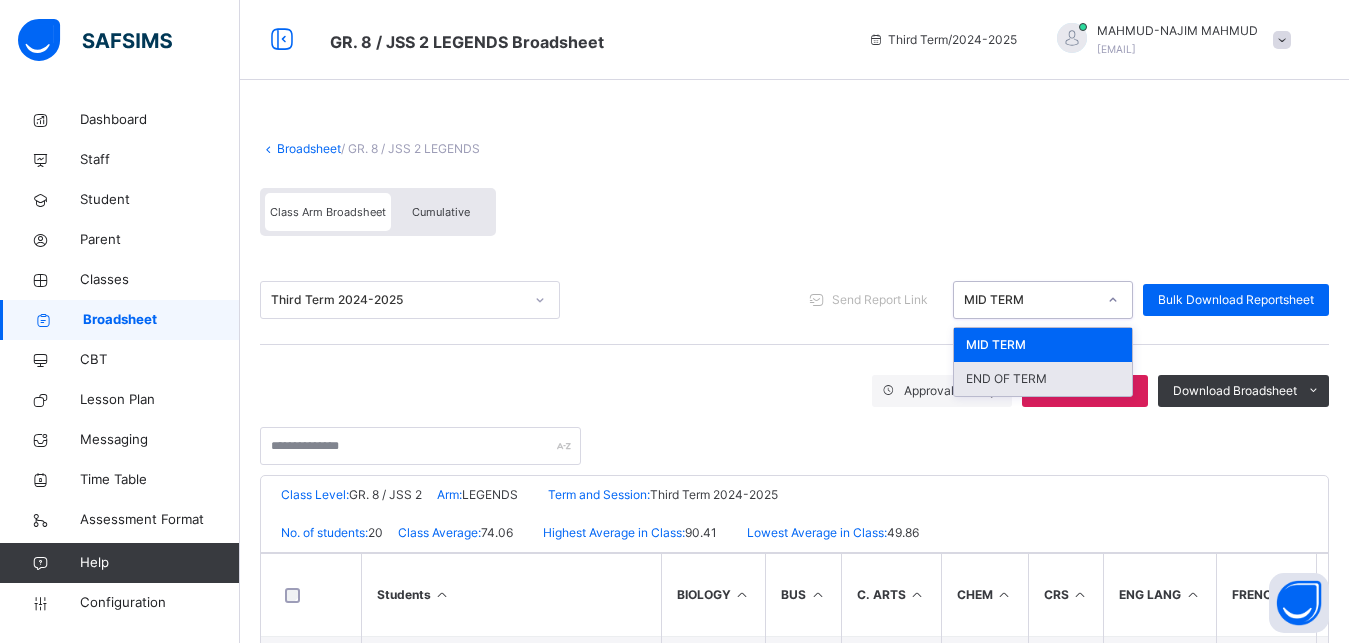 click on "END OF TERM" at bounding box center [1043, 379] 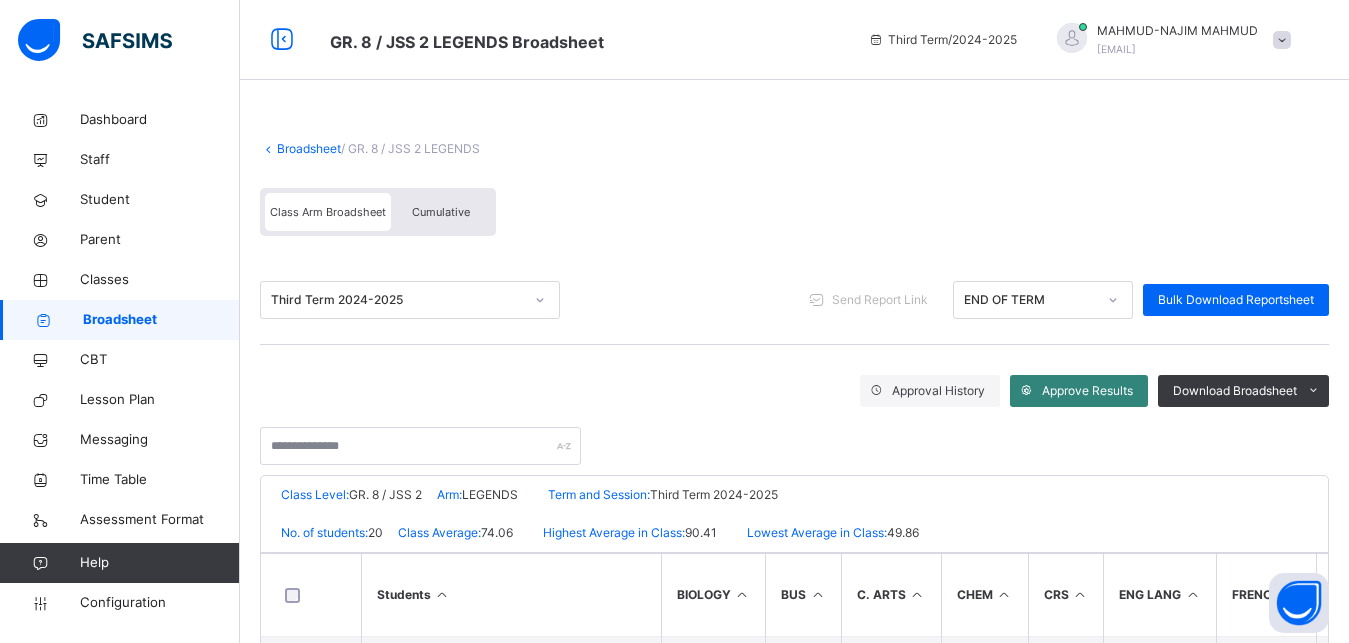 click on "Approve Results" at bounding box center [1087, 391] 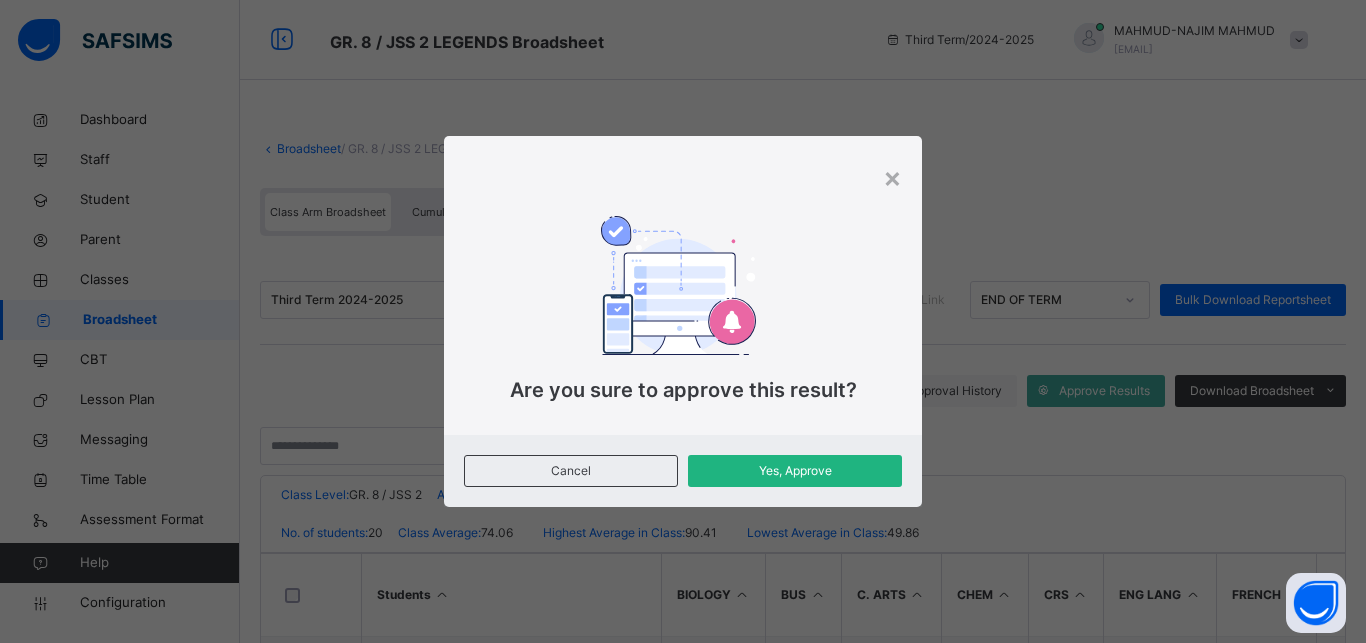 click on "Yes, Approve" at bounding box center (795, 471) 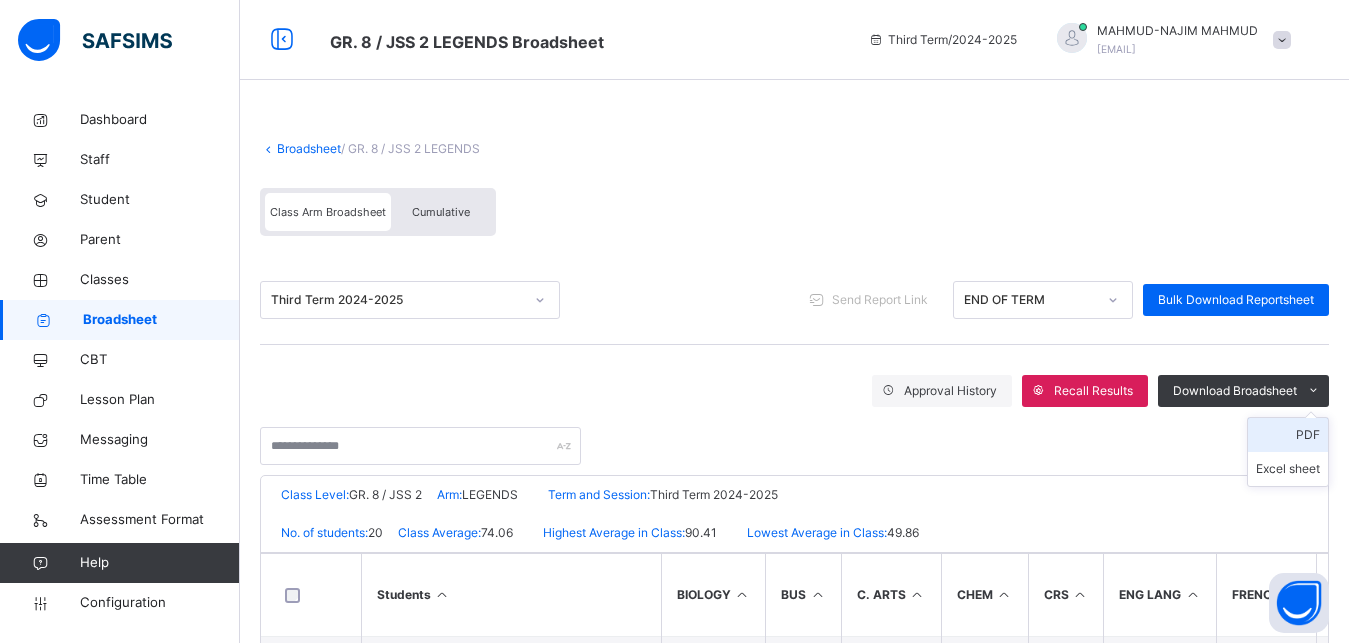 click on "PDF" at bounding box center (1288, 435) 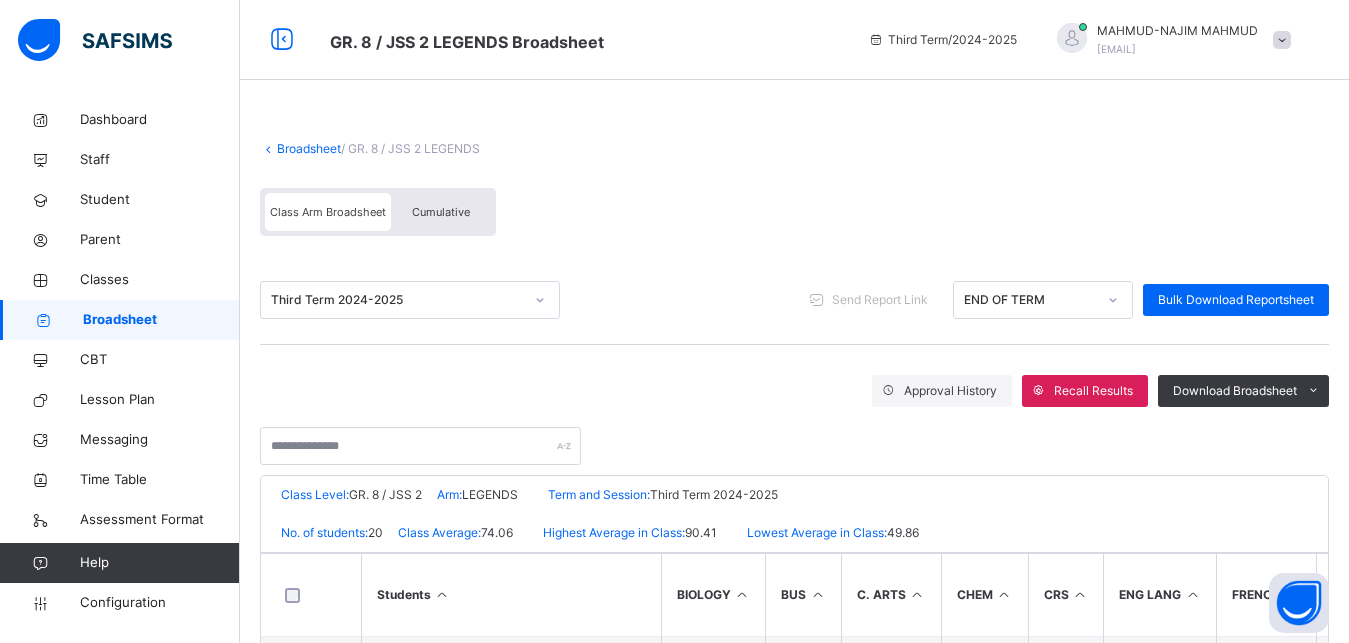 click on "Broadsheet" at bounding box center (309, 148) 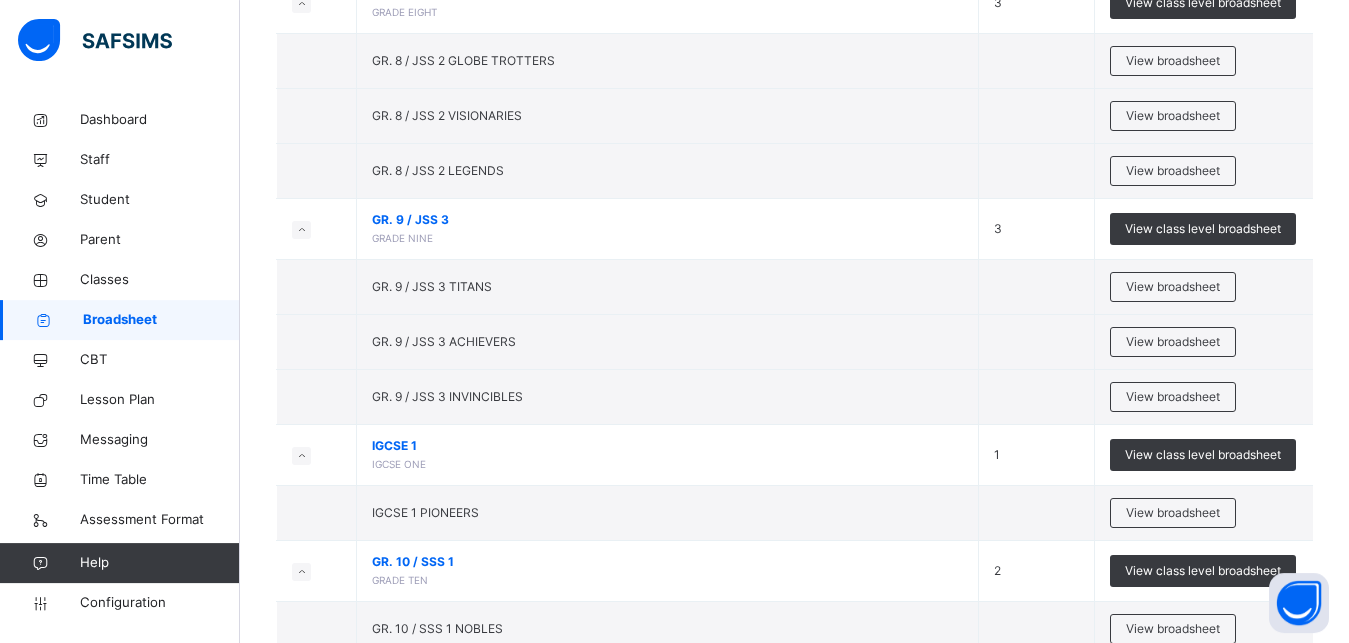 scroll, scrollTop: 503, scrollLeft: 0, axis: vertical 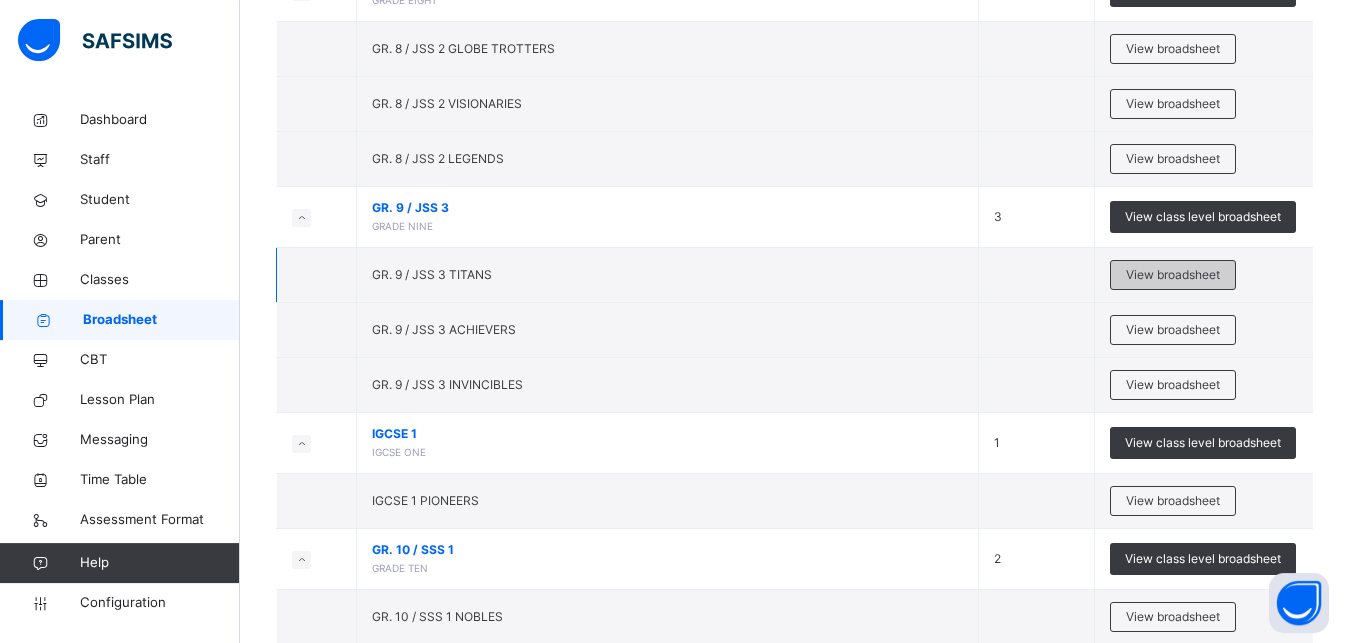 click on "View broadsheet" at bounding box center [1173, 275] 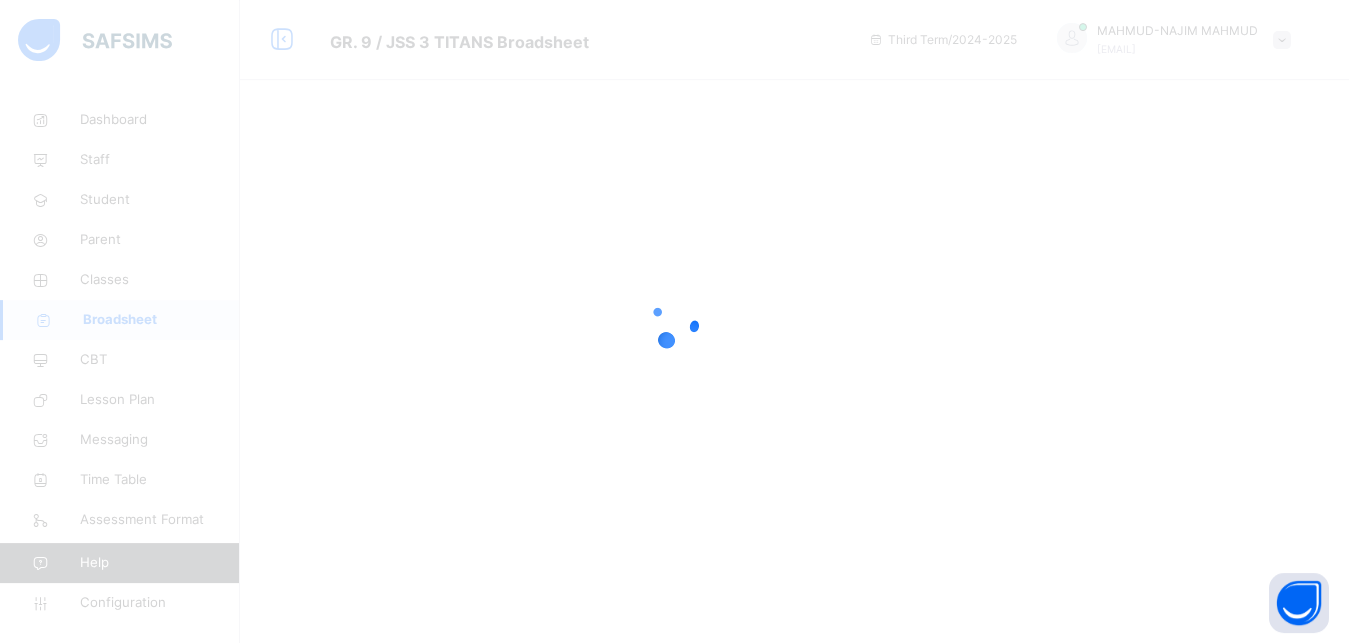 scroll, scrollTop: 0, scrollLeft: 0, axis: both 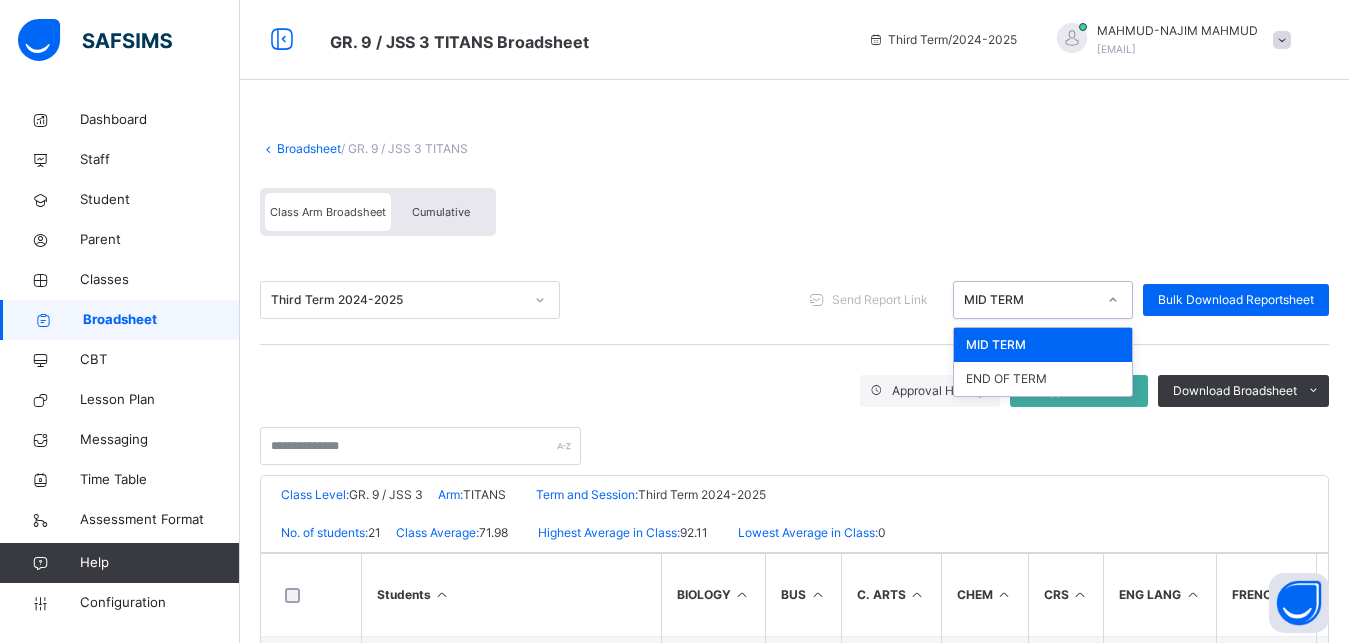 click 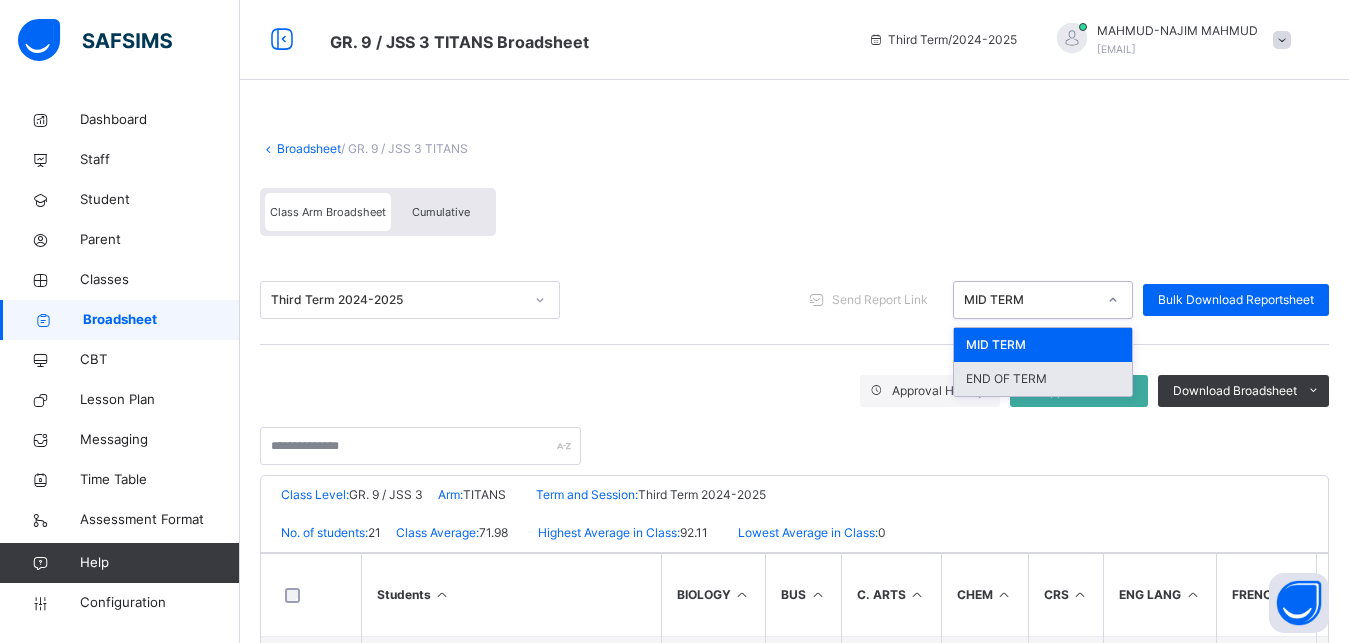 click on "END OF TERM" at bounding box center (1043, 379) 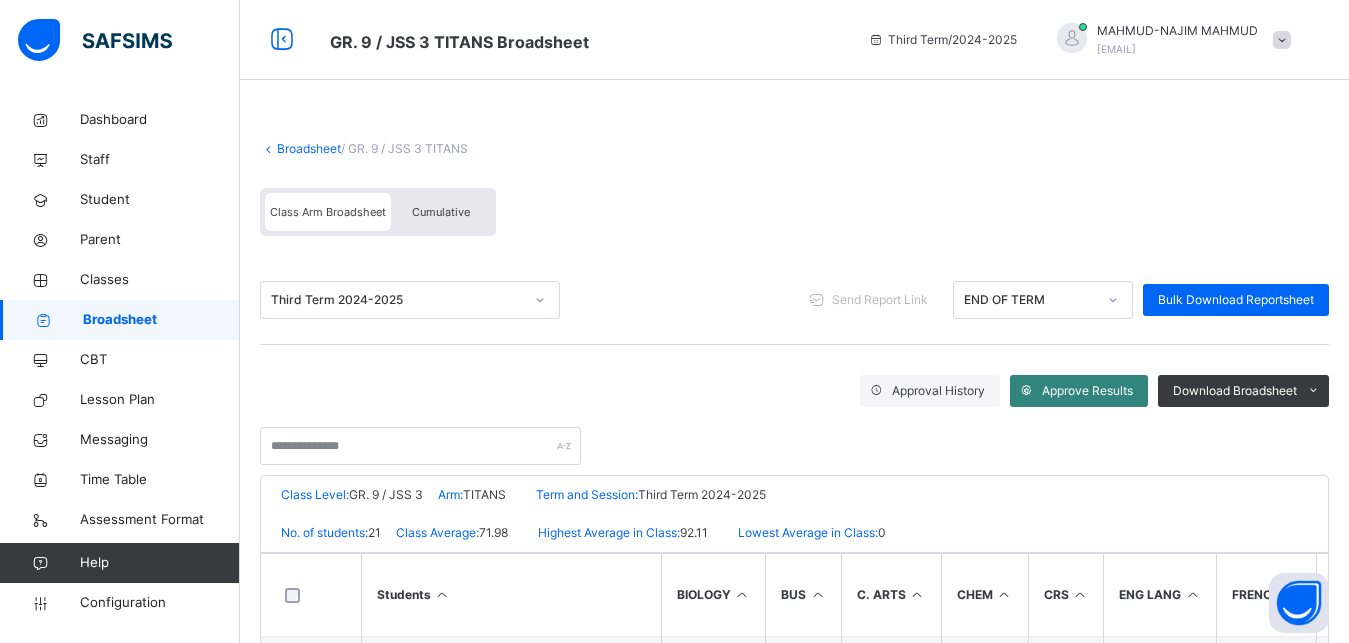 click on "Approve Results" at bounding box center [1087, 391] 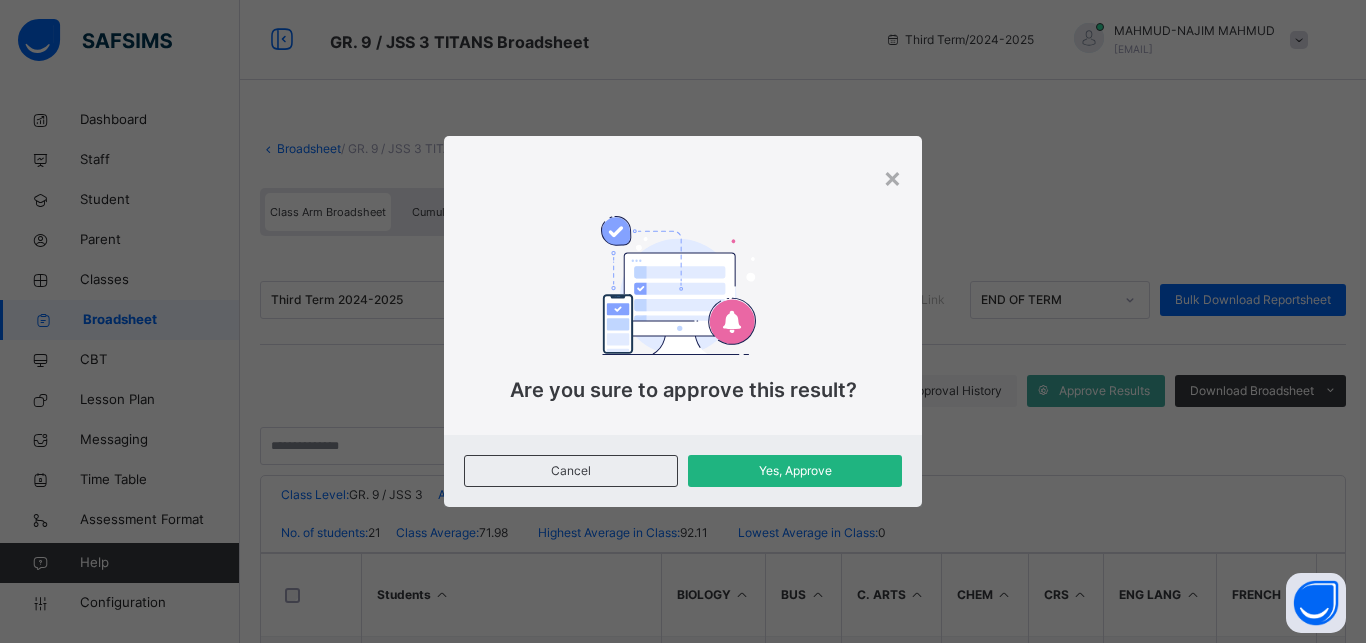 click on "Yes, Approve" at bounding box center (795, 471) 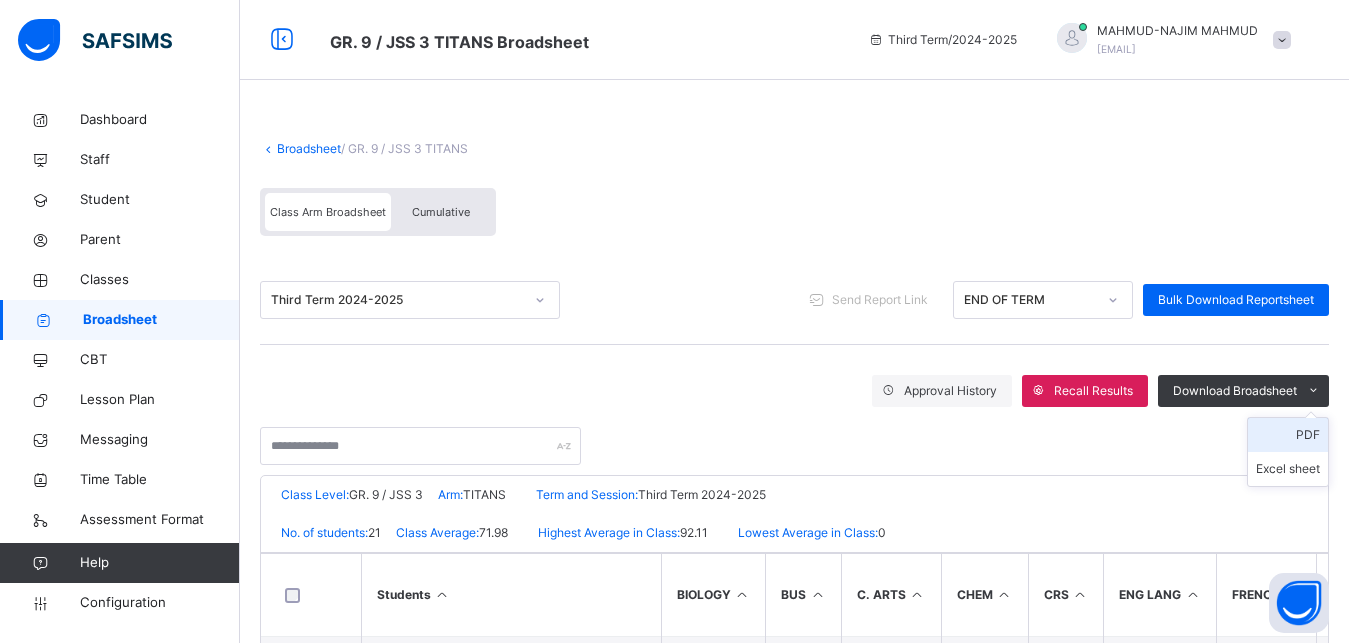 click on "PDF" at bounding box center [1288, 435] 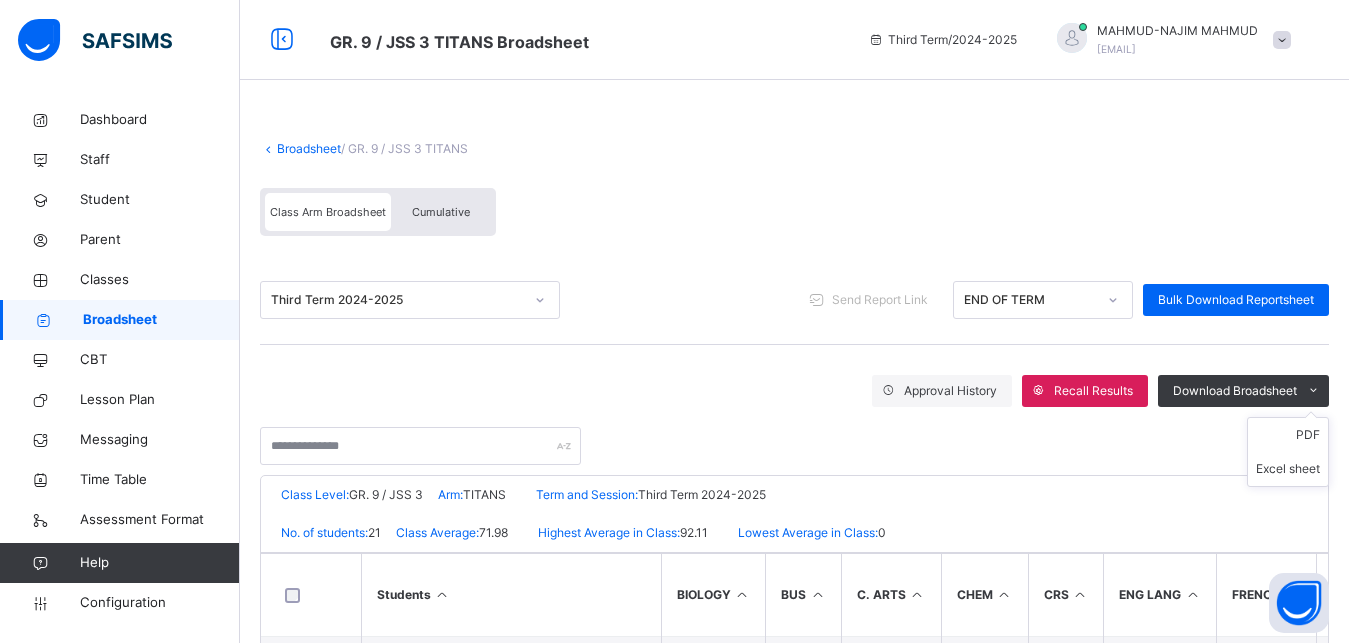 click on "PDF Excel sheet" at bounding box center [1288, 452] 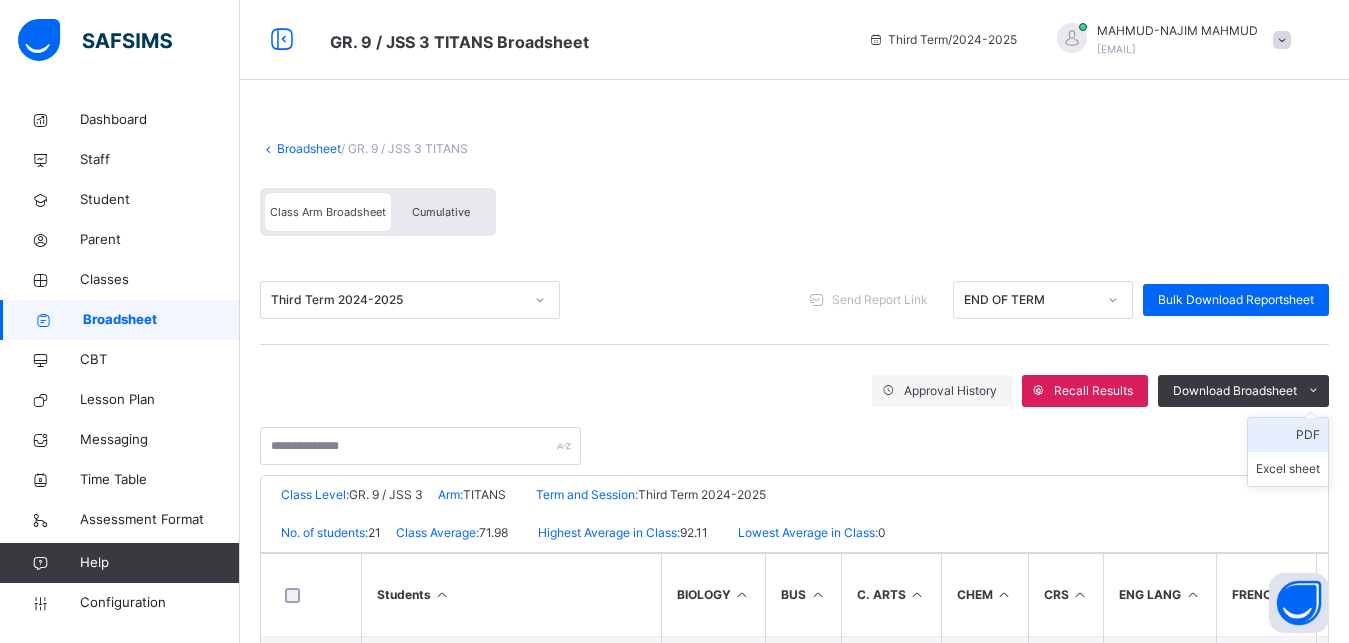 click on "PDF" at bounding box center (1288, 435) 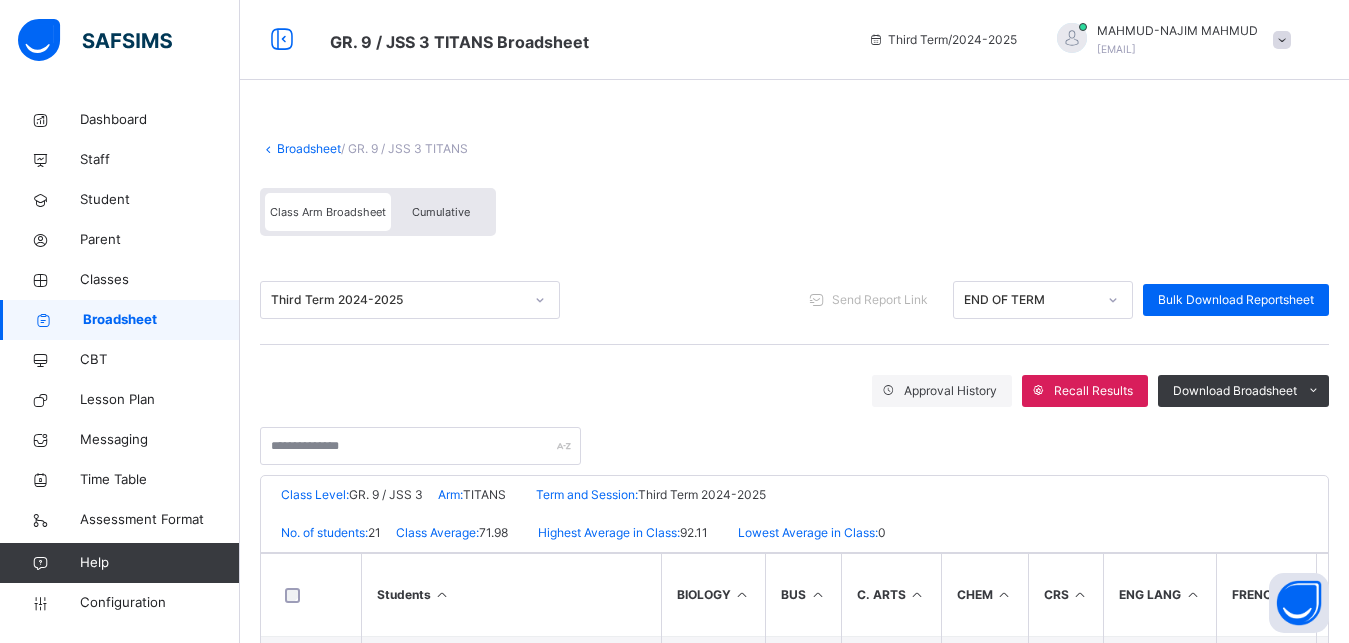click on "Broadsheet" at bounding box center [309, 148] 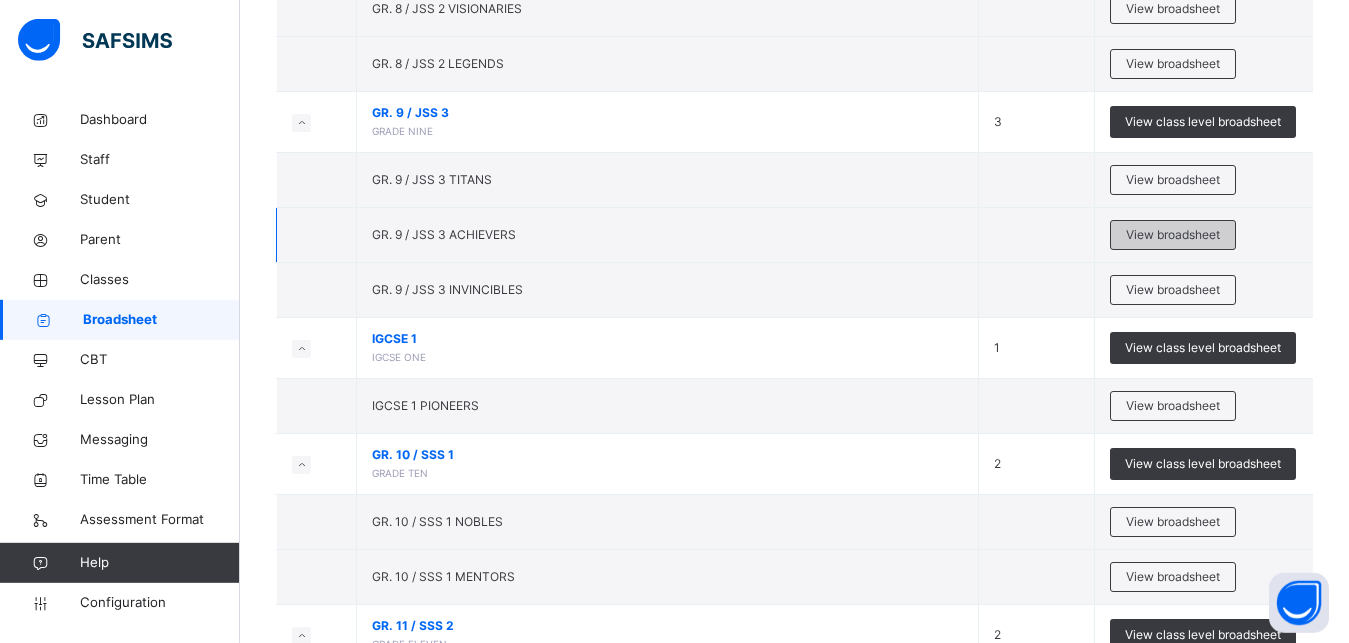 scroll, scrollTop: 599, scrollLeft: 0, axis: vertical 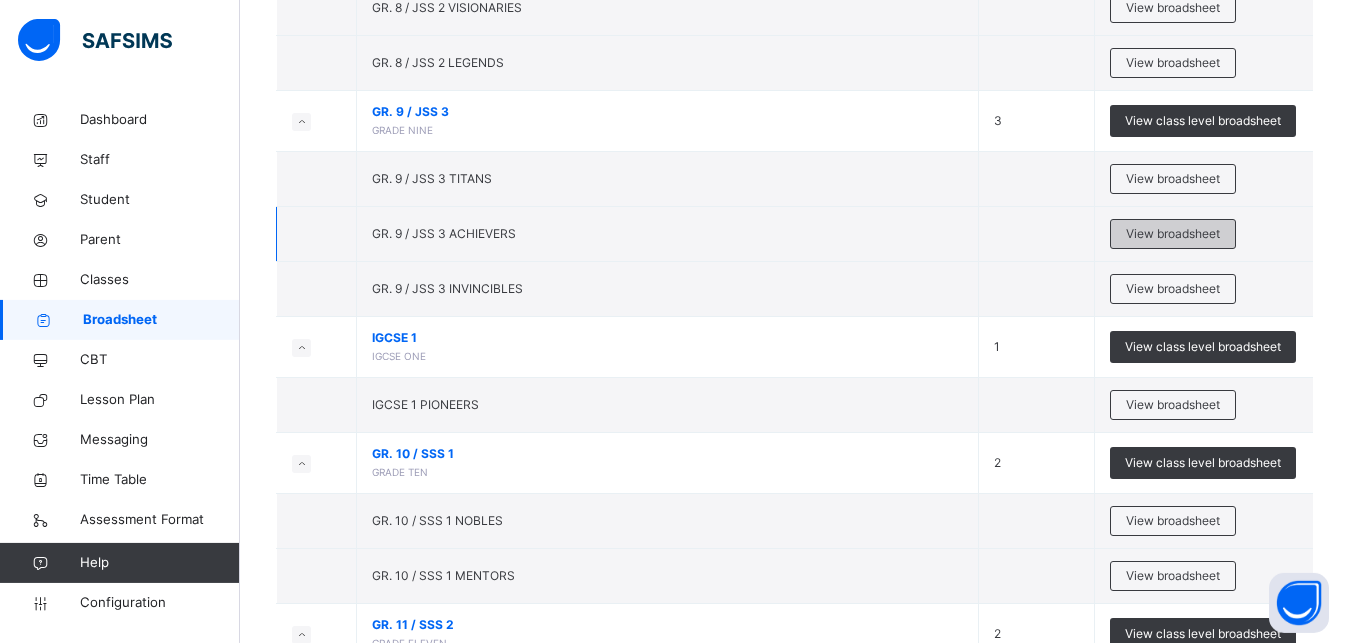 click on "View broadsheet" at bounding box center (1173, 234) 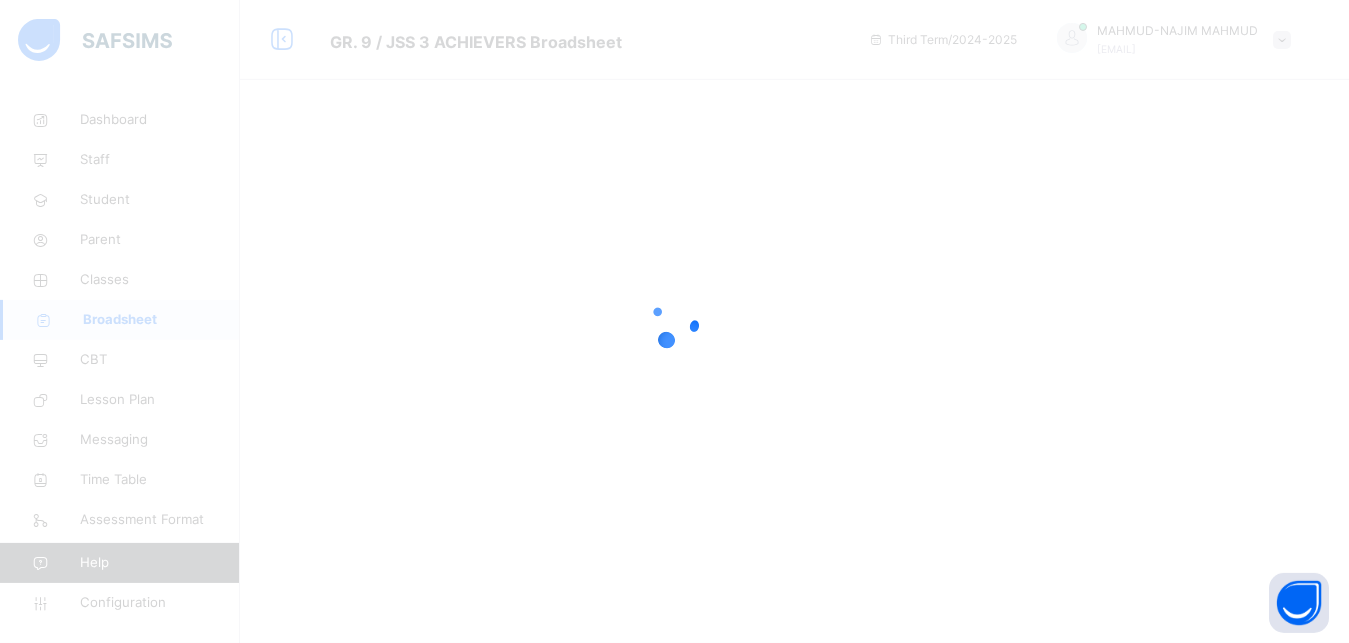 scroll, scrollTop: 0, scrollLeft: 0, axis: both 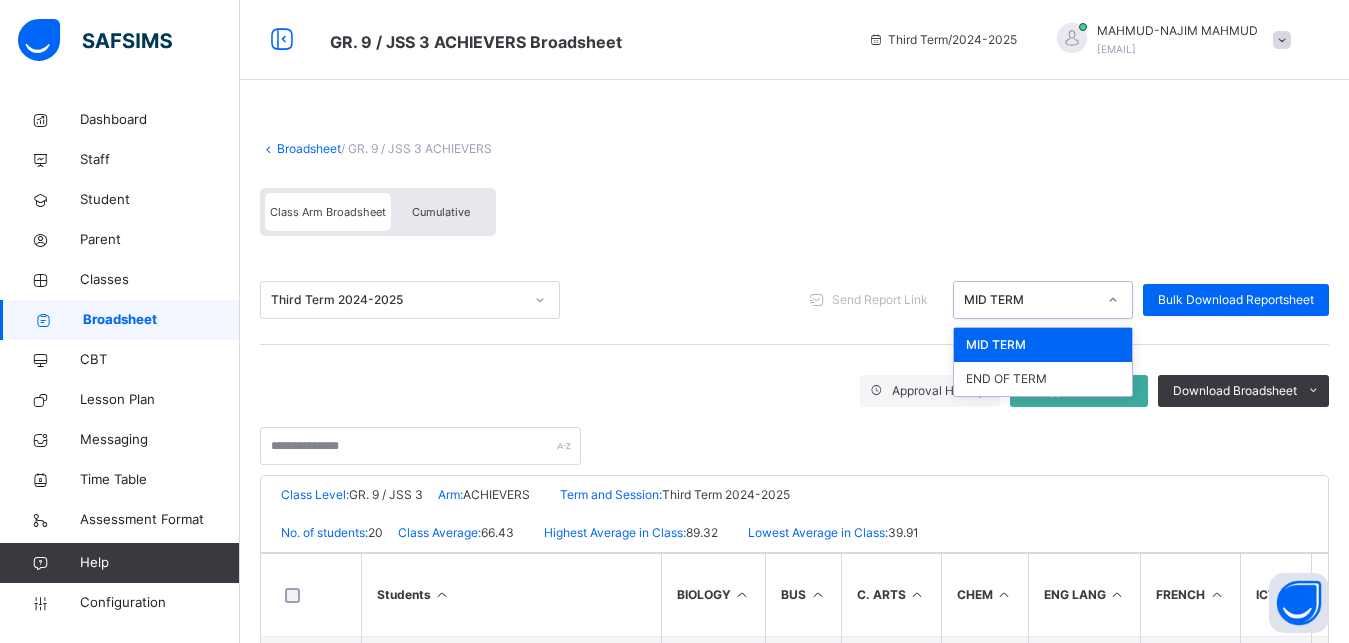 click 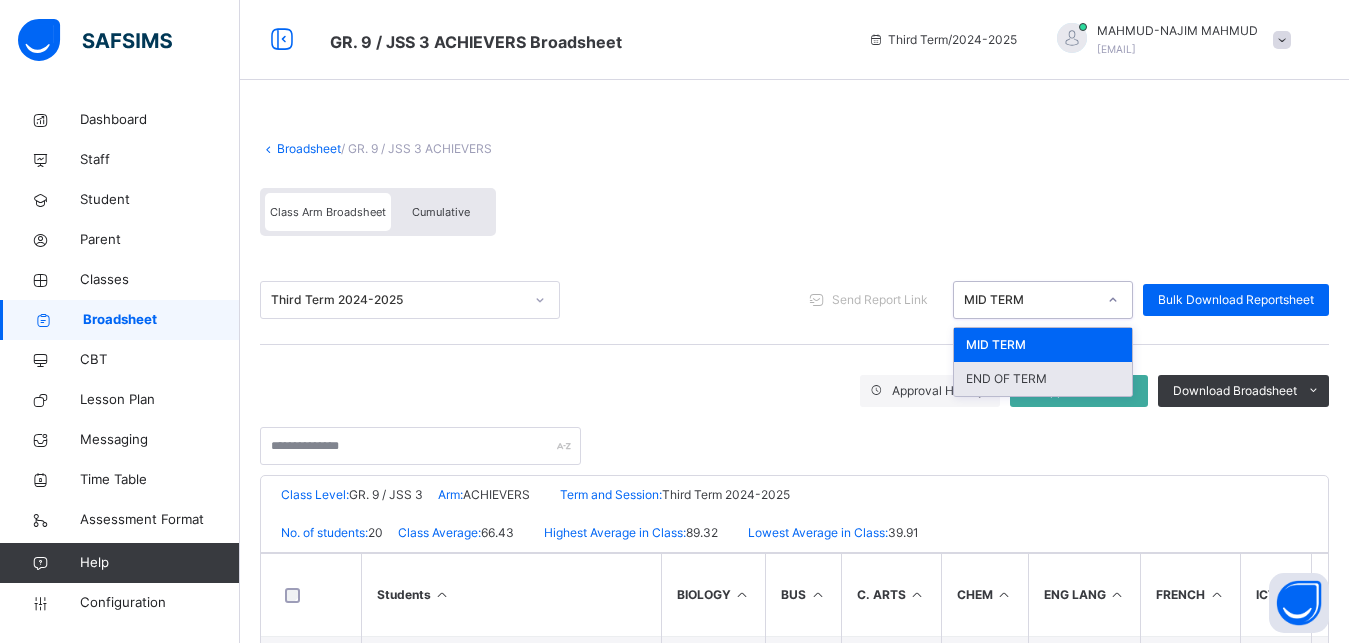 click on "END OF TERM" at bounding box center [1043, 379] 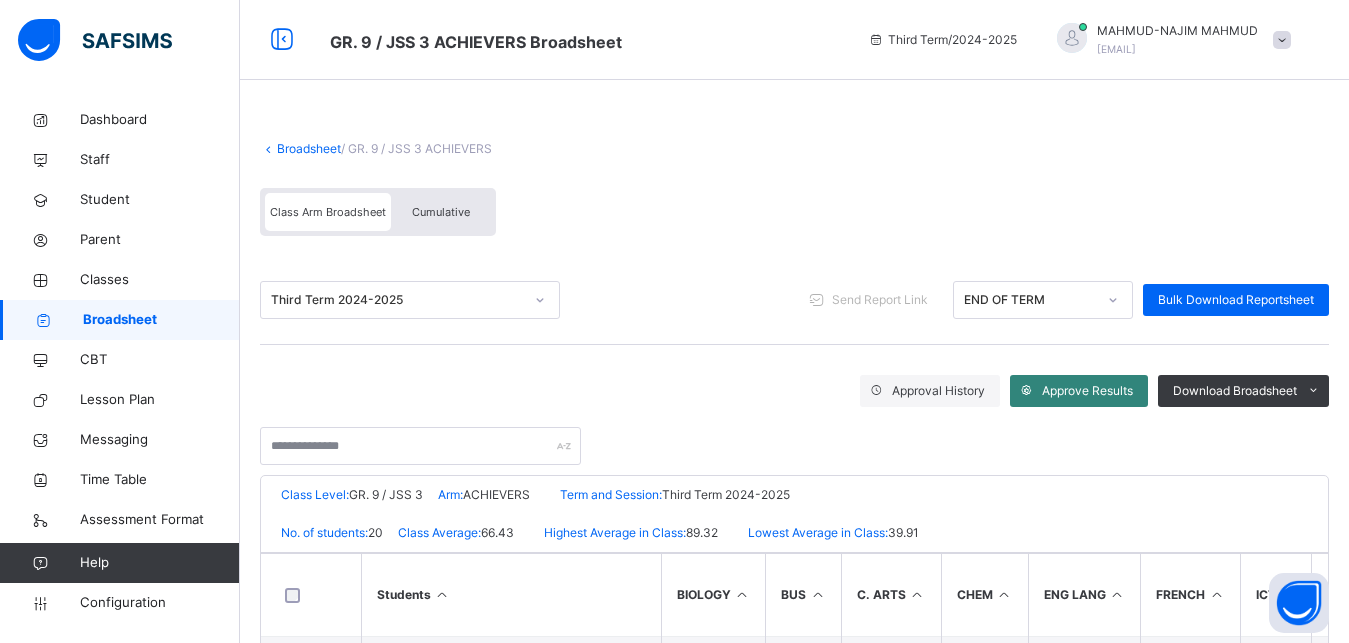 click on "Approve Results" at bounding box center (1087, 391) 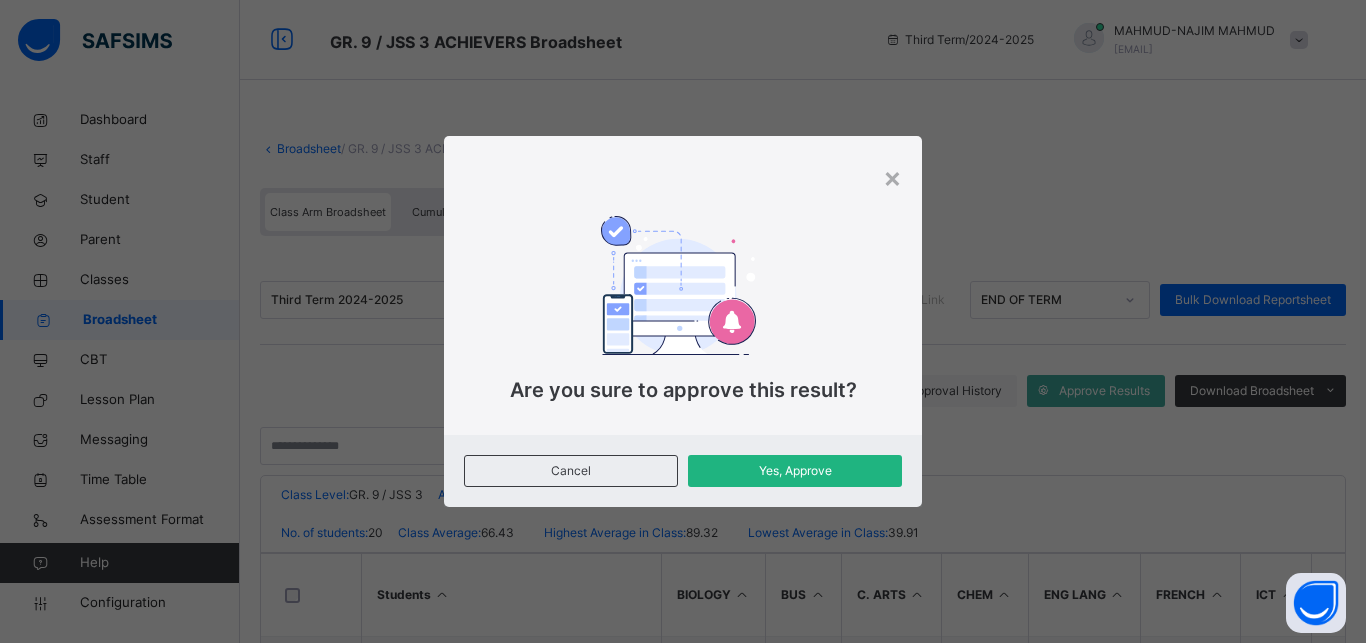 click on "Yes, Approve" at bounding box center (795, 471) 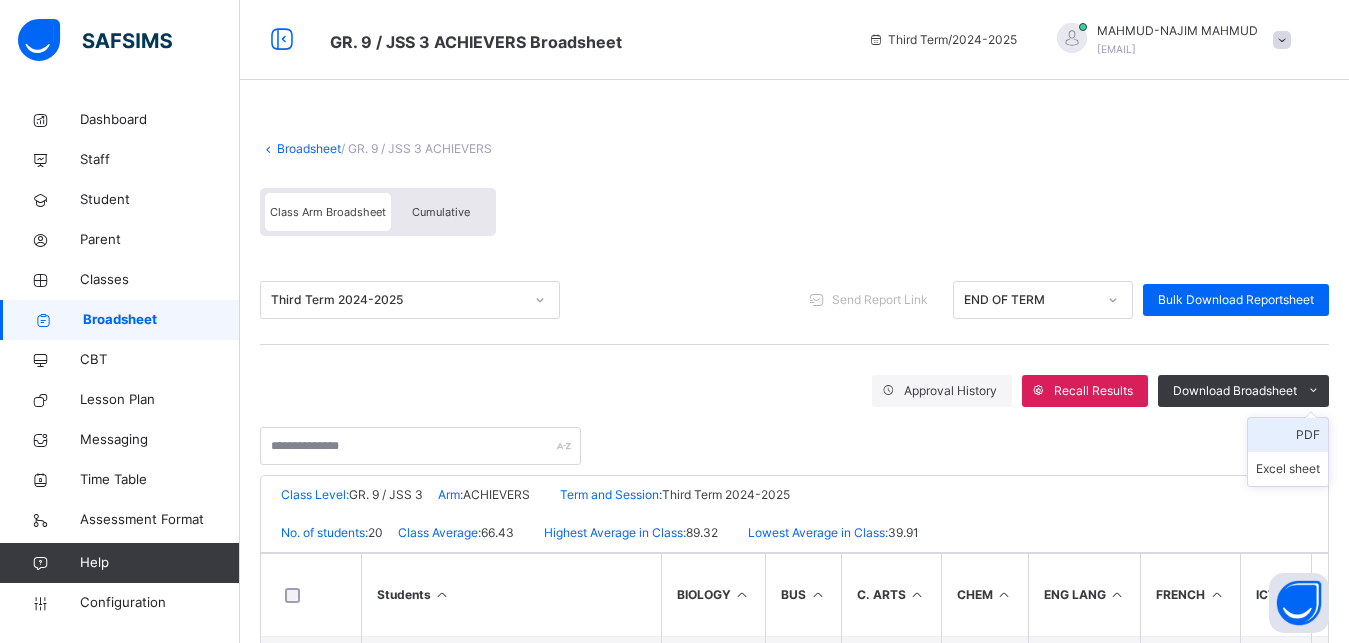 click on "PDF" at bounding box center [1288, 435] 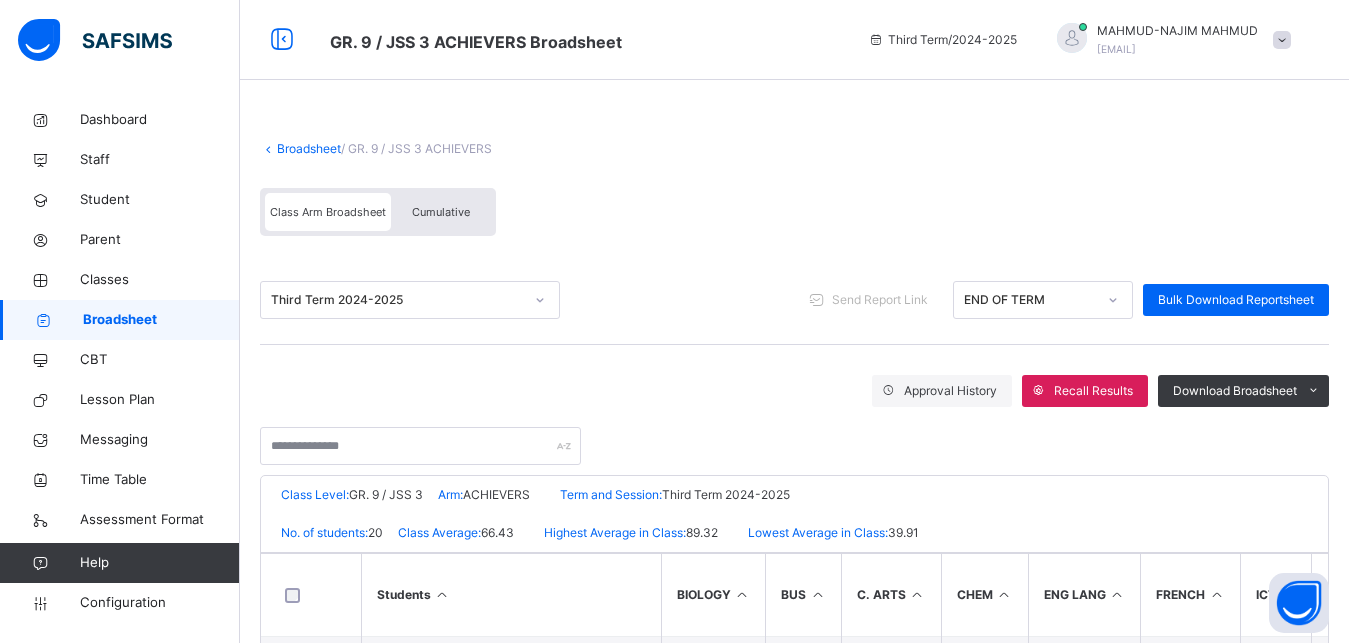 click on "Broadsheet  / GR. 9 / JSS 3 ACHIEVERS" at bounding box center [794, 149] 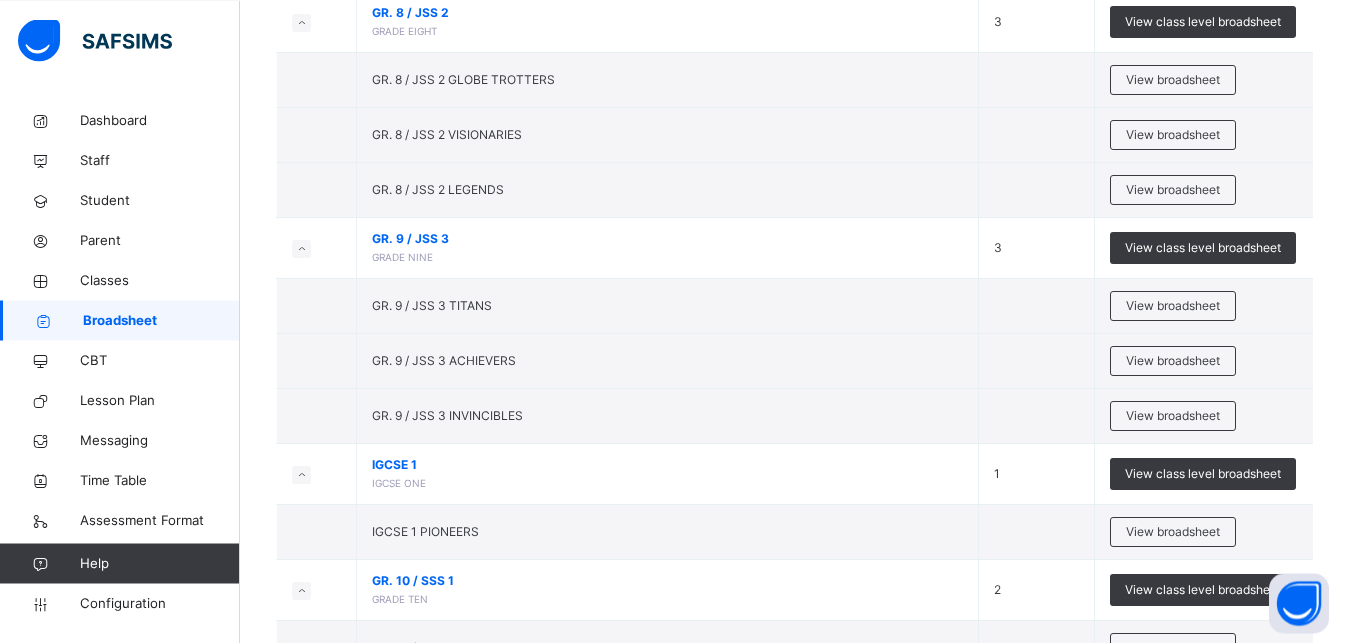 scroll, scrollTop: 474, scrollLeft: 0, axis: vertical 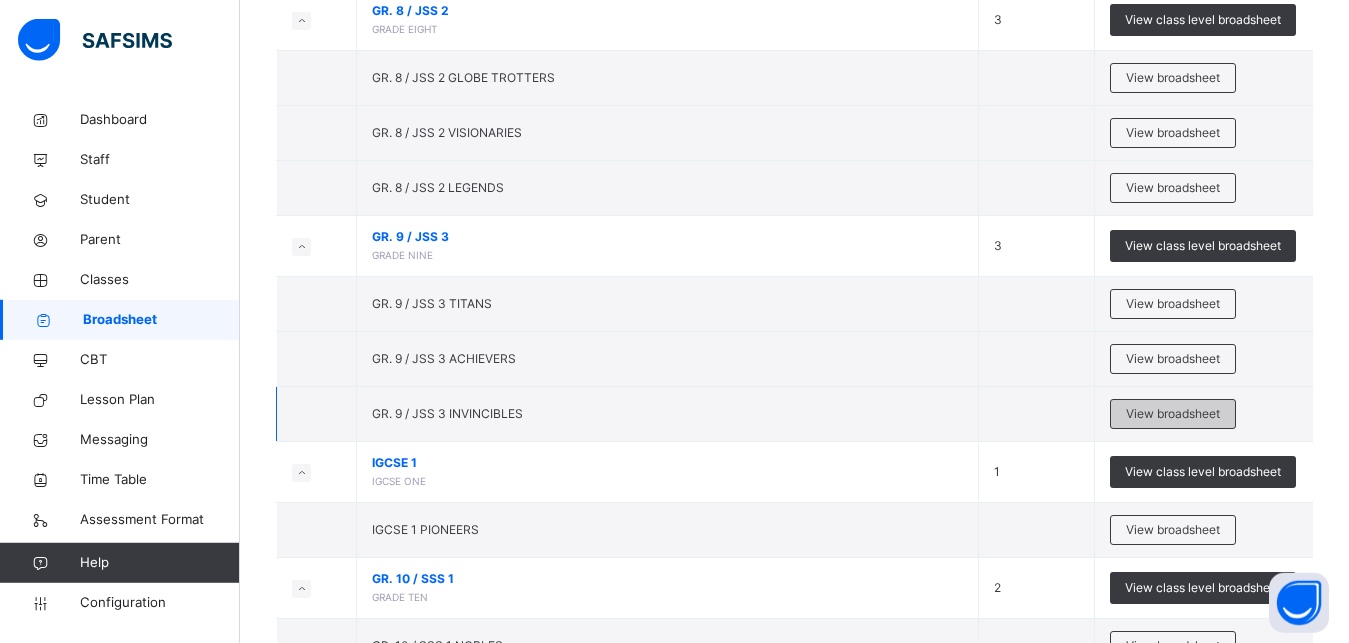 click on "View broadsheet" at bounding box center [1173, 414] 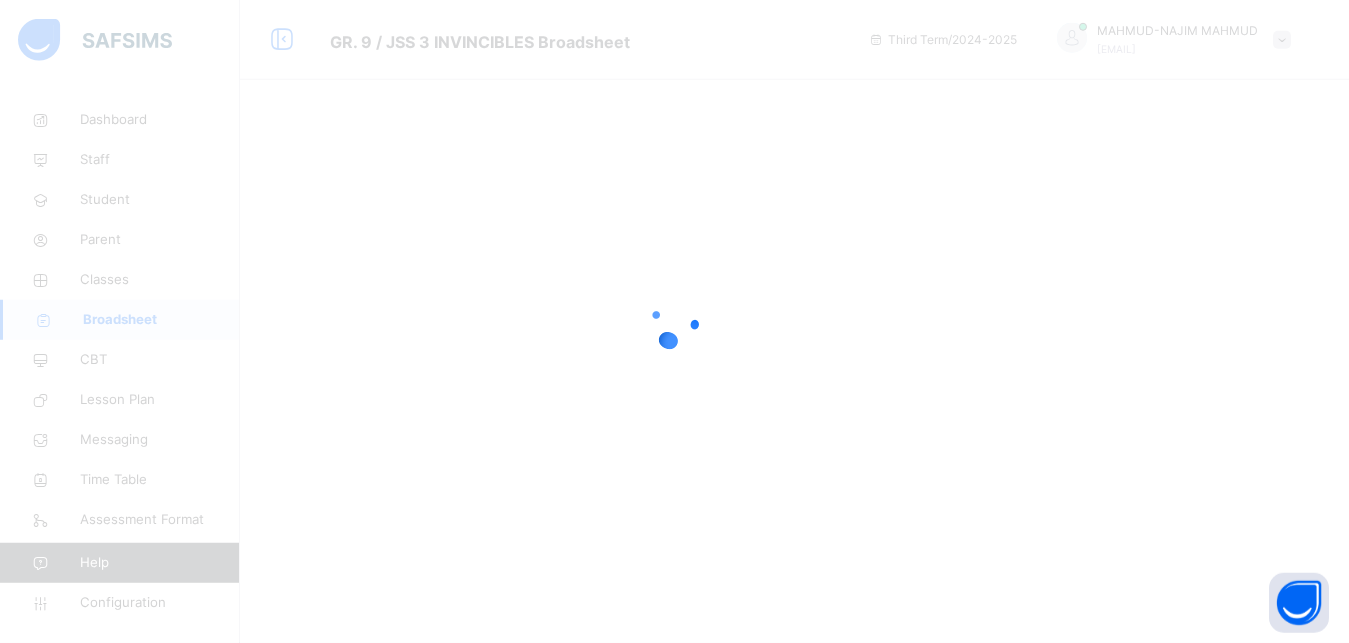 scroll, scrollTop: 0, scrollLeft: 0, axis: both 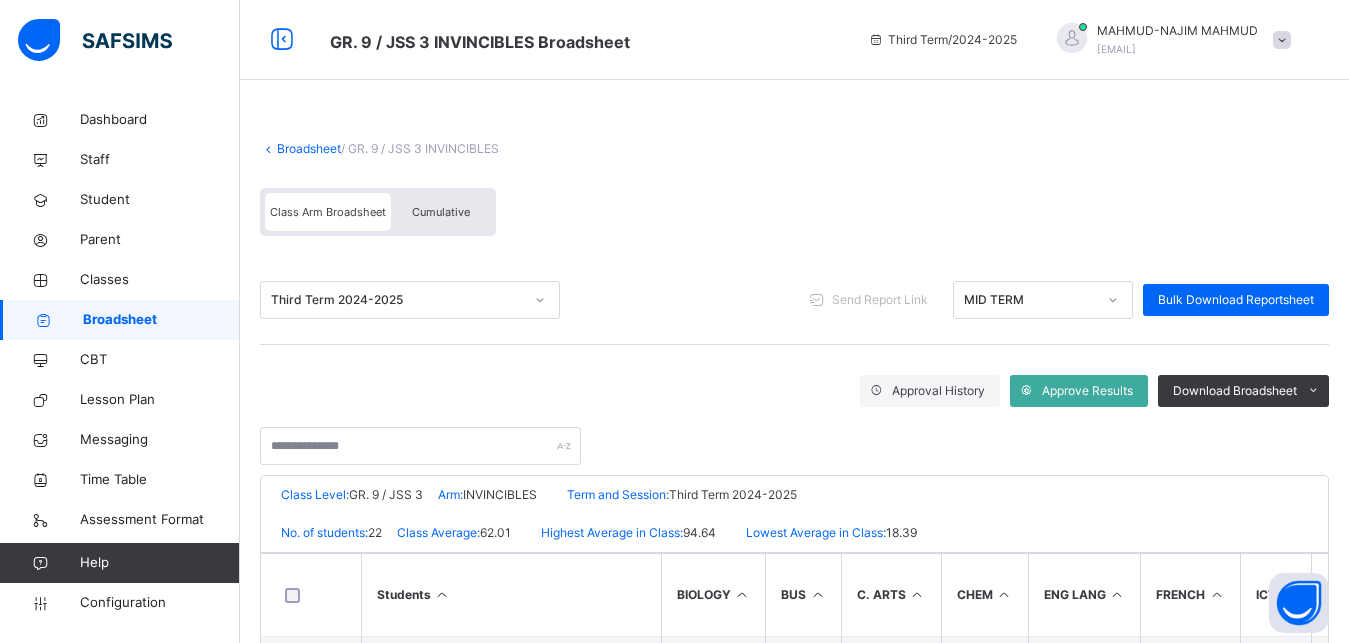 click at bounding box center (1113, 300) 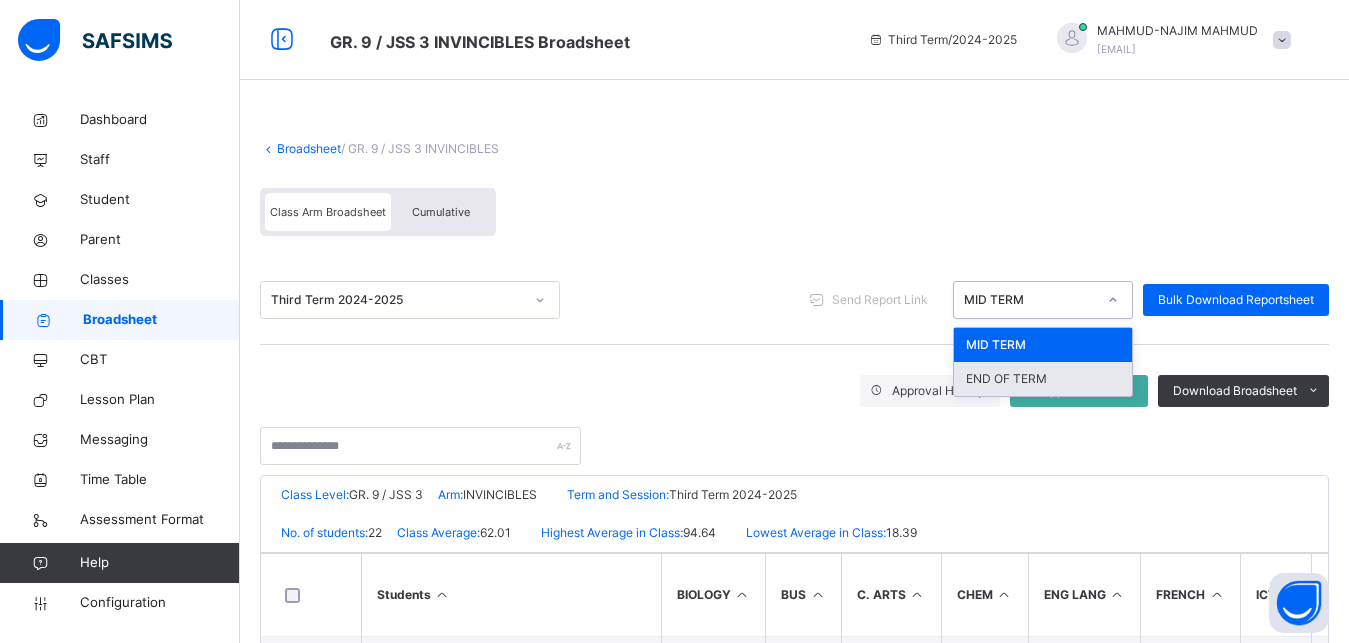 click on "END OF TERM" at bounding box center (1043, 379) 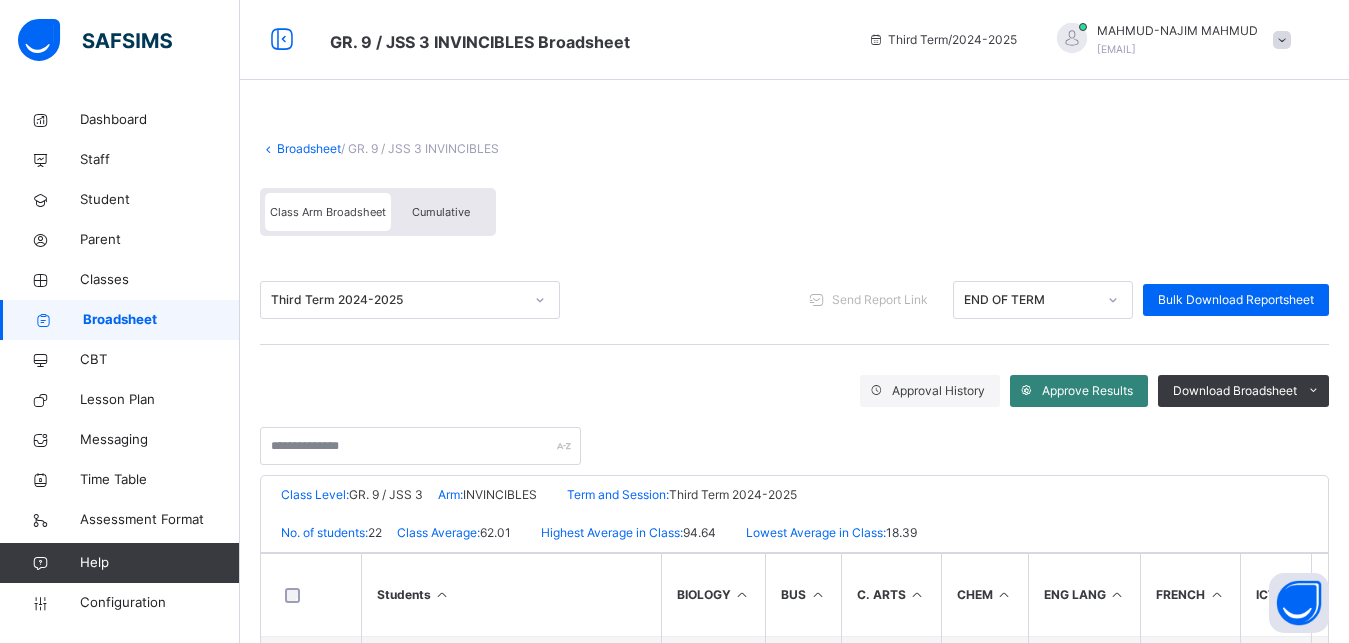 click on "Approve Results" at bounding box center [1087, 391] 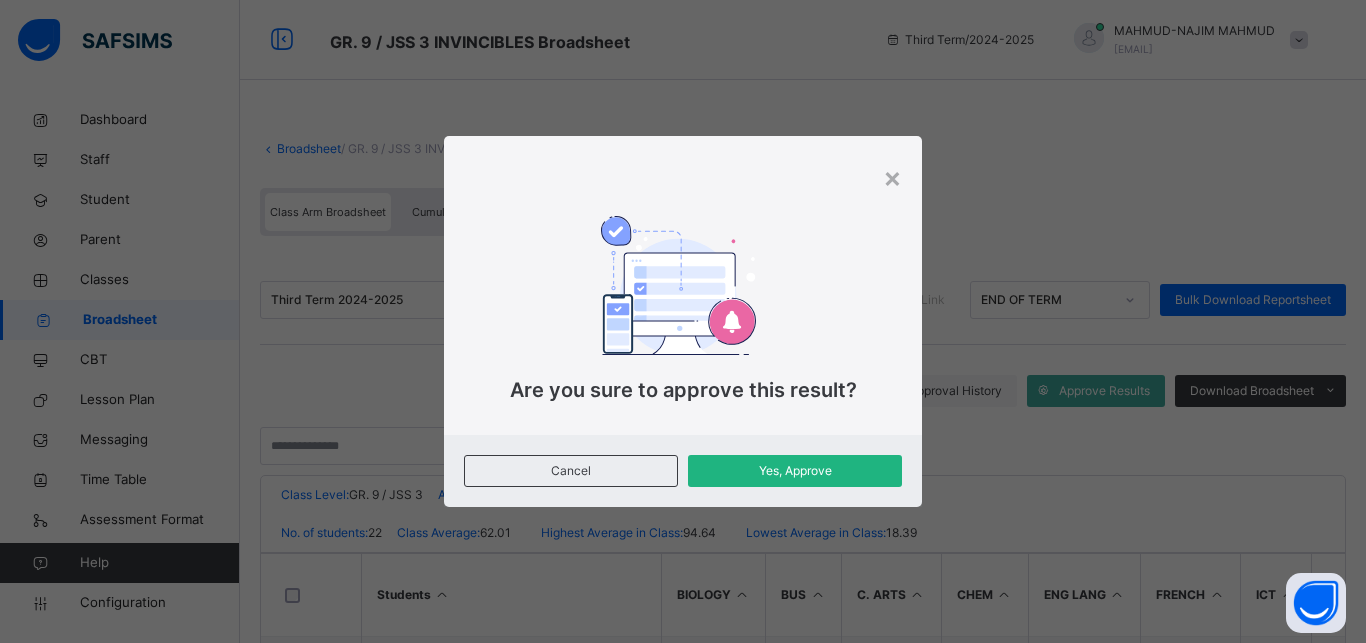 click on "Yes, Approve" at bounding box center [795, 471] 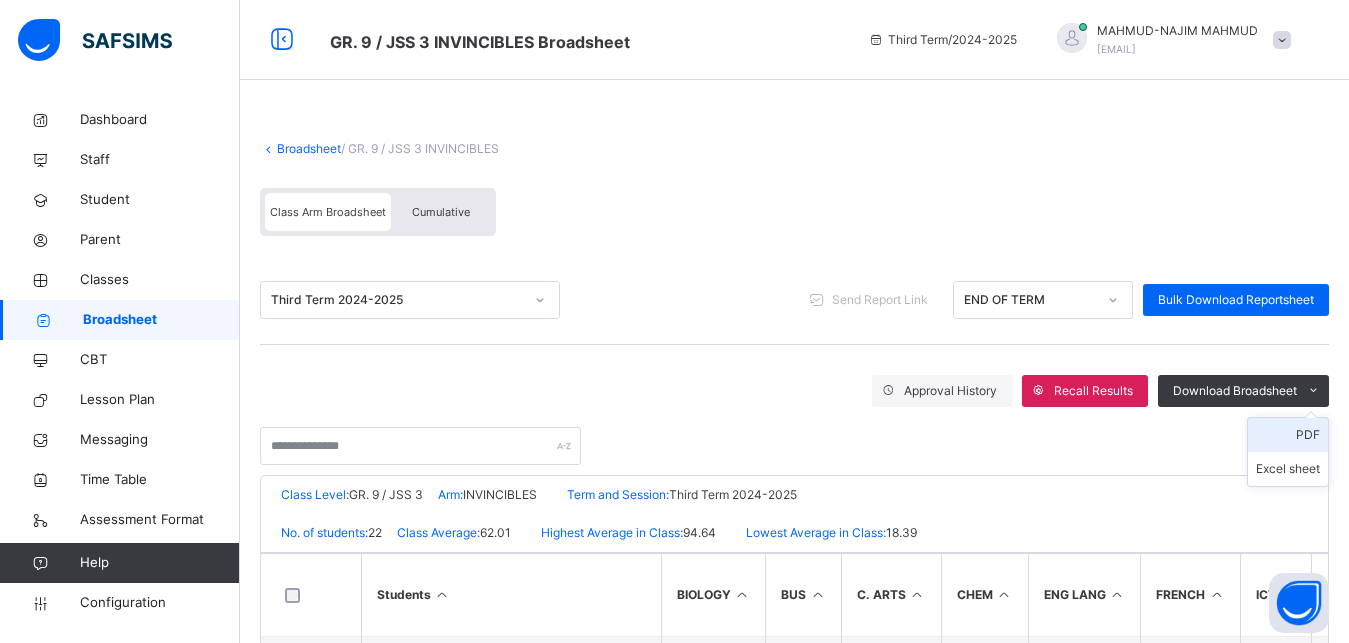 click on "PDF" at bounding box center [1288, 435] 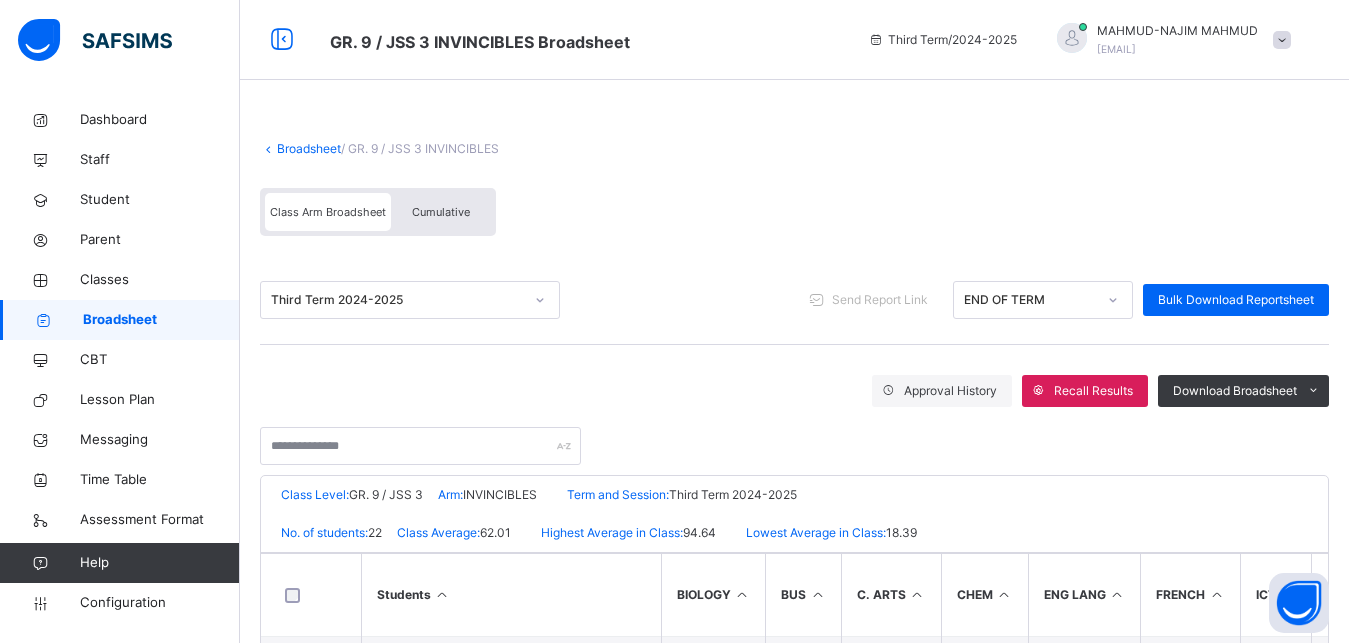 click on "Broadsheet" at bounding box center [309, 148] 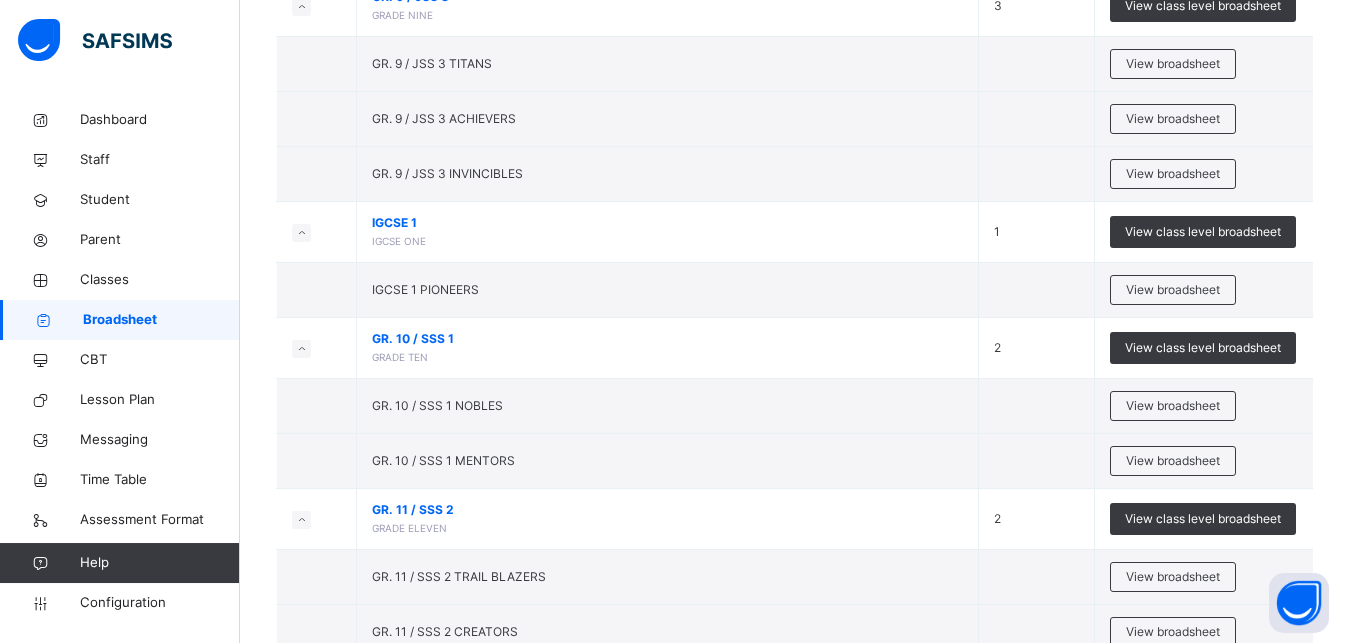 scroll, scrollTop: 720, scrollLeft: 0, axis: vertical 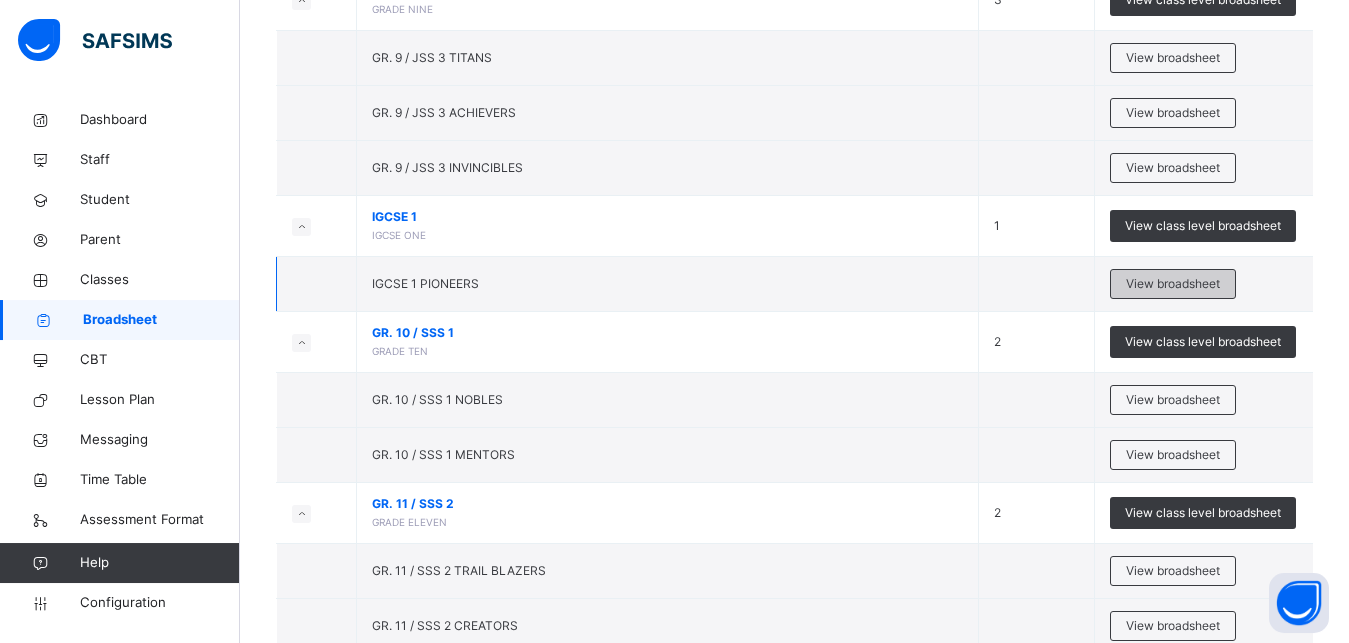 click on "View broadsheet" at bounding box center [1173, 284] 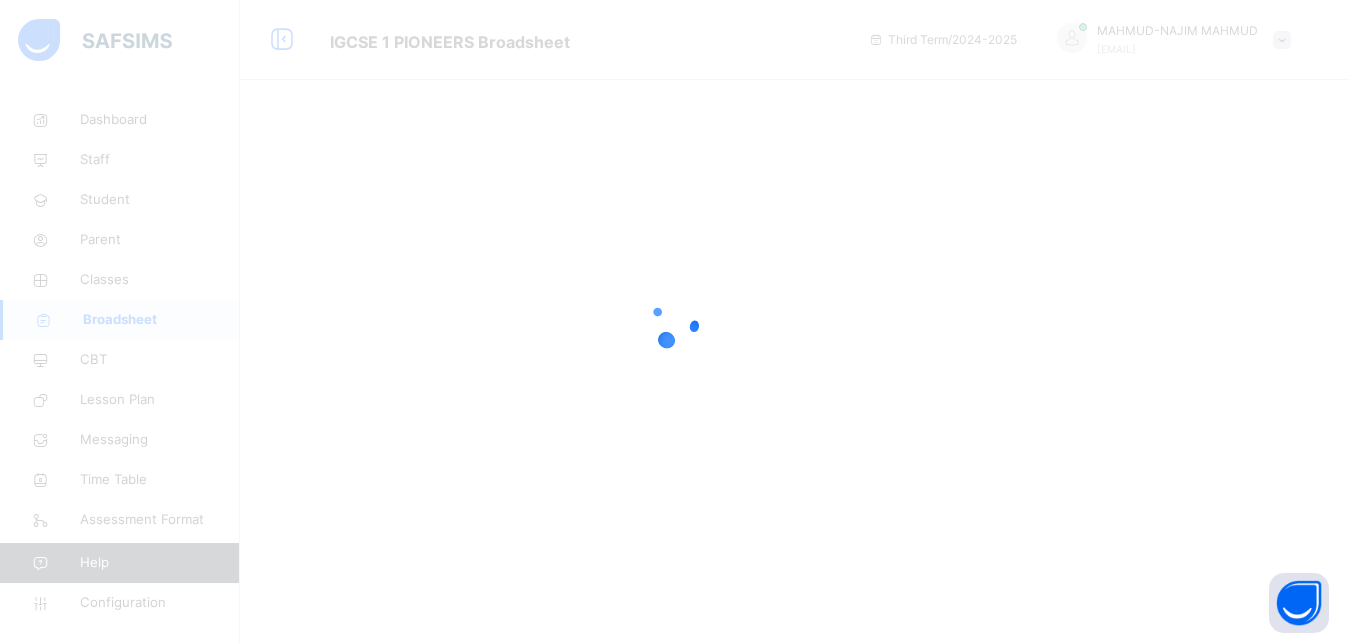scroll, scrollTop: 0, scrollLeft: 0, axis: both 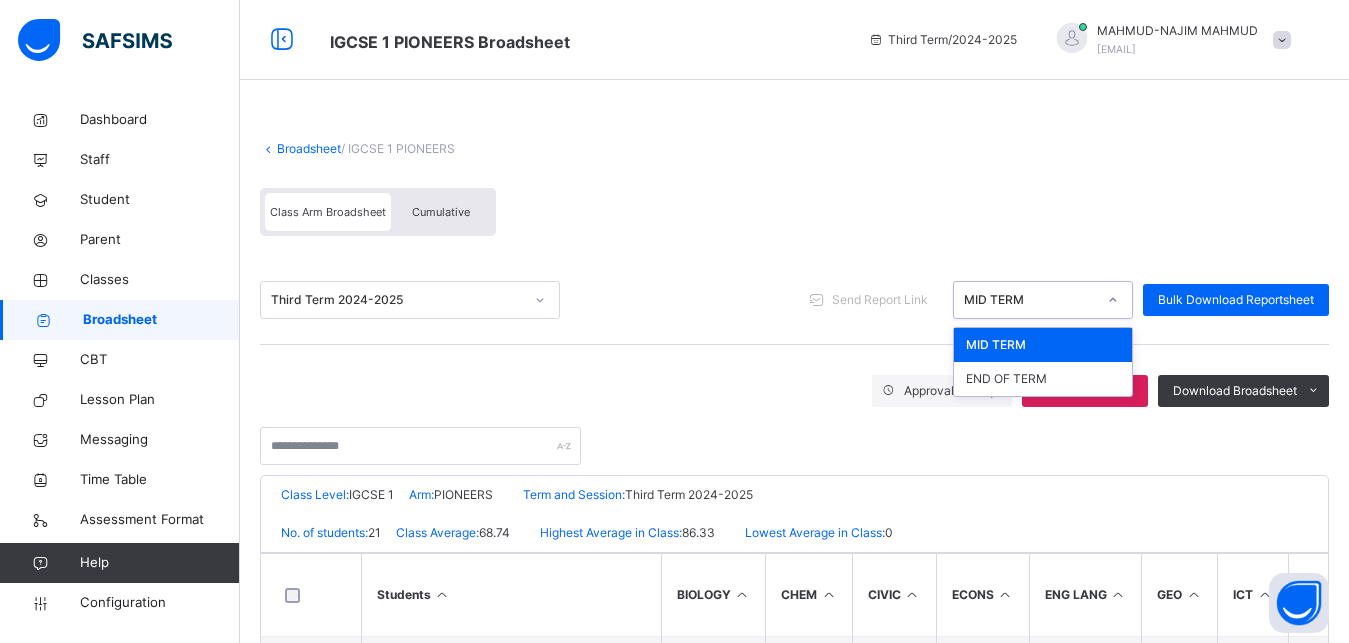 click 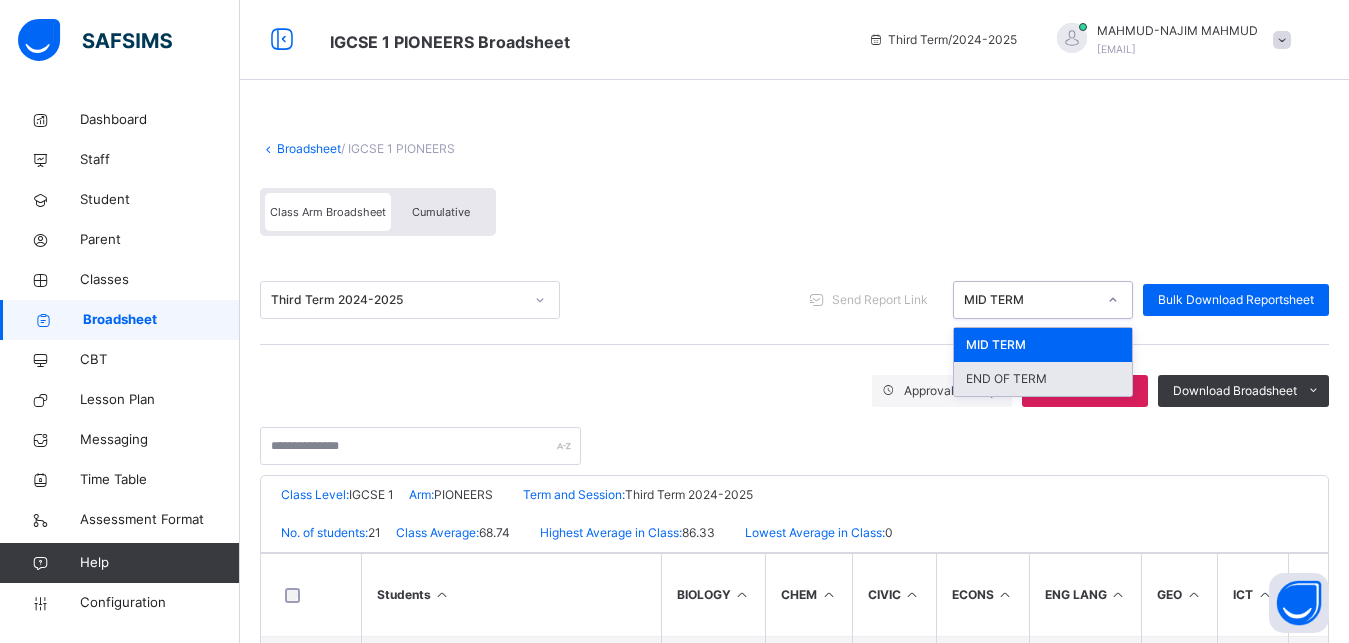 click on "END OF TERM" at bounding box center (1043, 379) 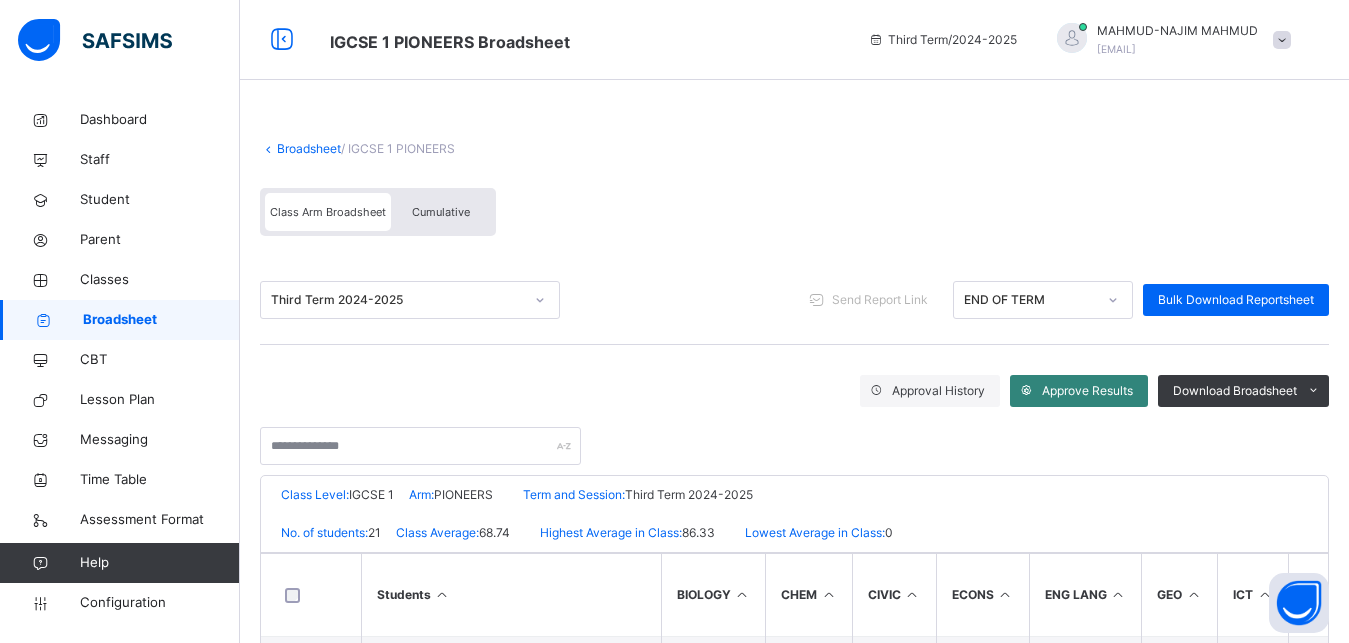 click on "Approve Results" at bounding box center [1087, 391] 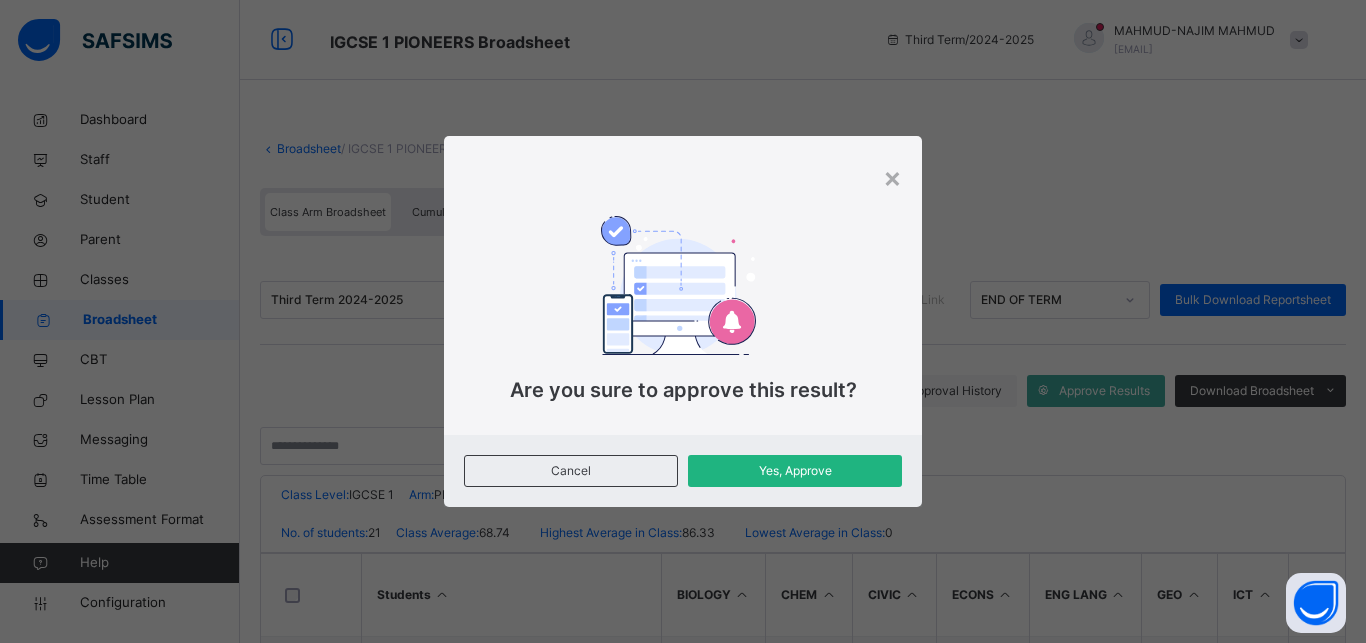 click on "Yes, Approve" at bounding box center (795, 471) 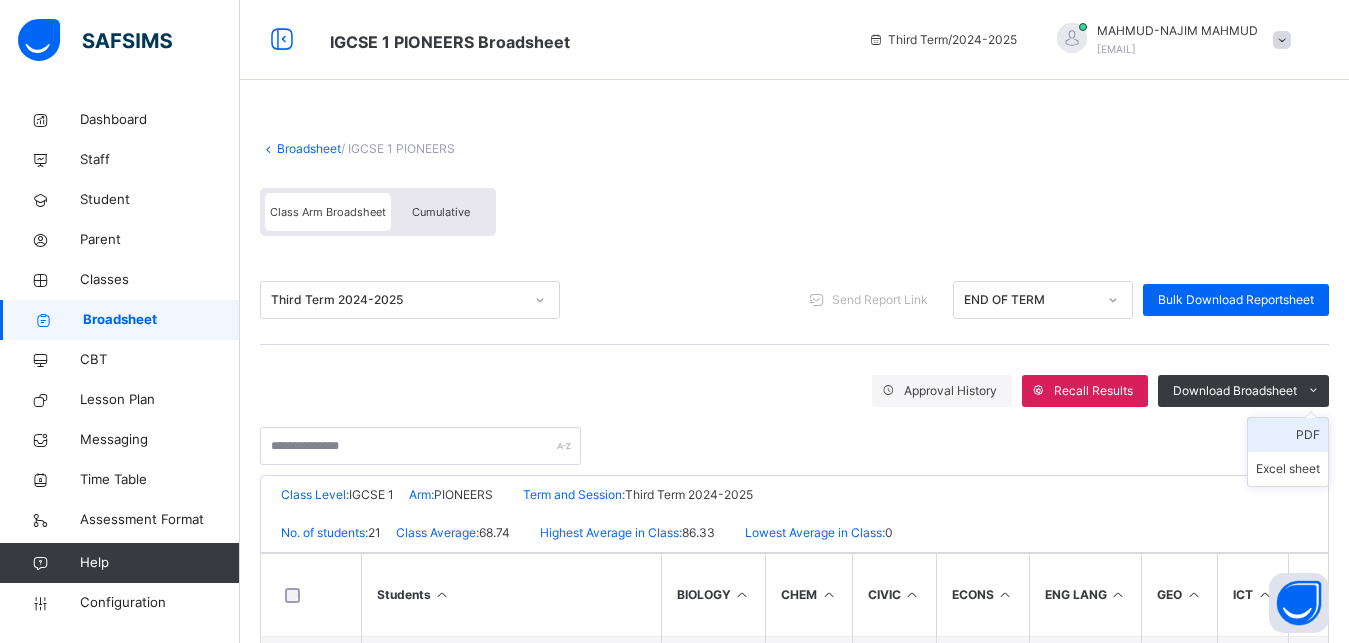 click on "PDF" at bounding box center (1288, 435) 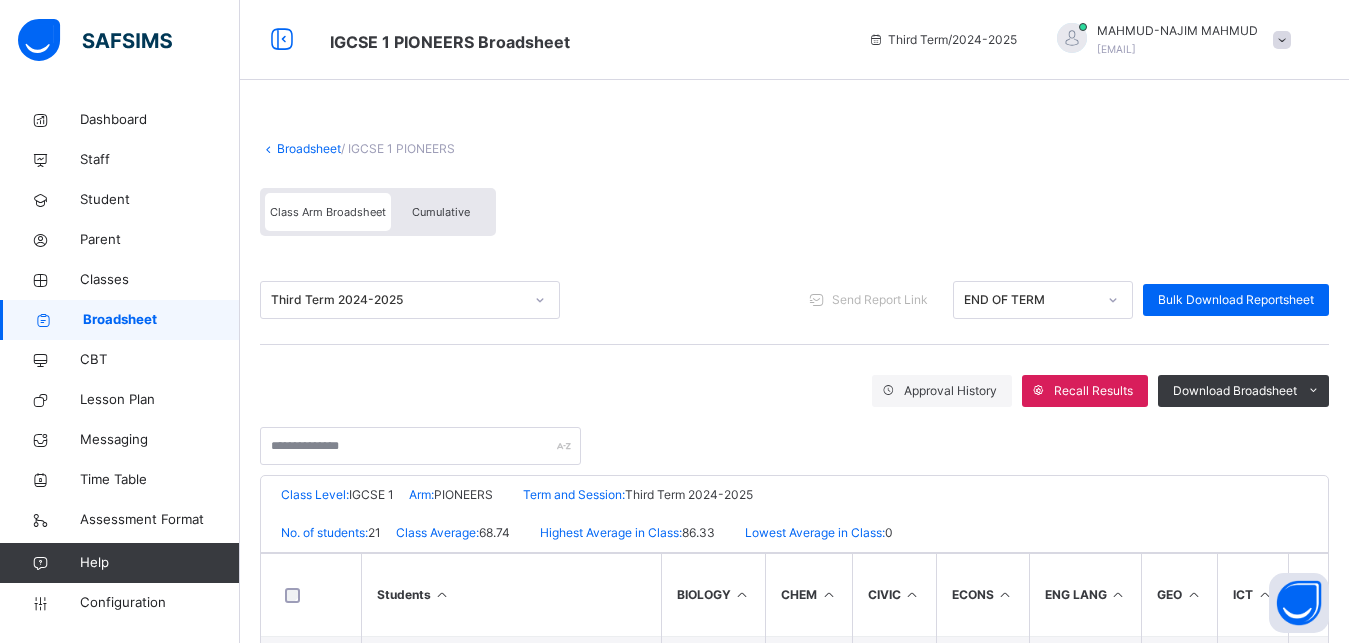 click on "Broadsheet" at bounding box center (309, 148) 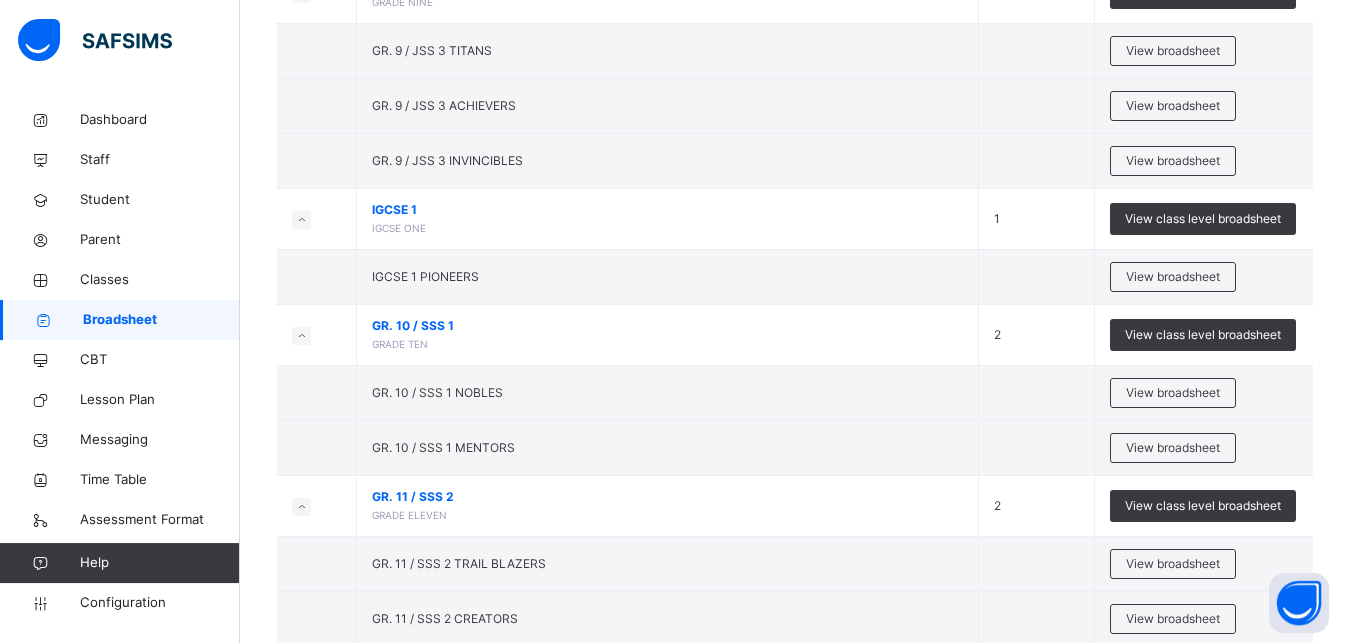 scroll, scrollTop: 763, scrollLeft: 0, axis: vertical 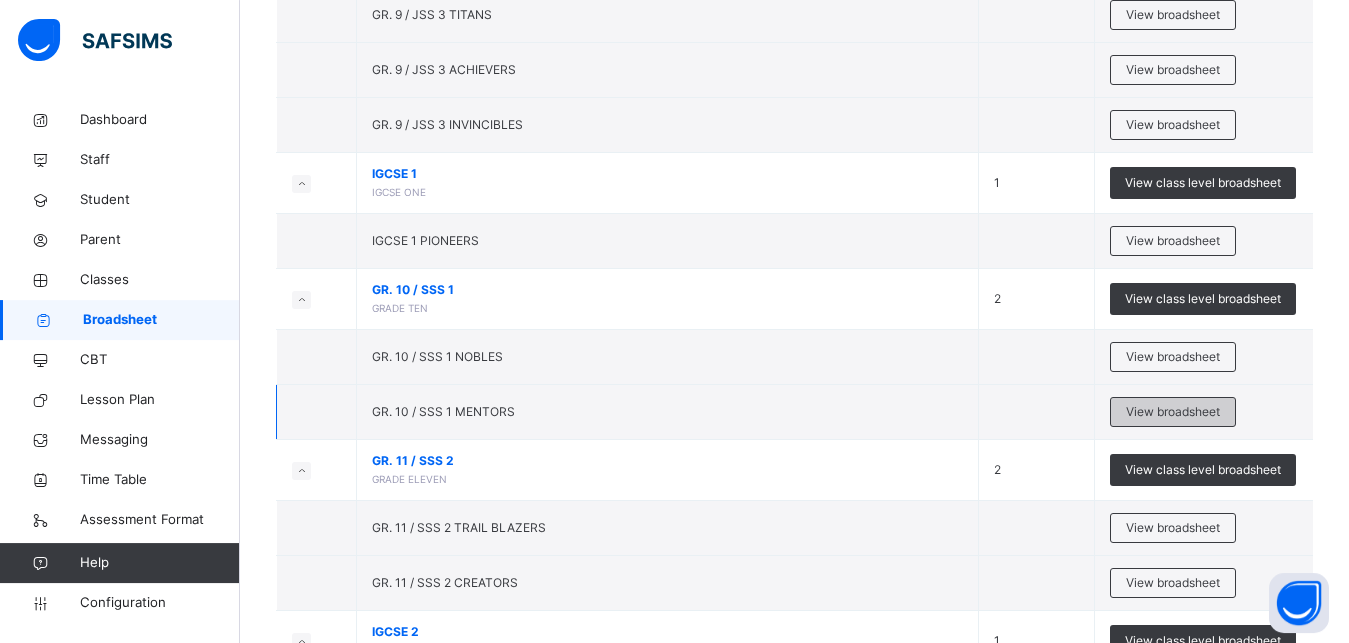 click on "View broadsheet" at bounding box center [1173, 412] 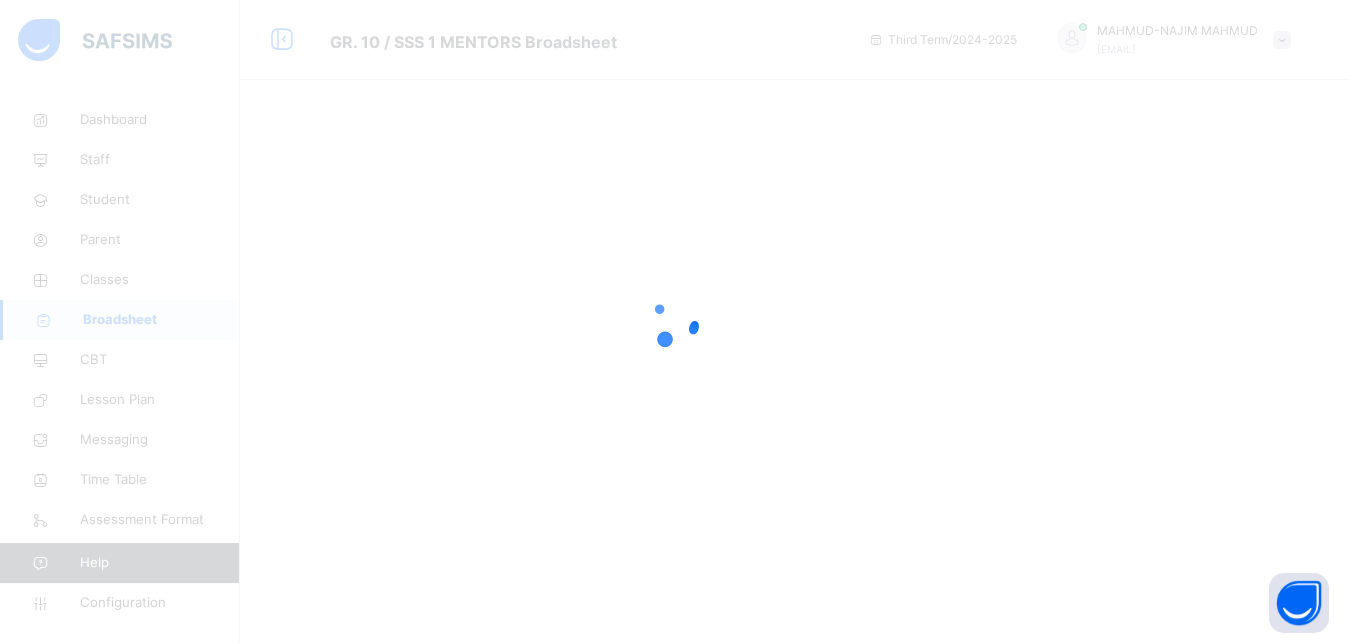 scroll, scrollTop: 0, scrollLeft: 0, axis: both 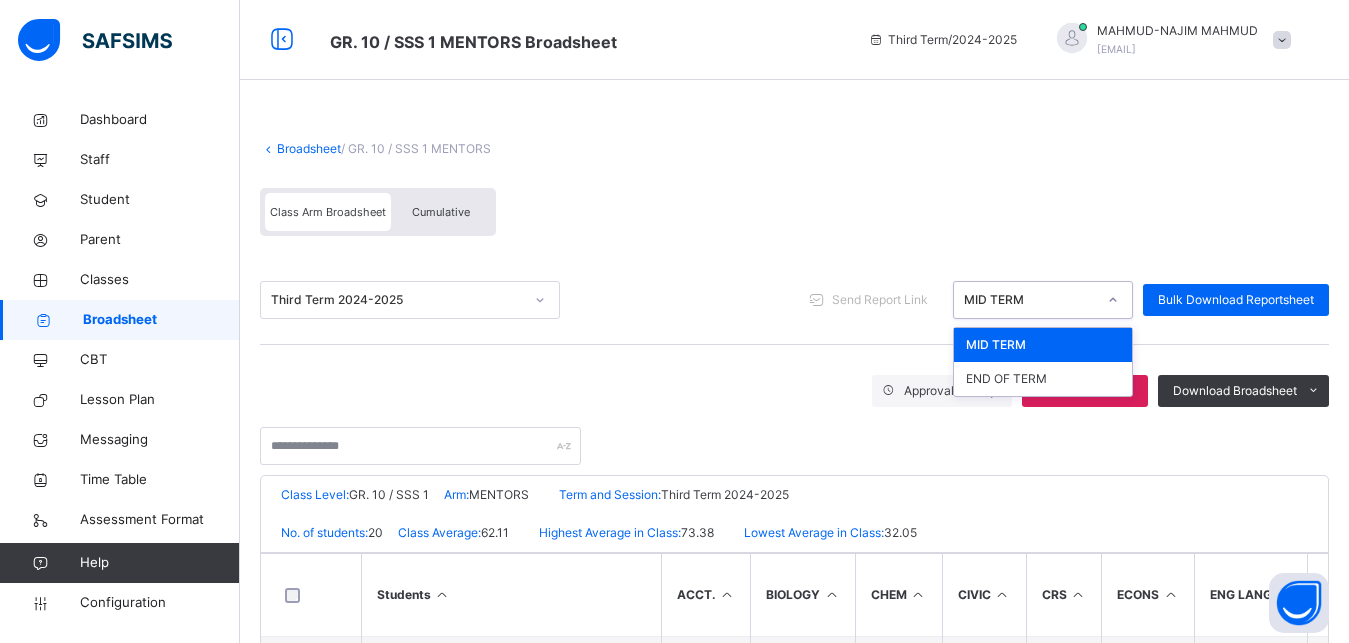 click on "MID TERM" at bounding box center [1030, 300] 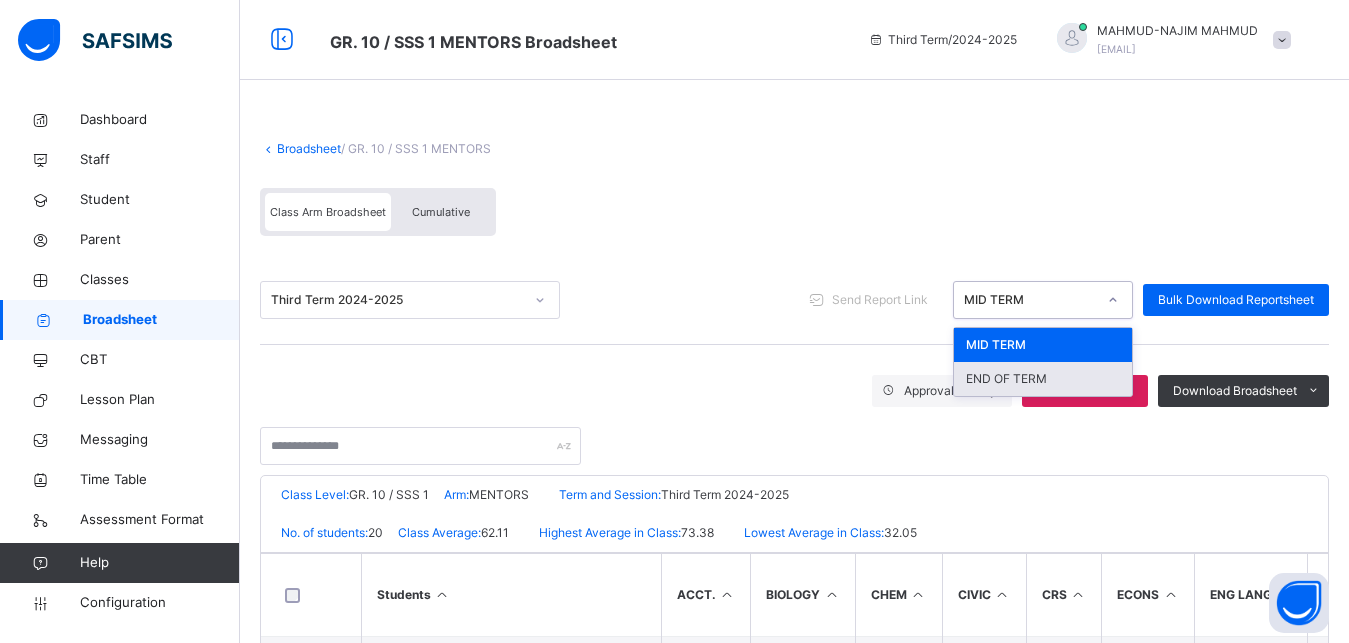 click on "END OF TERM" at bounding box center (1043, 379) 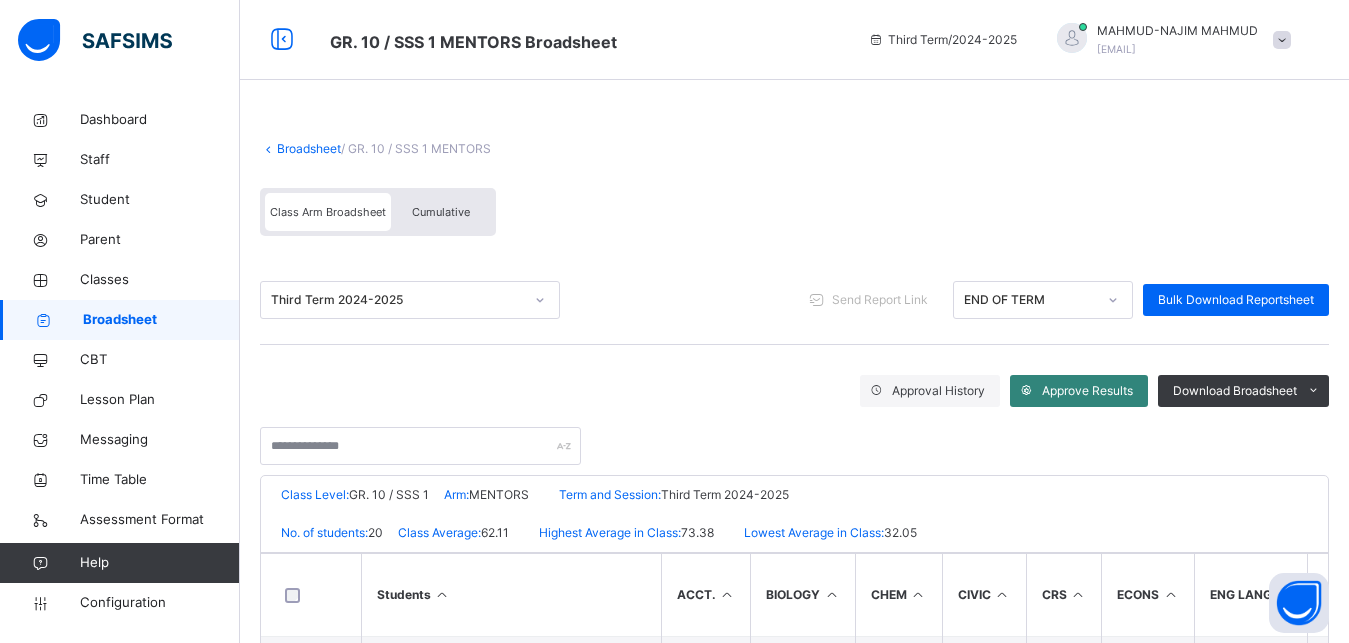 click on "Approve Results" at bounding box center [1087, 391] 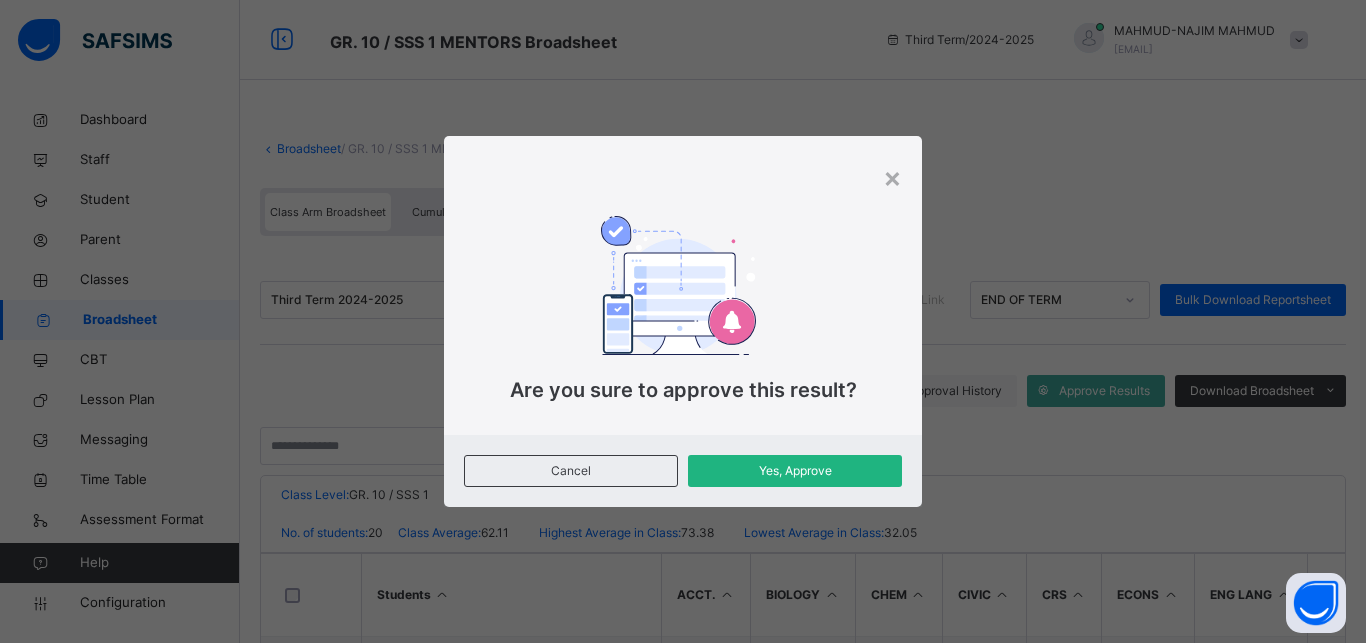 click on "Yes, Approve" at bounding box center (795, 471) 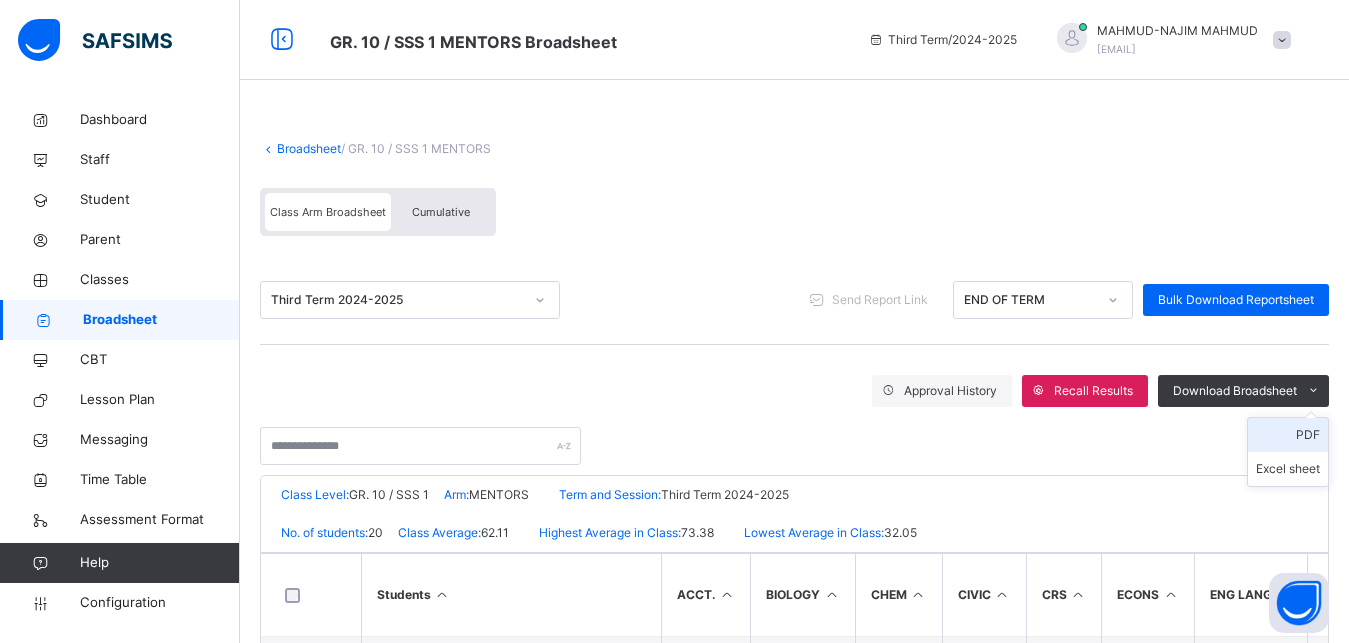 click on "PDF" at bounding box center [1288, 435] 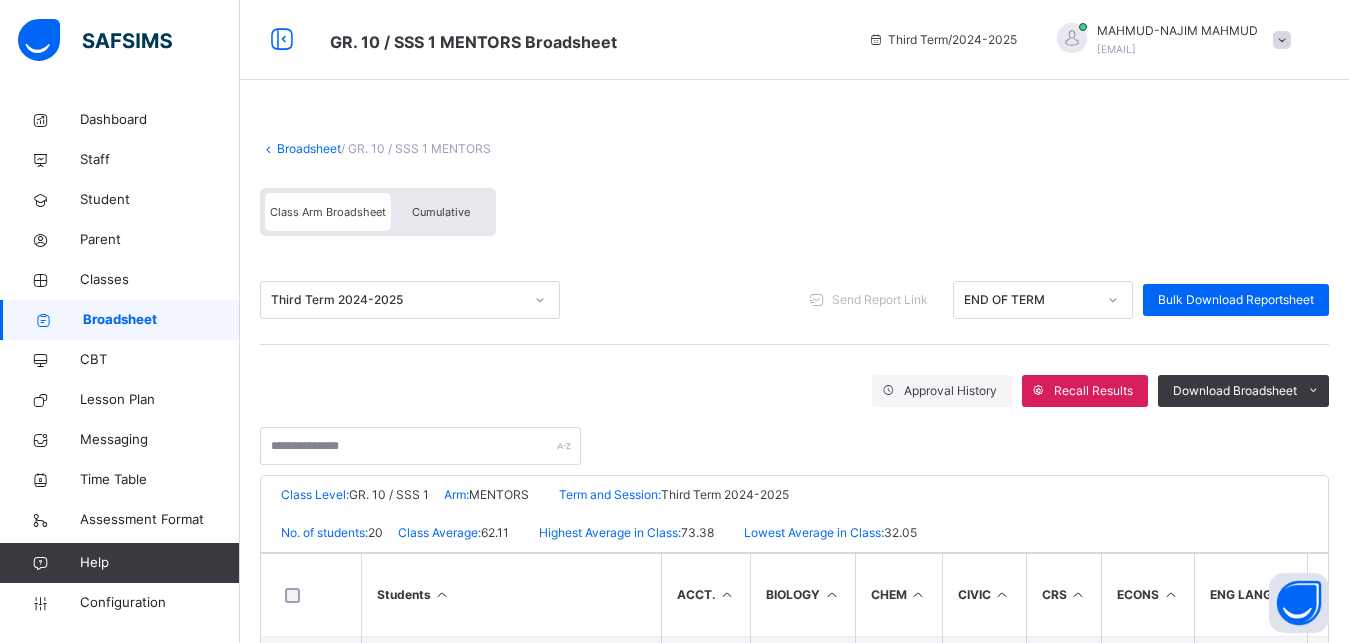 click on "Broadsheet" at bounding box center (309, 148) 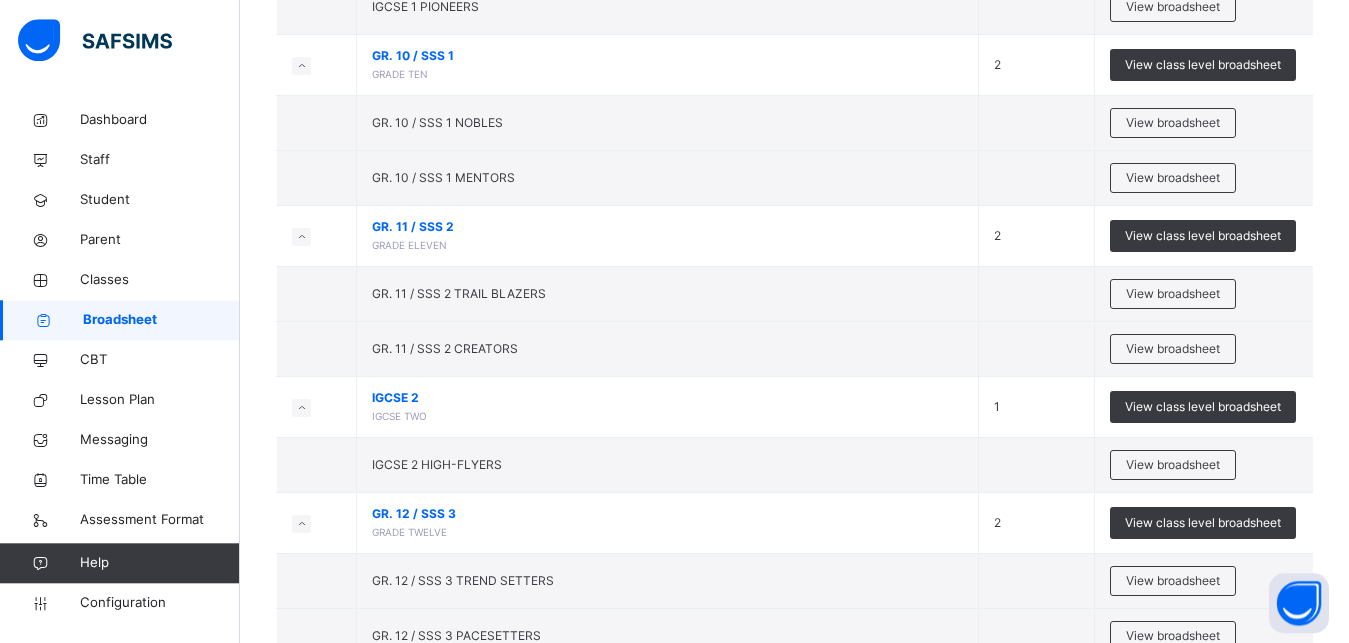 scroll, scrollTop: 1066, scrollLeft: 0, axis: vertical 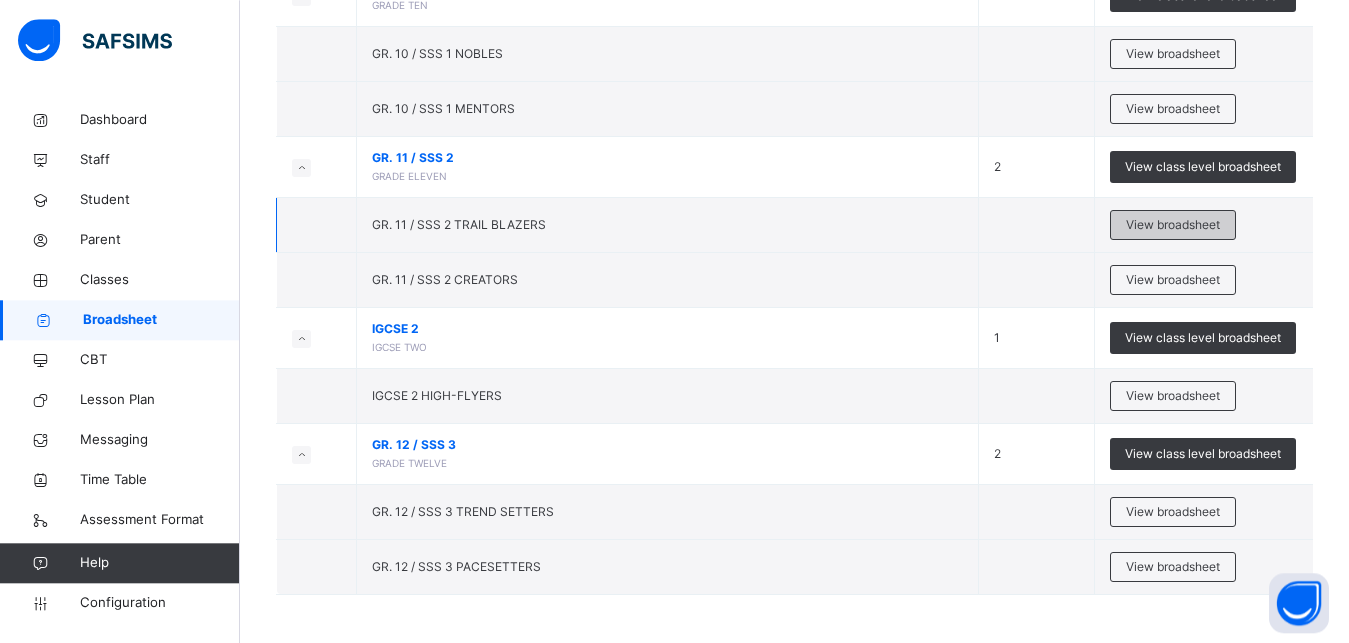 click on "View broadsheet" at bounding box center [1173, 225] 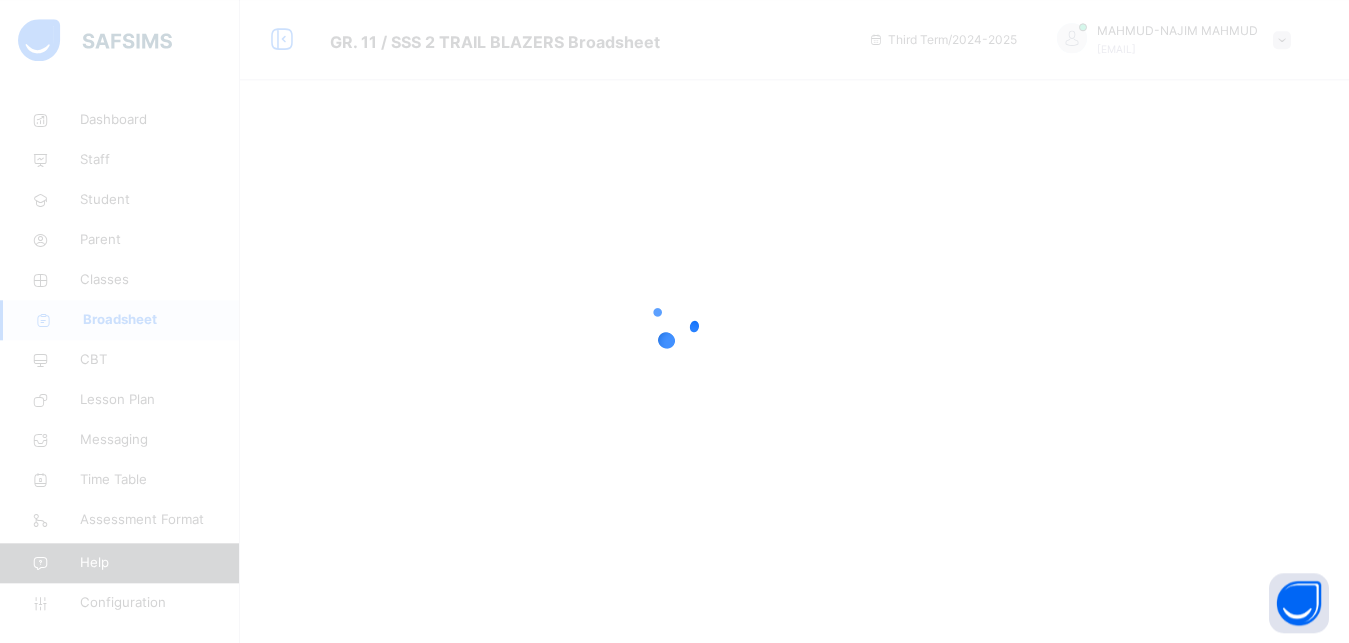scroll, scrollTop: 0, scrollLeft: 0, axis: both 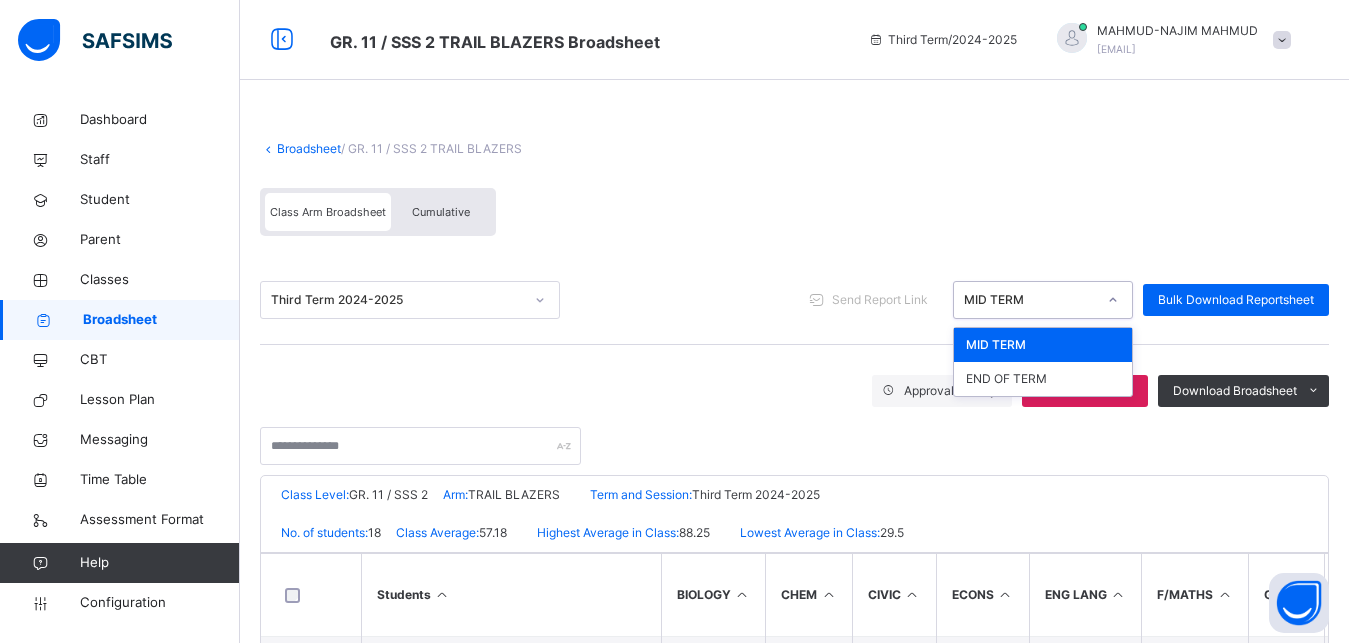 click on "MID TERM" at bounding box center (1030, 300) 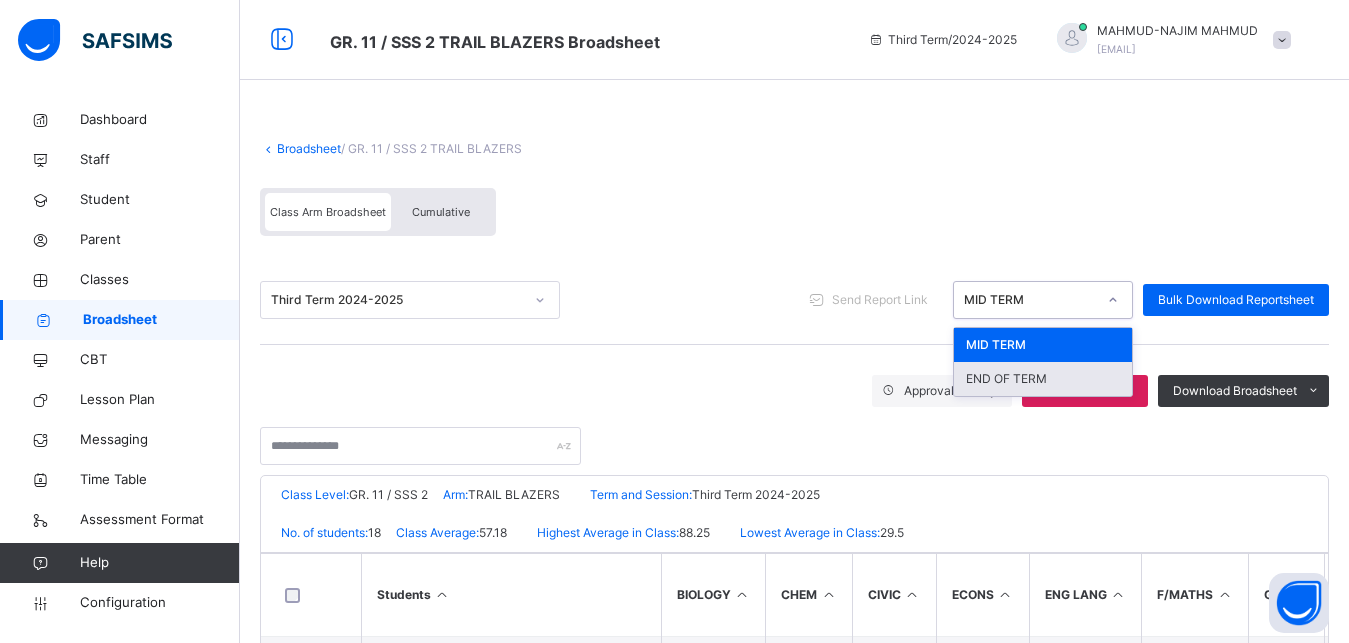 click on "END OF TERM" at bounding box center (1043, 379) 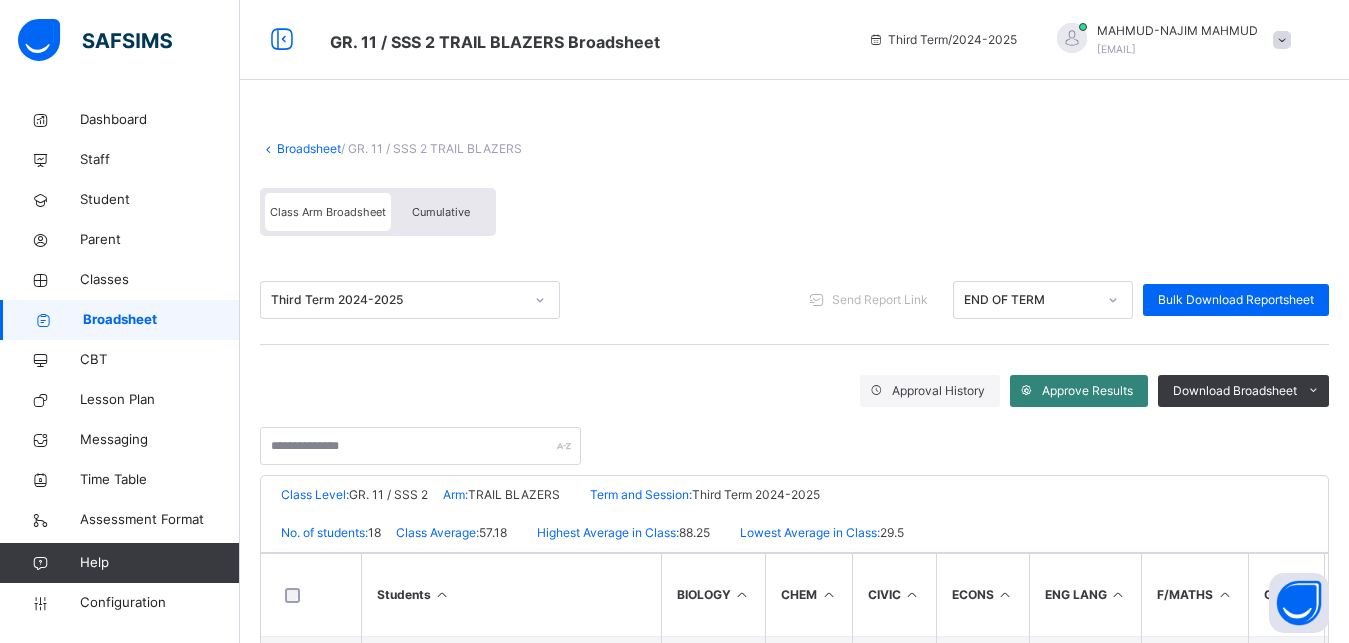 click on "Approve Results" at bounding box center (1087, 391) 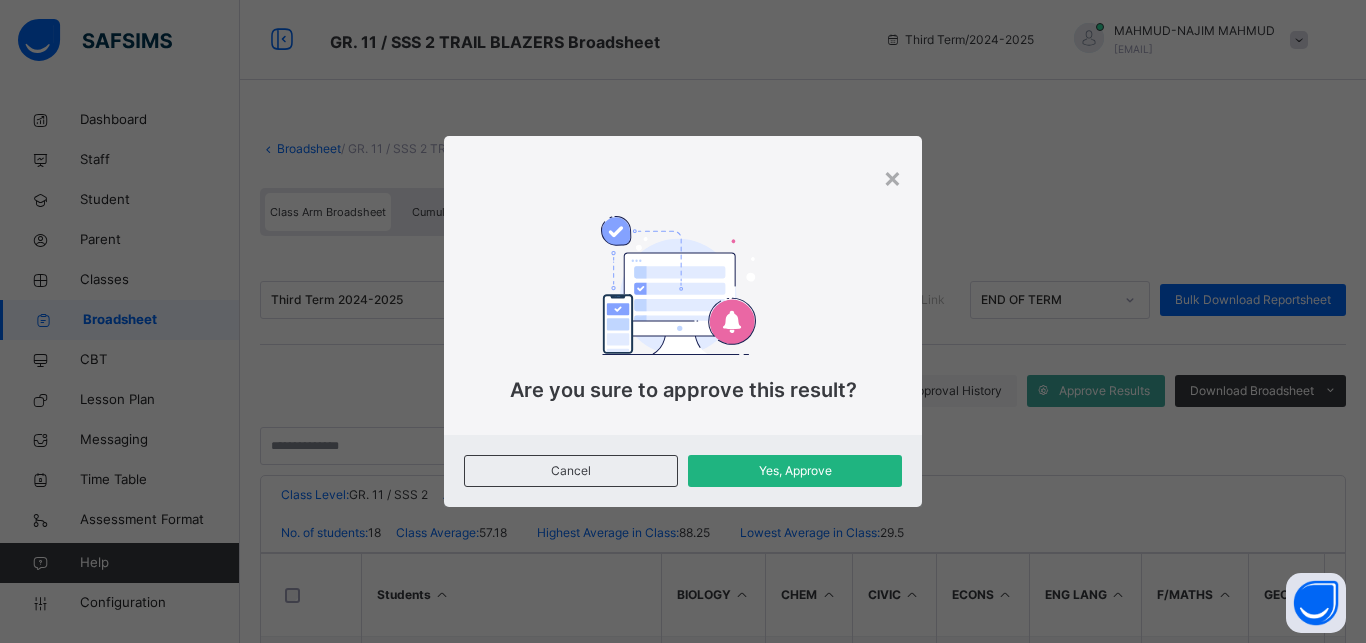 click on "Yes, Approve" at bounding box center (795, 471) 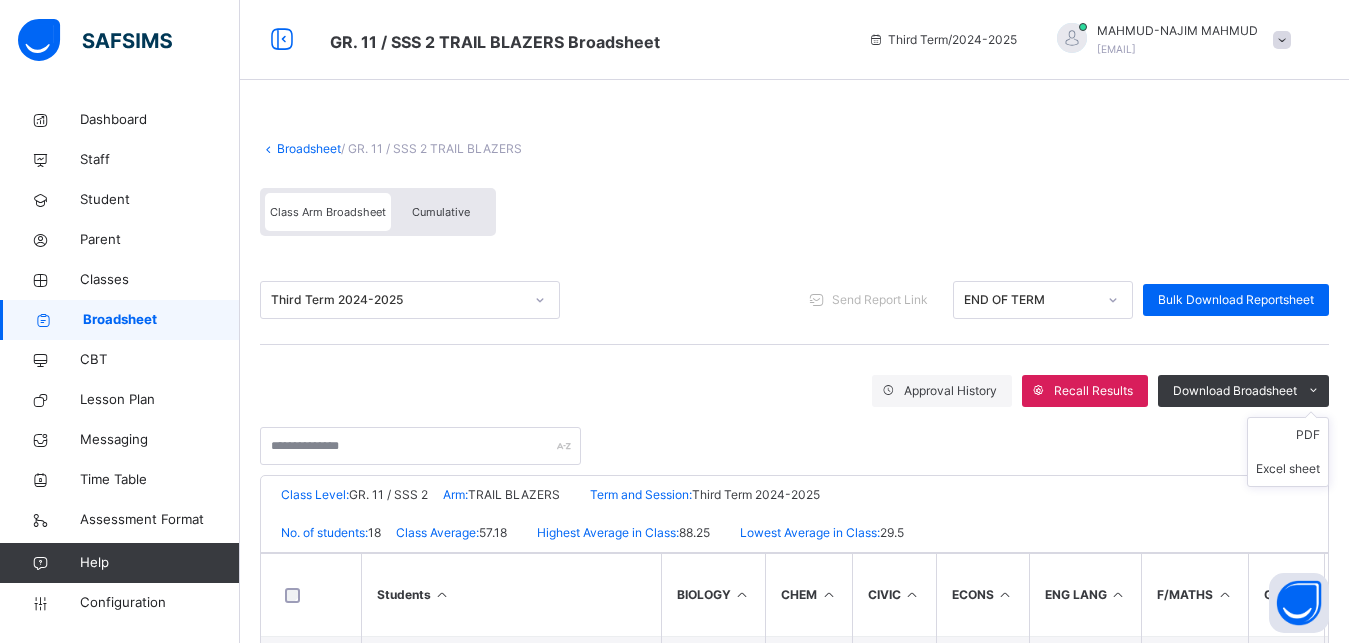 click on "PDF Excel sheet" at bounding box center [1288, 452] 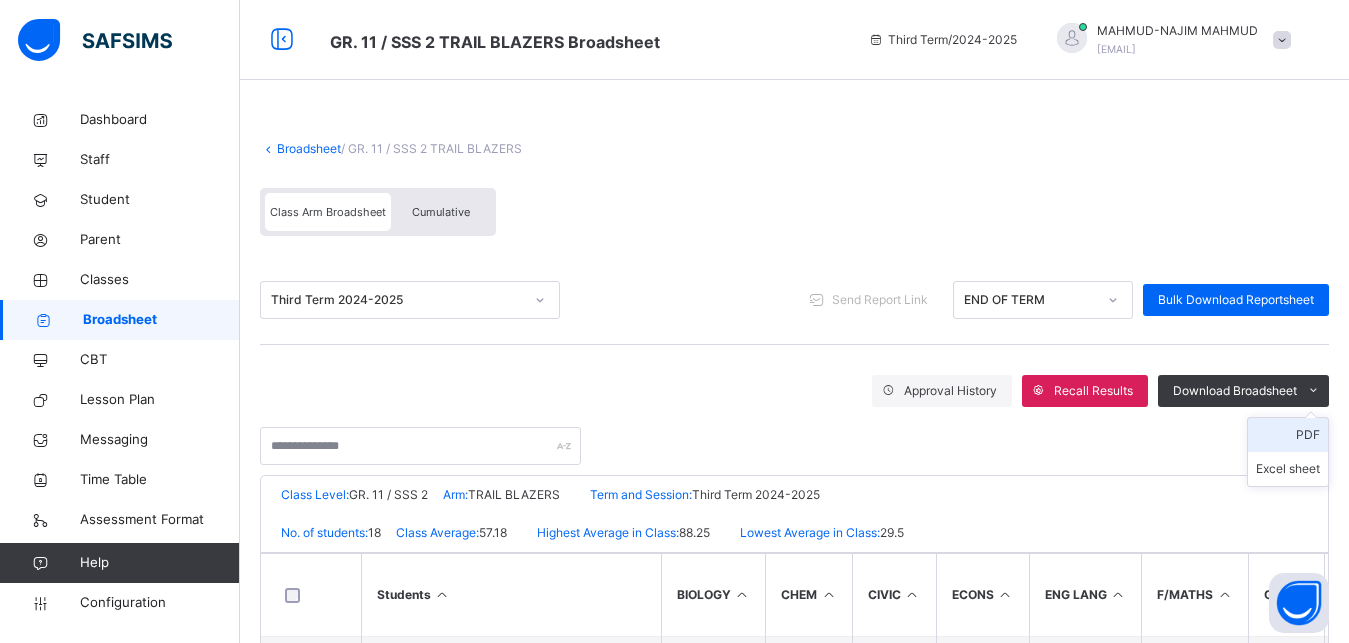 click on "PDF" at bounding box center [1288, 435] 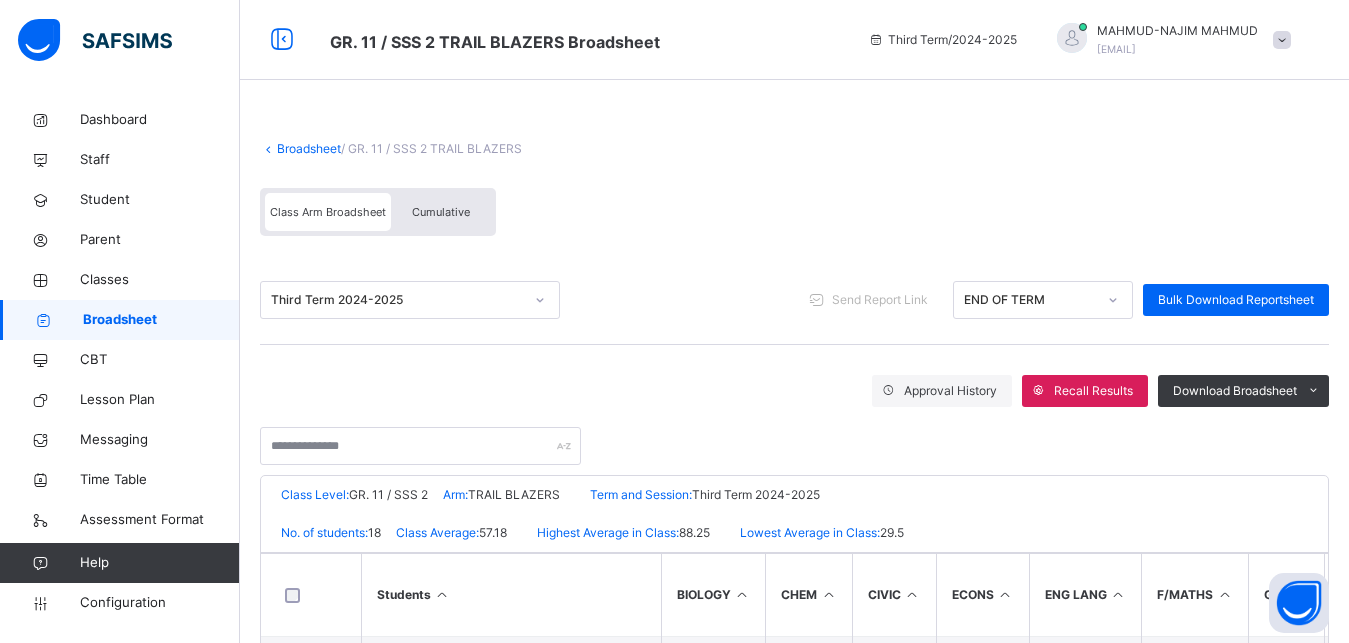 click on "Broadsheet  / GR. 11 / SSS 2 TRAIL BLAZERS Class Arm Broadsheet Cumulative" at bounding box center [794, 188] 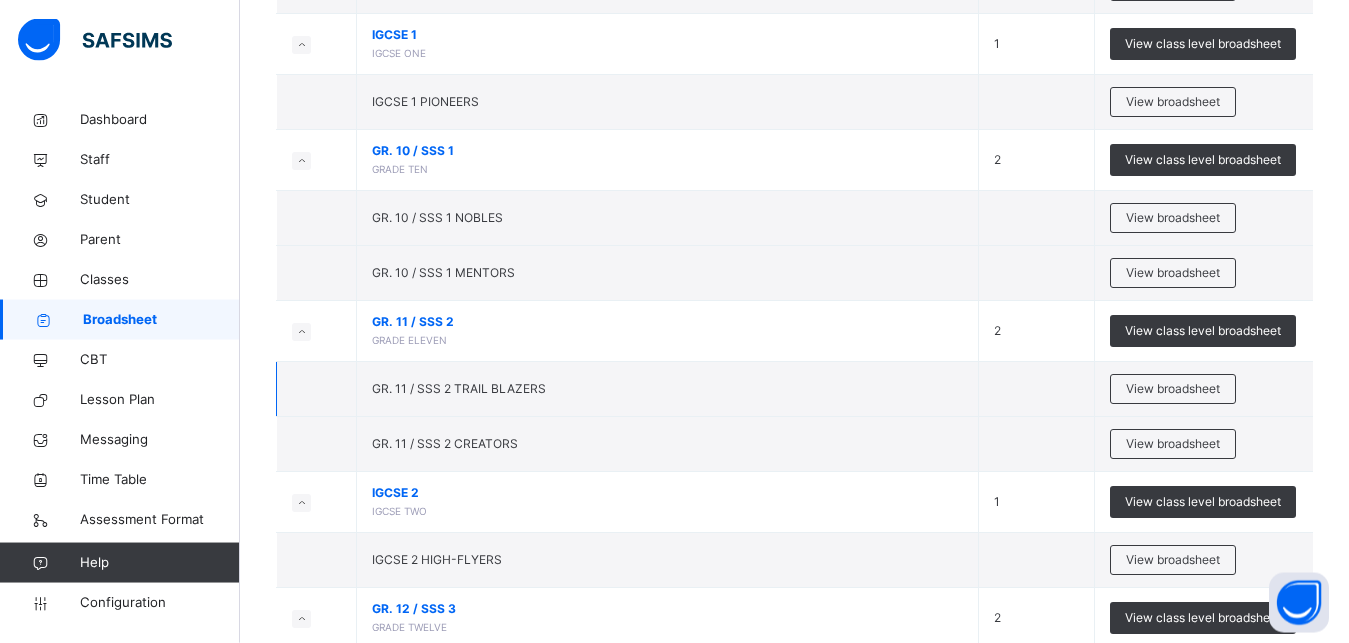 scroll, scrollTop: 905, scrollLeft: 0, axis: vertical 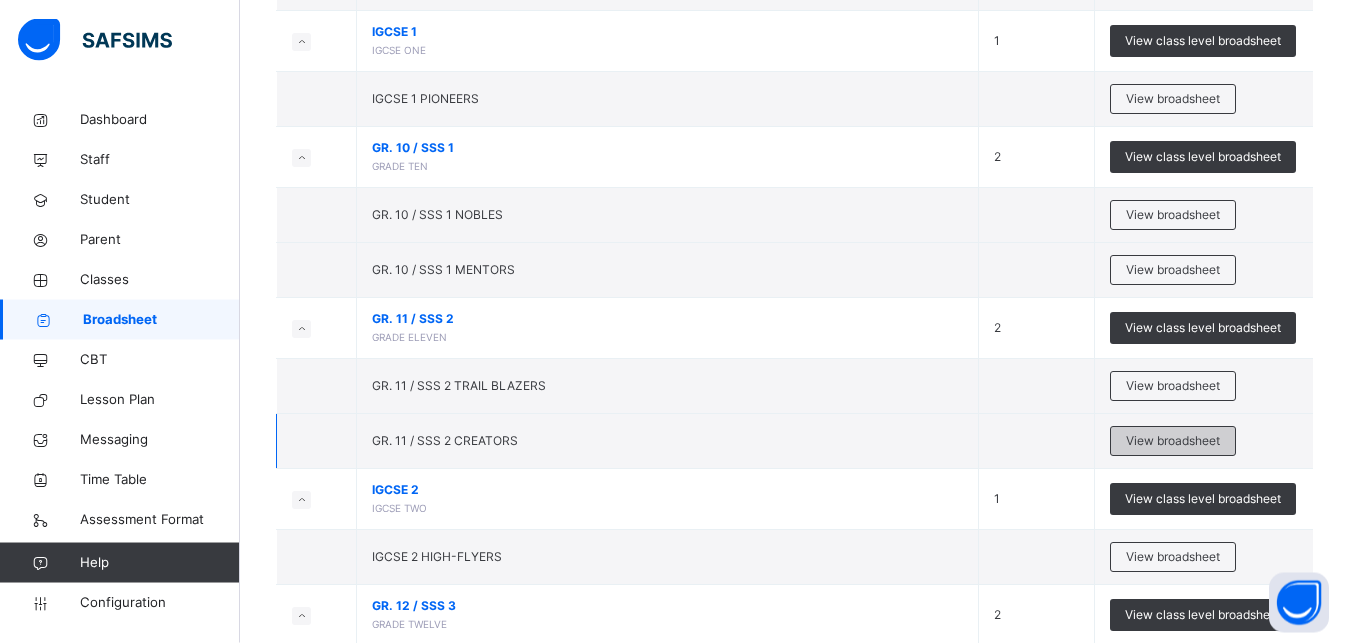 click on "View broadsheet" at bounding box center [1173, 441] 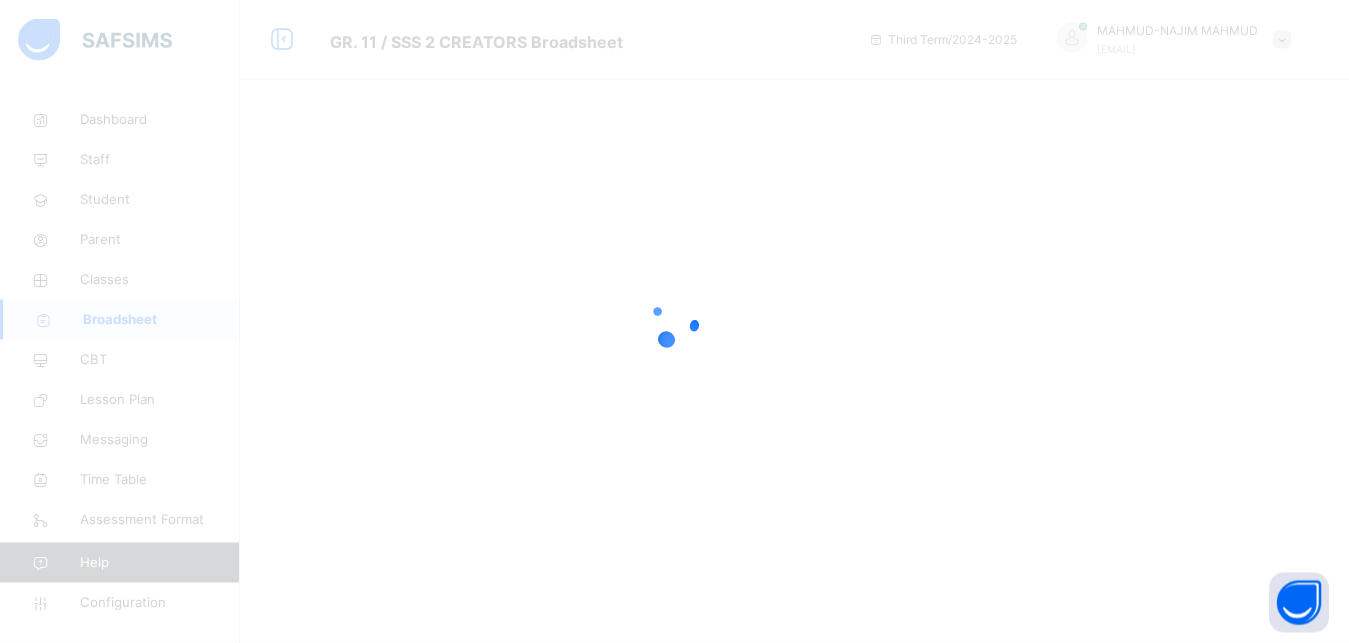 scroll, scrollTop: 0, scrollLeft: 0, axis: both 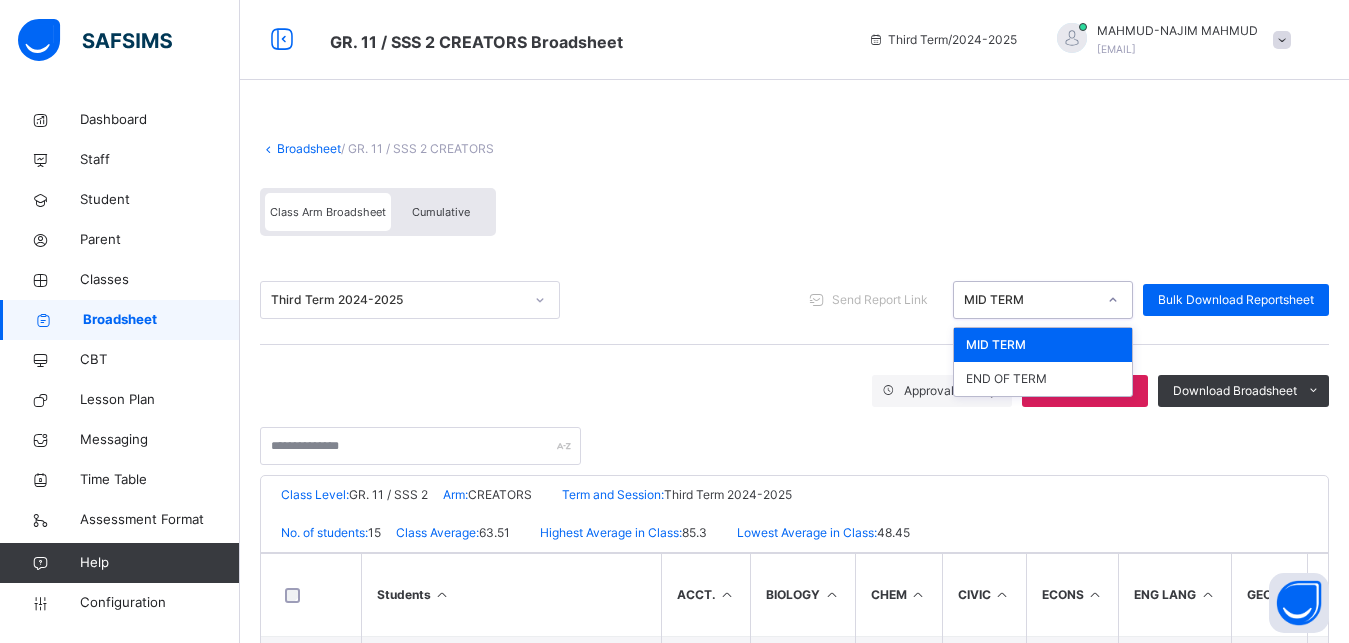 click at bounding box center [1113, 300] 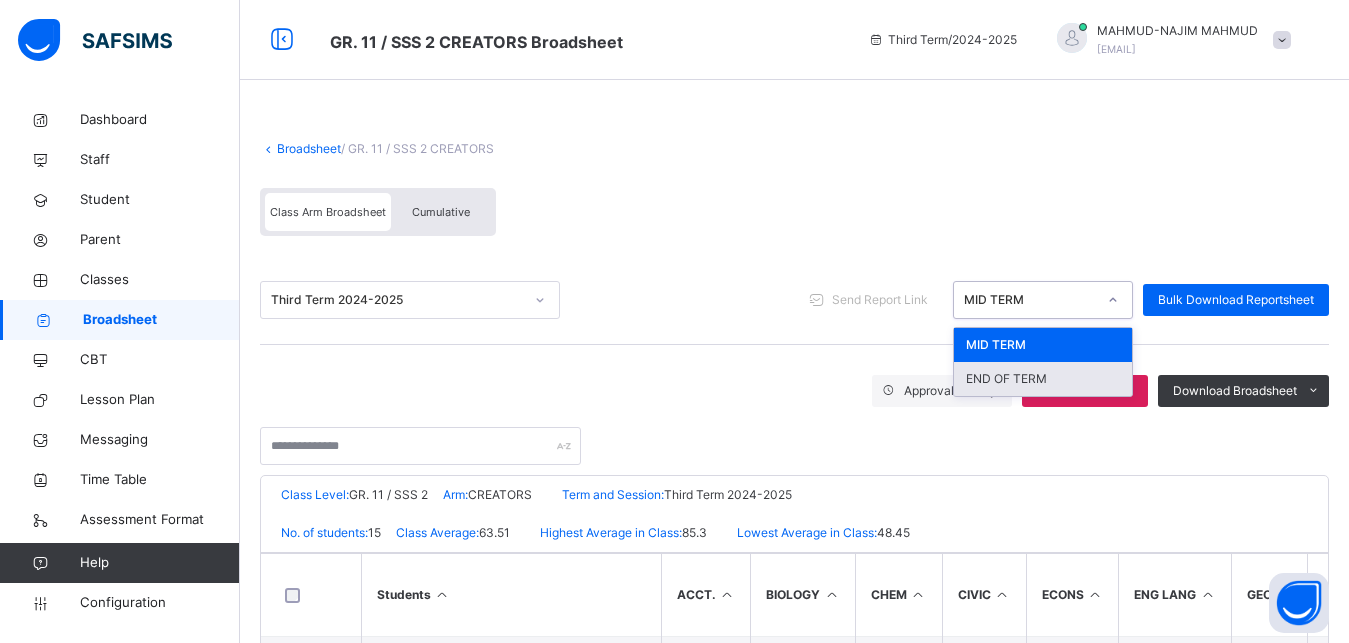 click on "END OF TERM" at bounding box center (1043, 379) 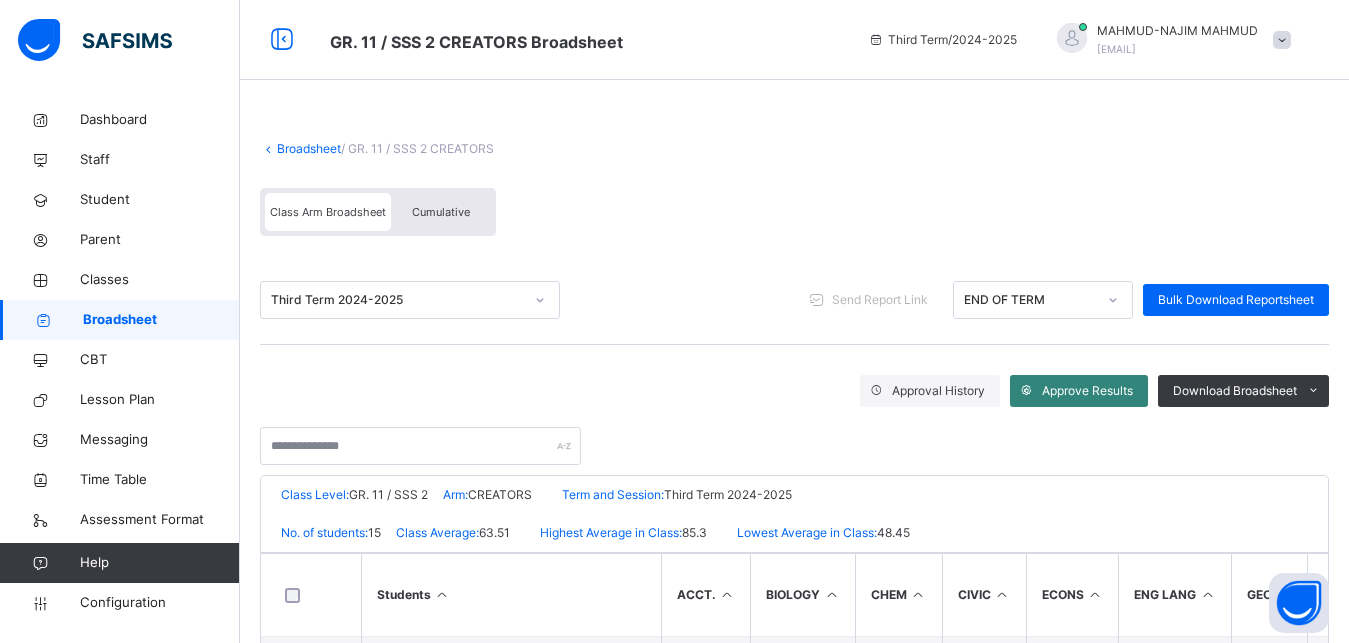click on "Approve Results" at bounding box center [1087, 391] 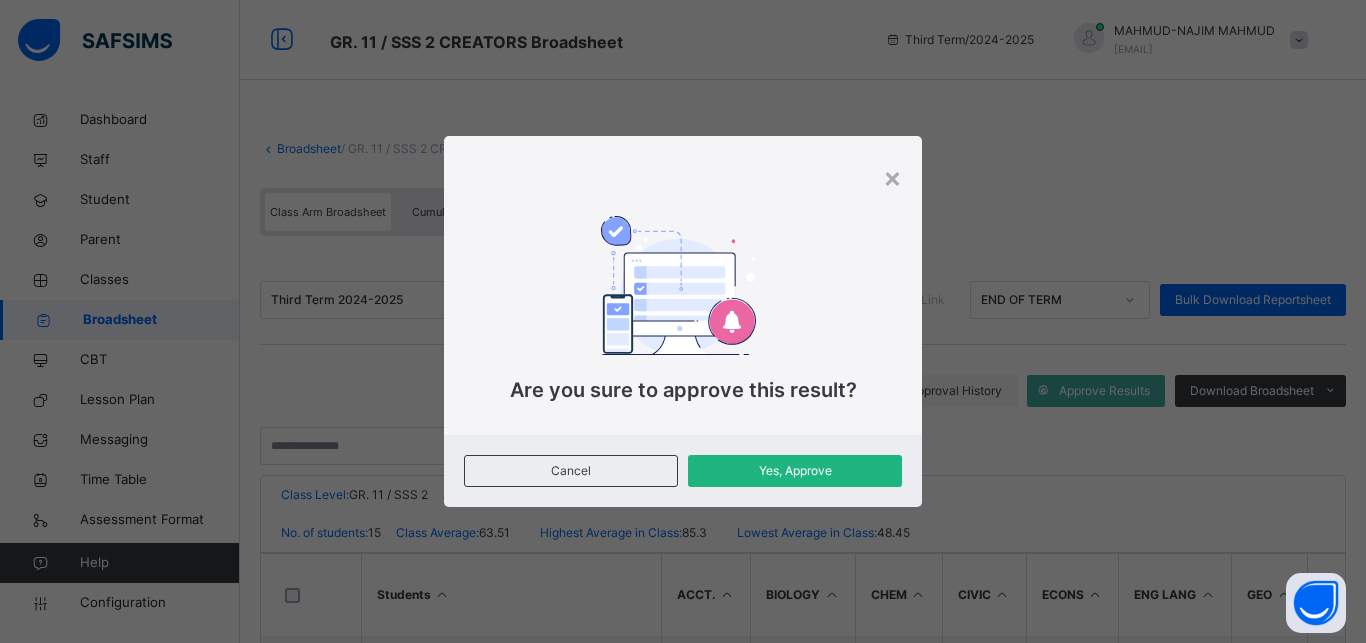 click on "Yes, Approve" at bounding box center (795, 471) 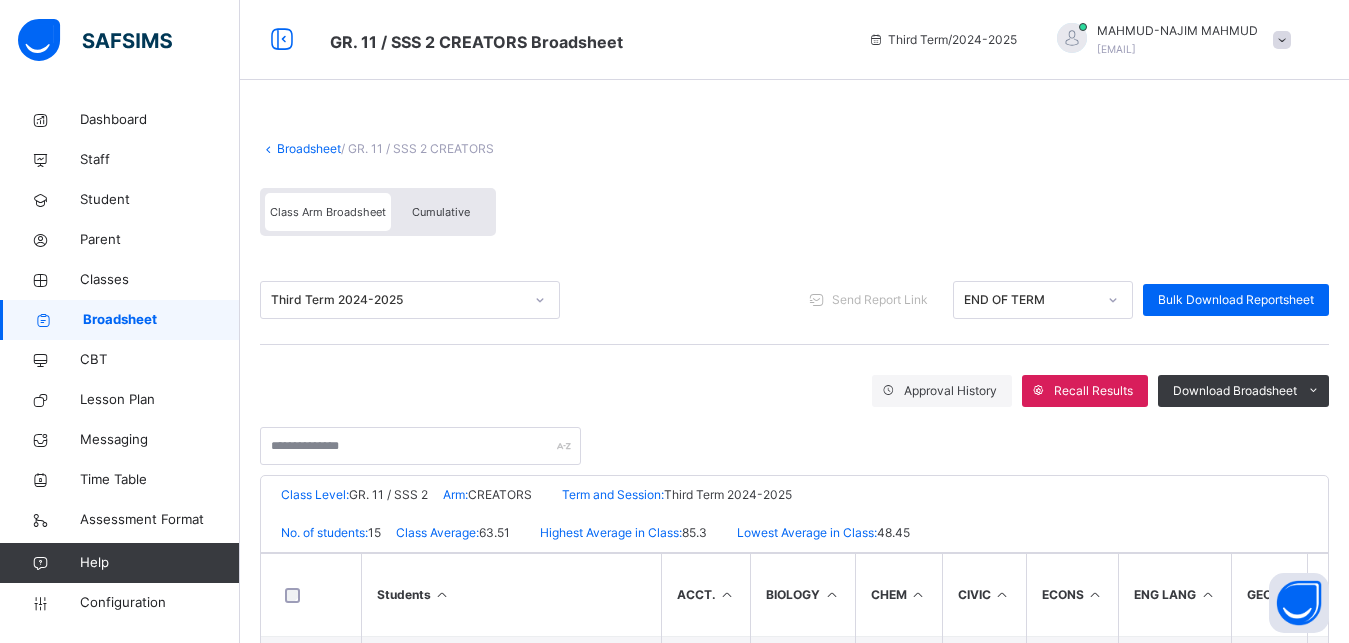 click at bounding box center (794, 436) 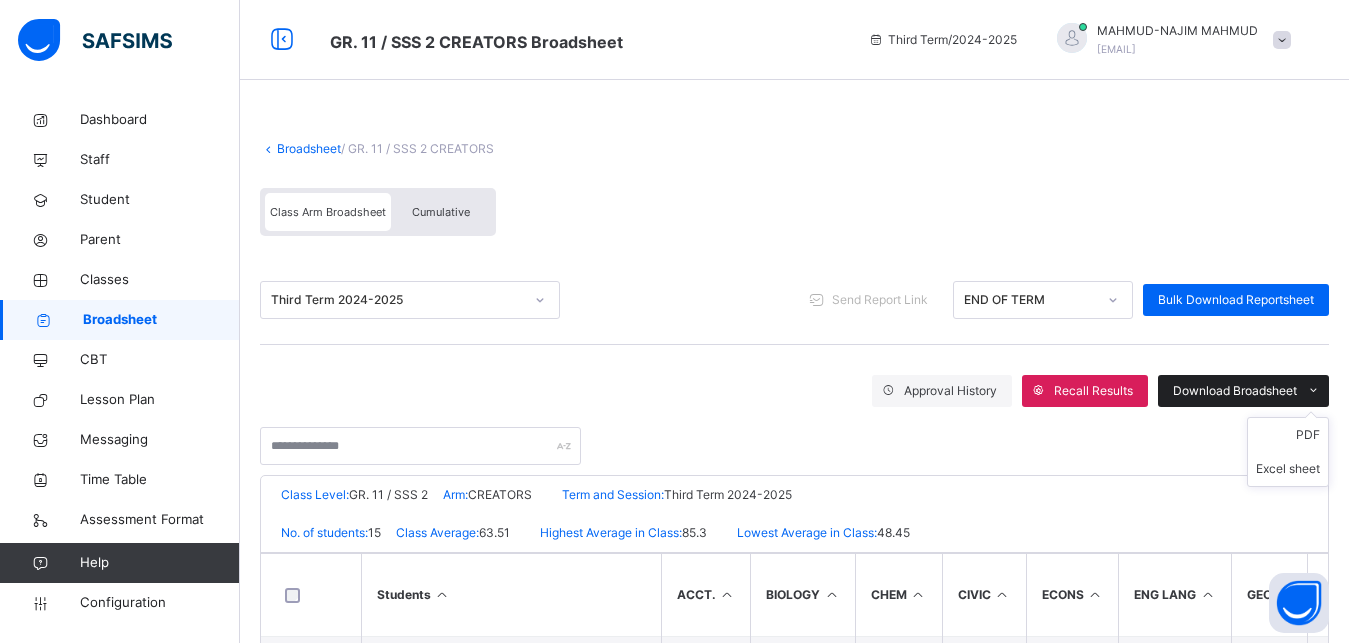 click on "Download Broadsheet" at bounding box center [1235, 391] 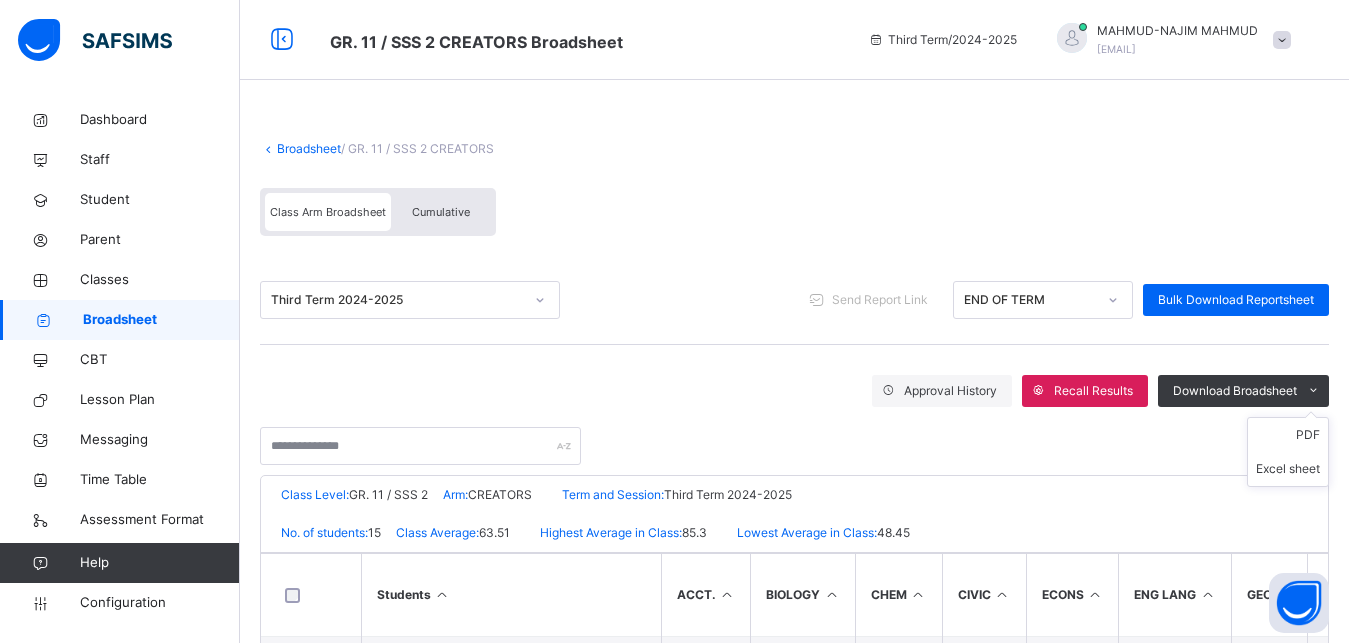 click on "PDF Excel sheet" at bounding box center [1288, 452] 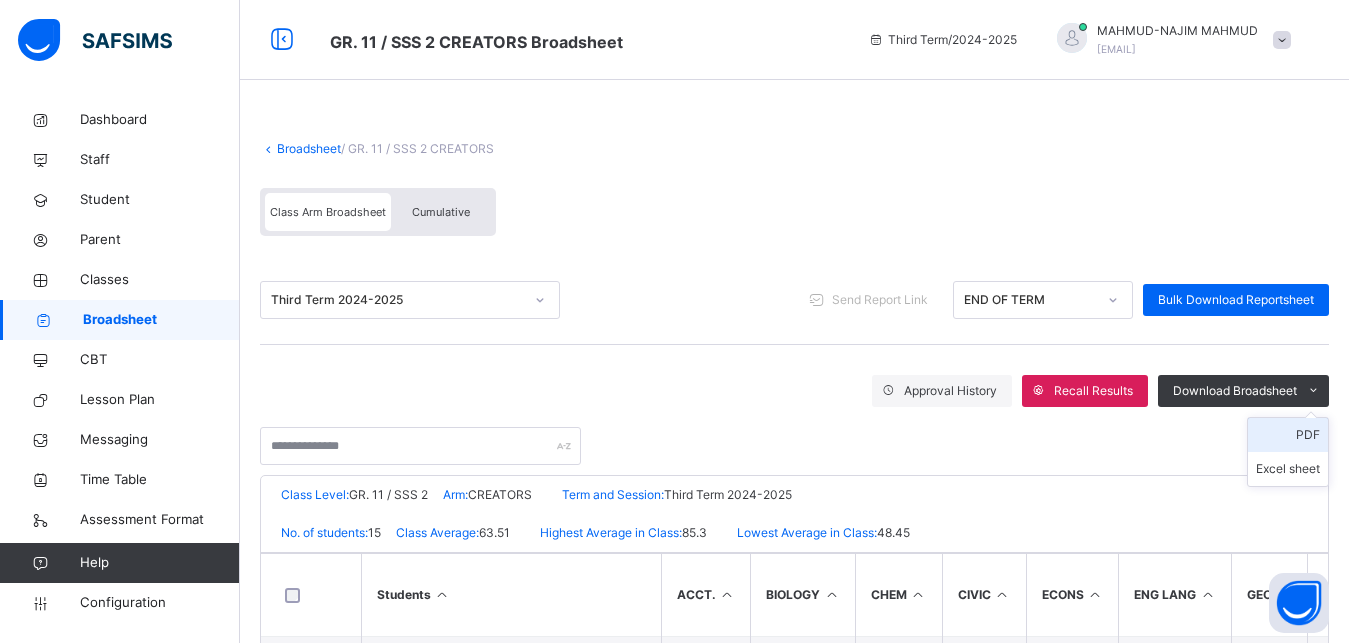 click on "PDF" at bounding box center (1288, 435) 